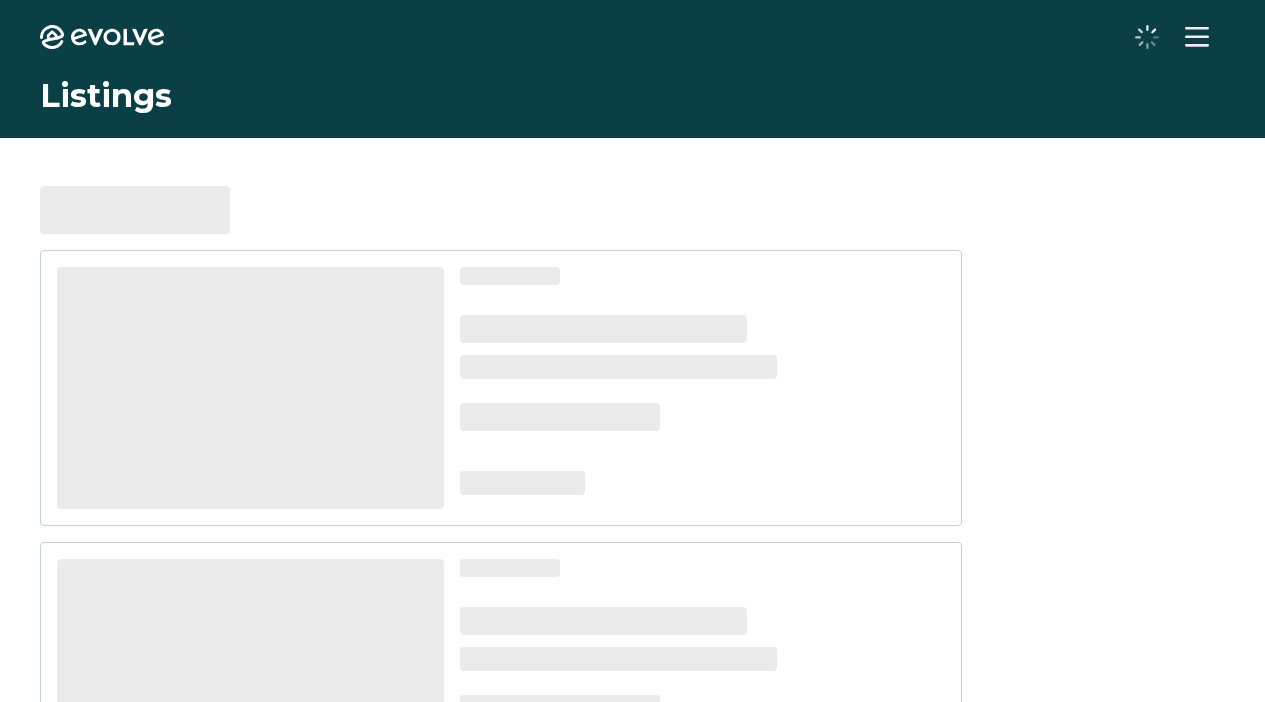 scroll, scrollTop: 0, scrollLeft: 0, axis: both 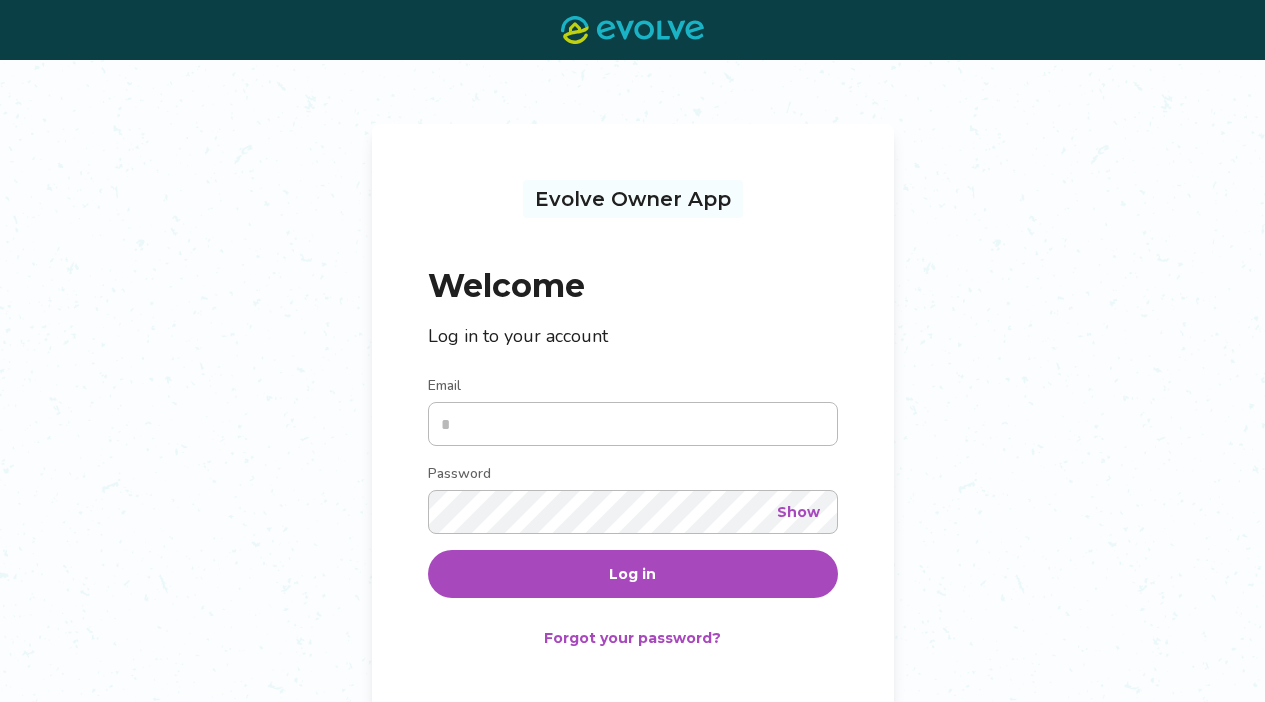 type on "**********" 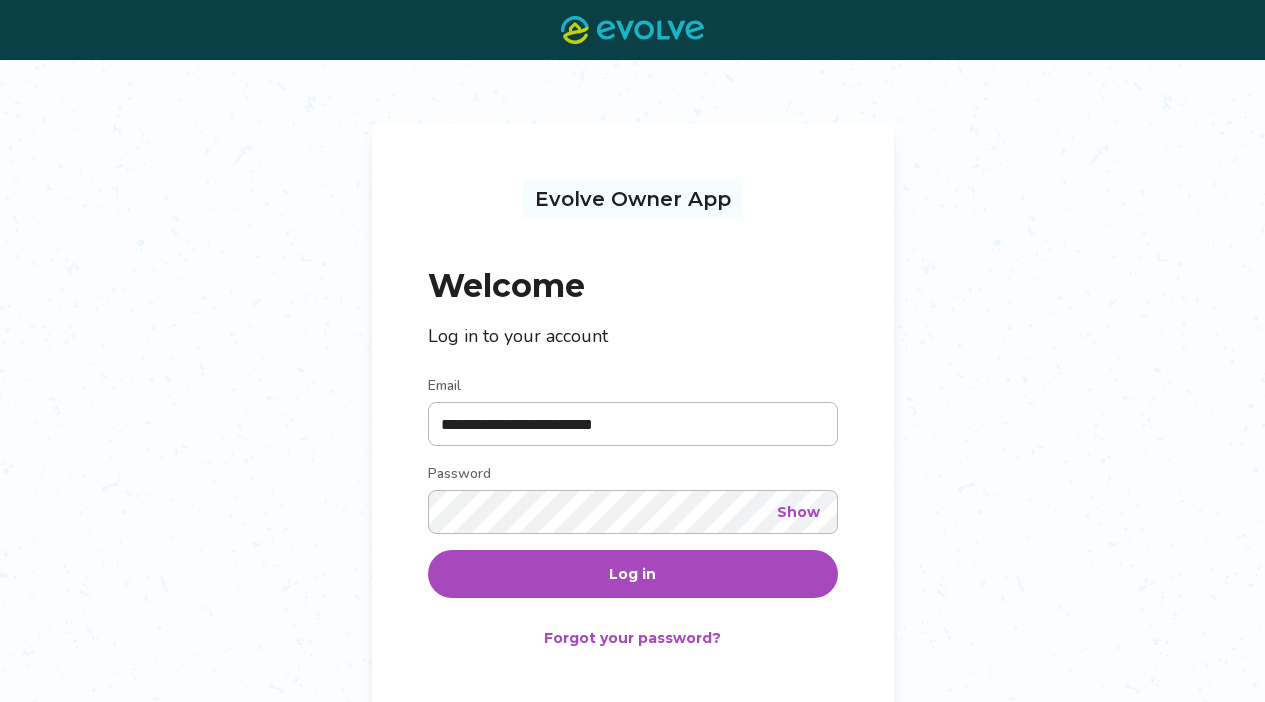 click on "Log in" at bounding box center (633, 574) 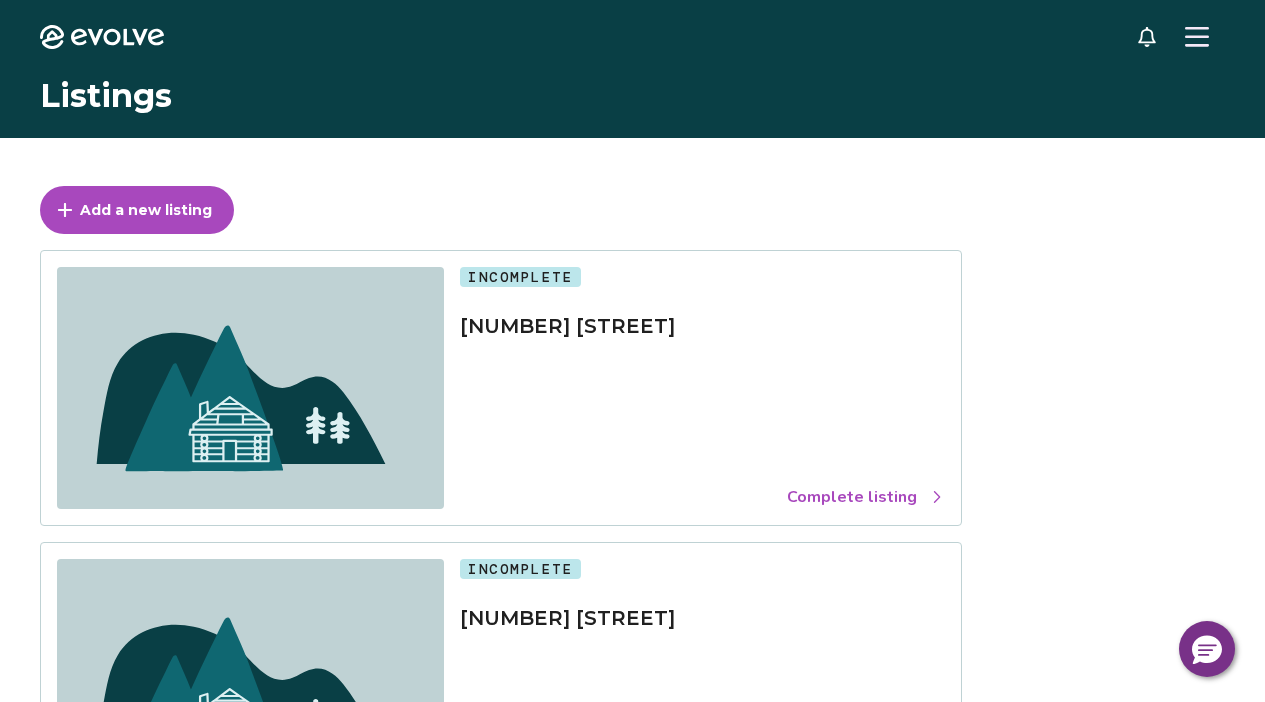 click at bounding box center (250, 388) 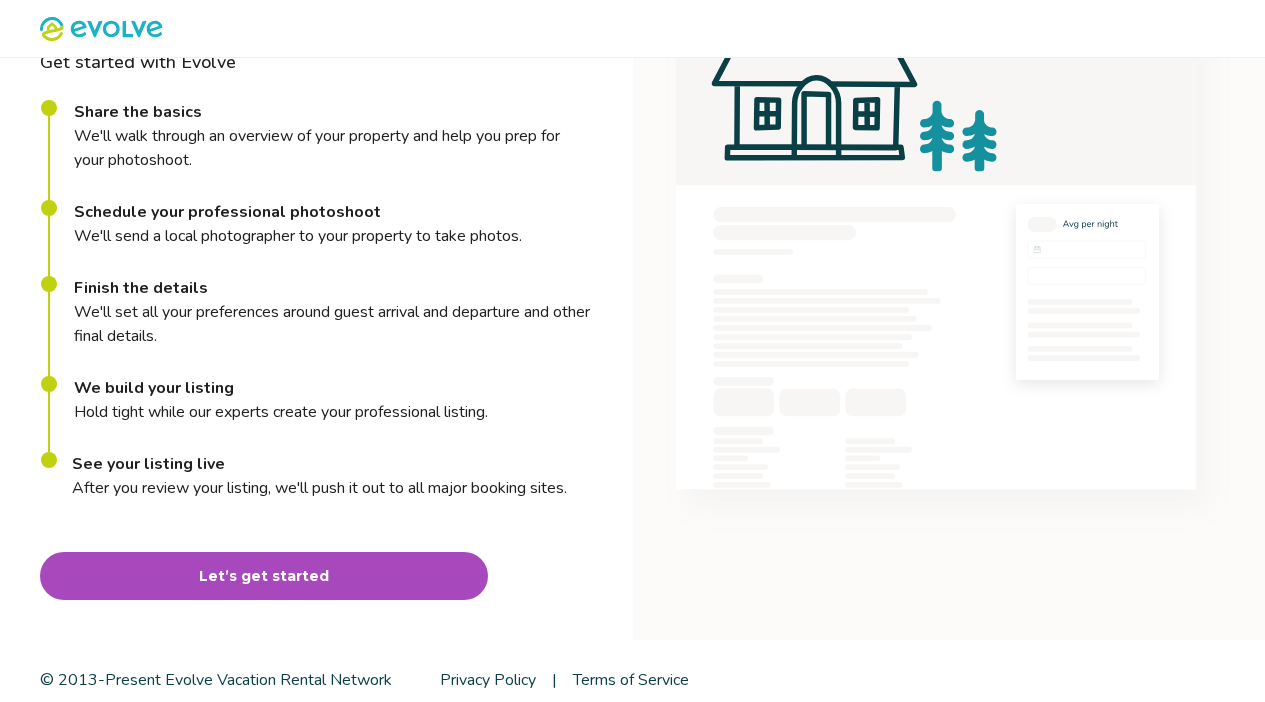 scroll, scrollTop: 200, scrollLeft: 0, axis: vertical 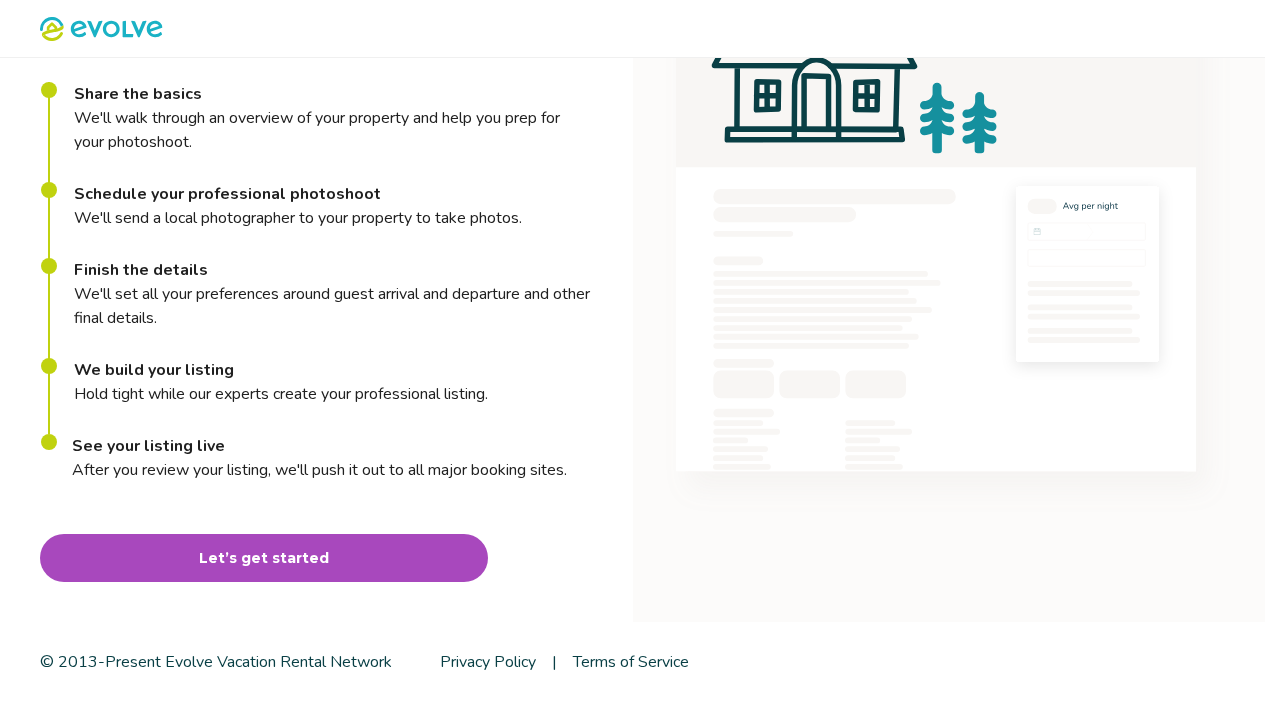 click on "Let’s get started" at bounding box center (264, 558) 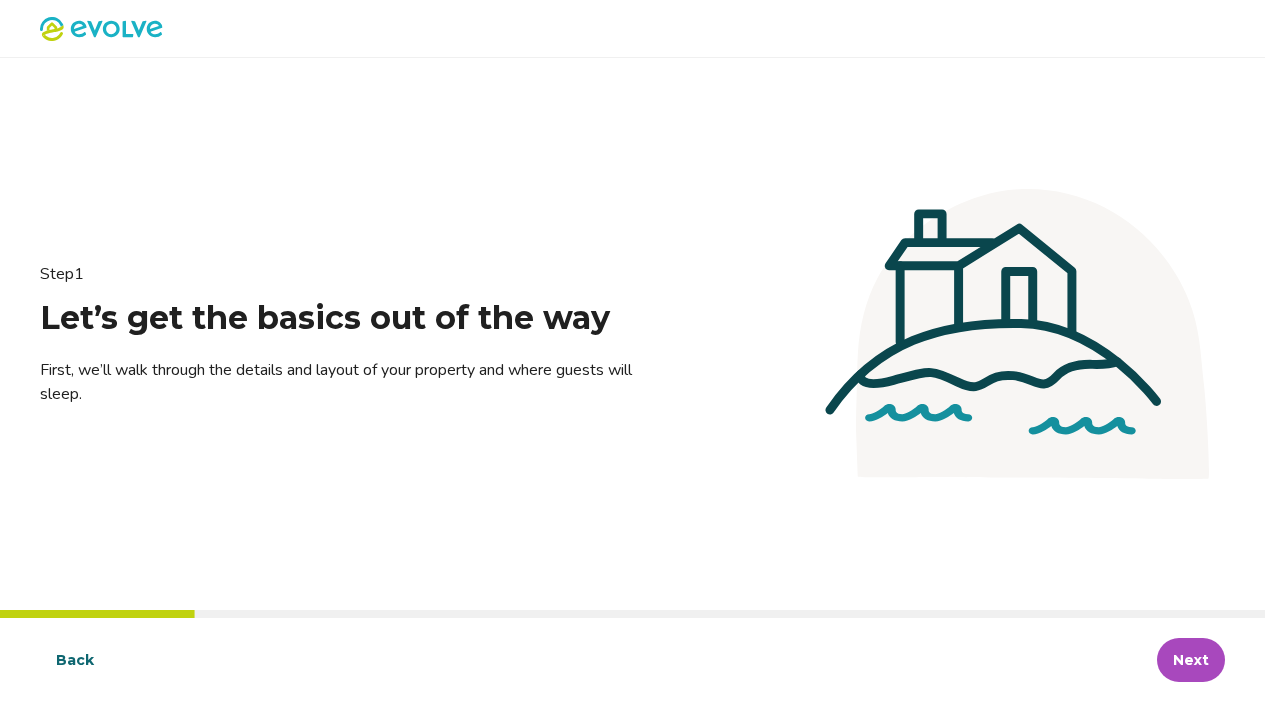 scroll, scrollTop: 0, scrollLeft: 0, axis: both 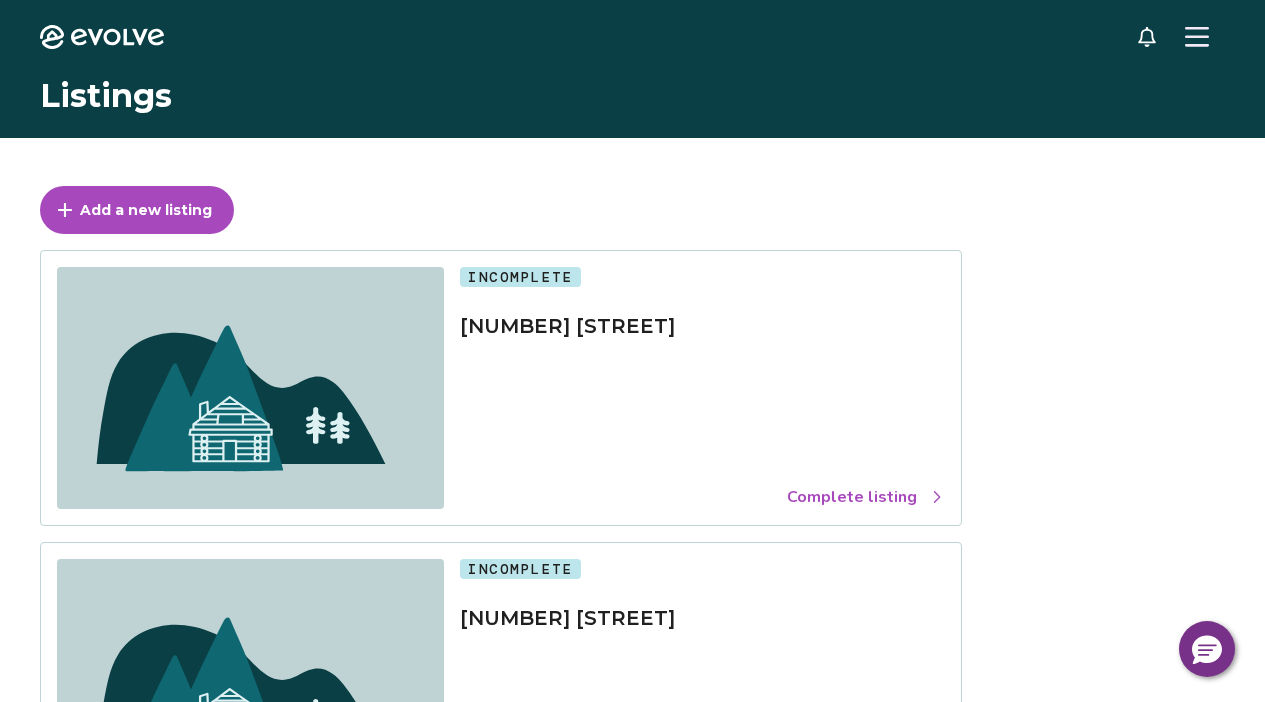 click at bounding box center [250, 388] 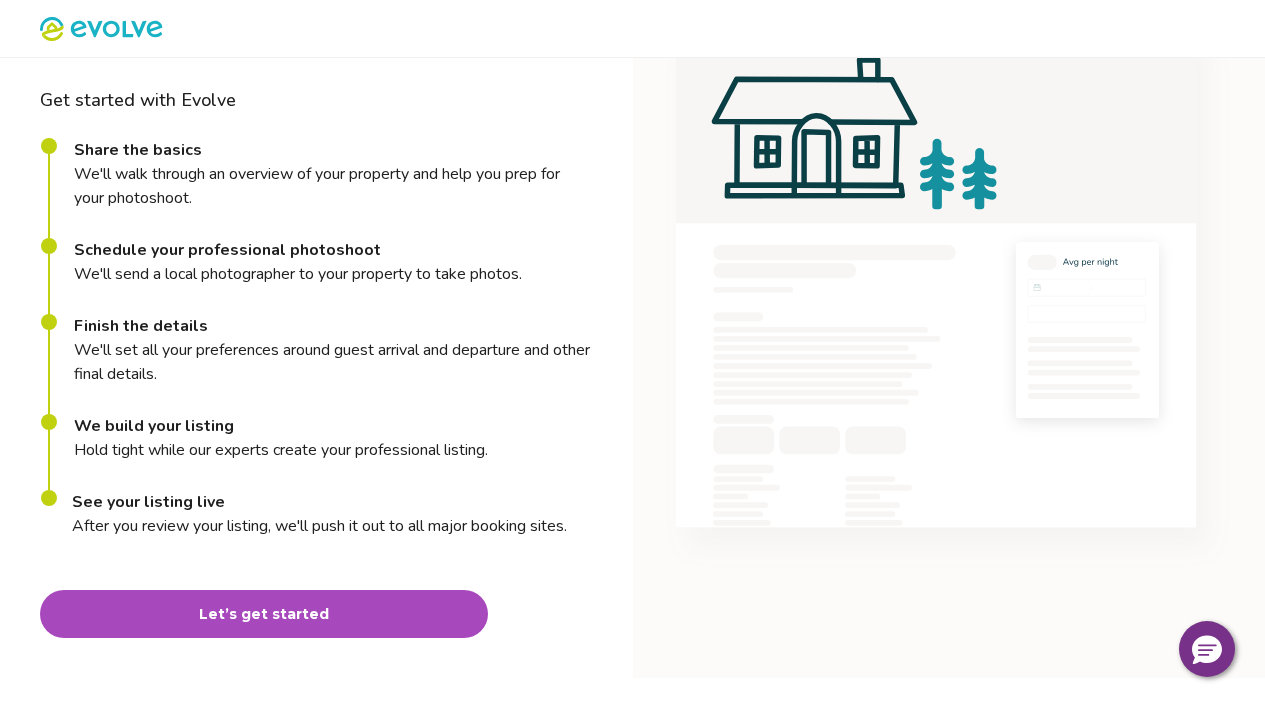 scroll, scrollTop: 200, scrollLeft: 0, axis: vertical 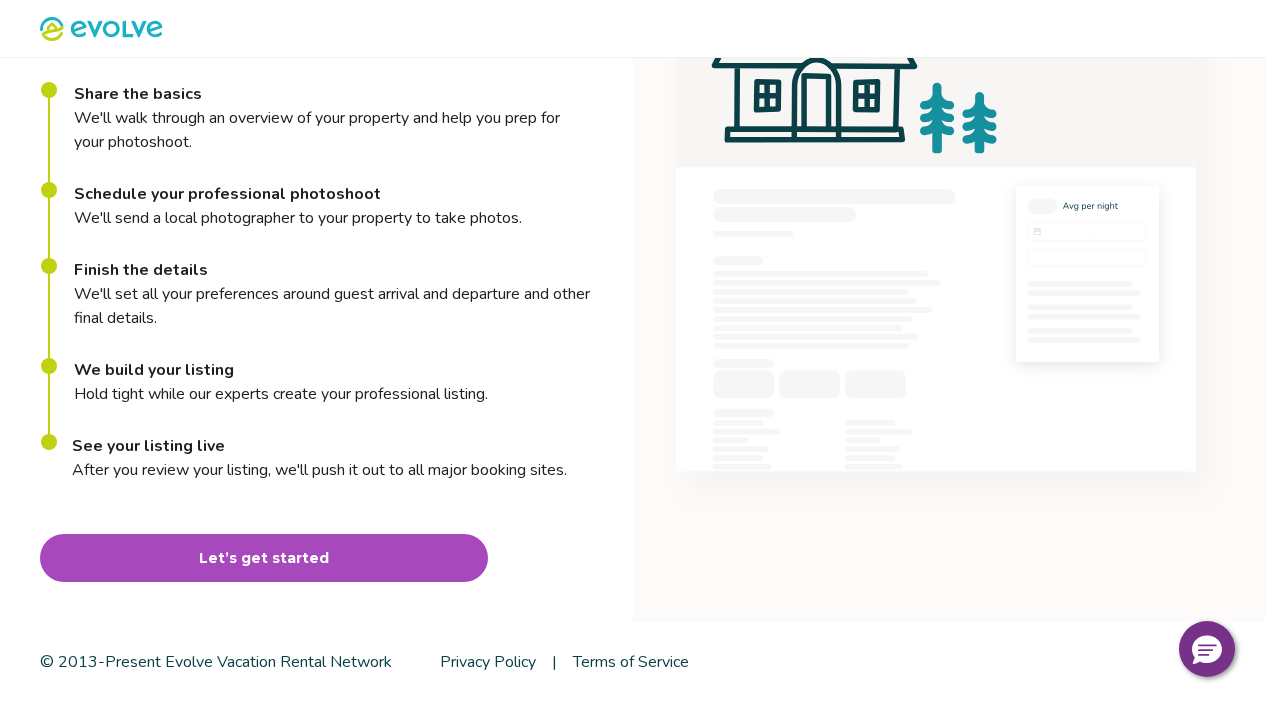 click on "Let’s get started" at bounding box center [264, 558] 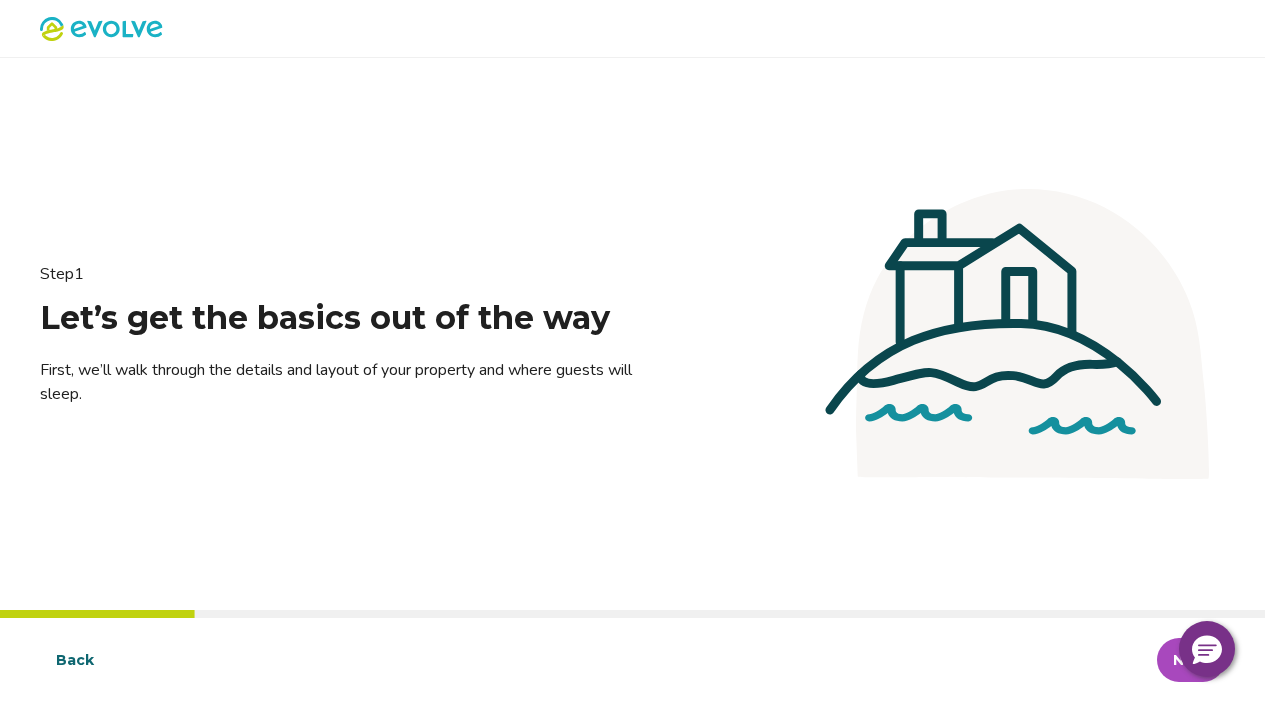 click on "Next" at bounding box center (1191, 660) 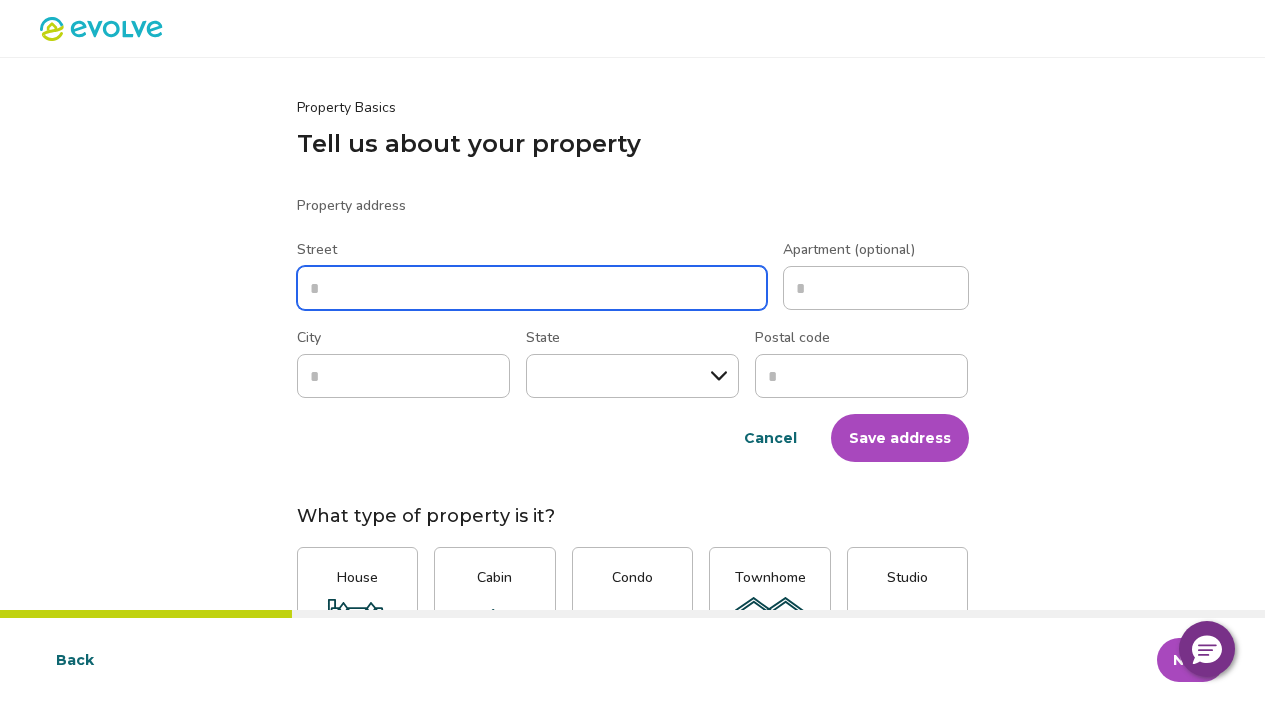 click on "Street" at bounding box center (532, 288) 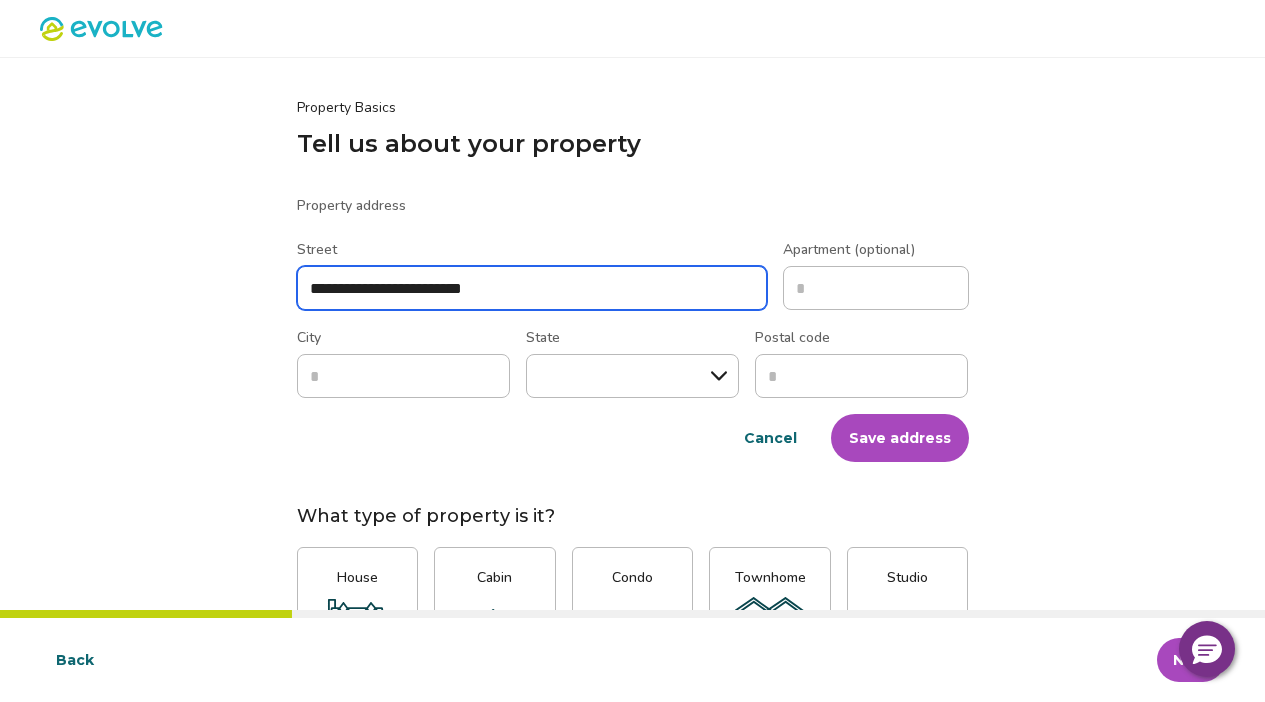type on "**********" 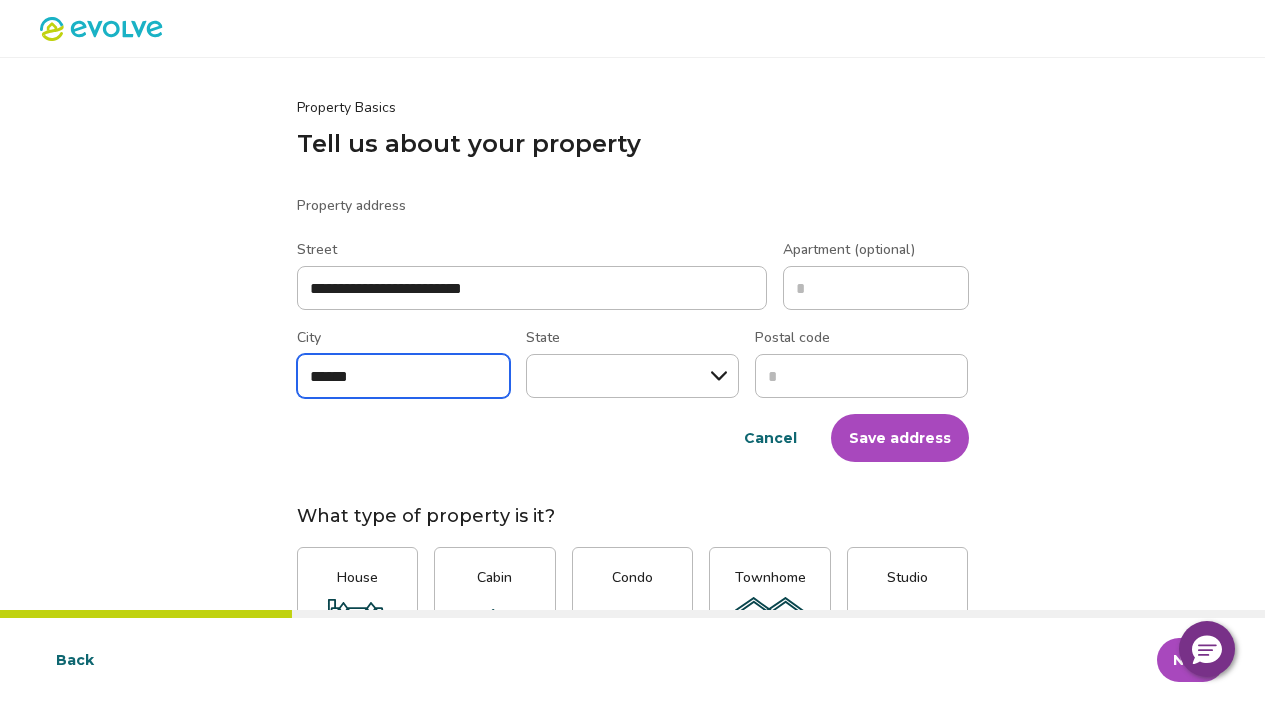 type on "******" 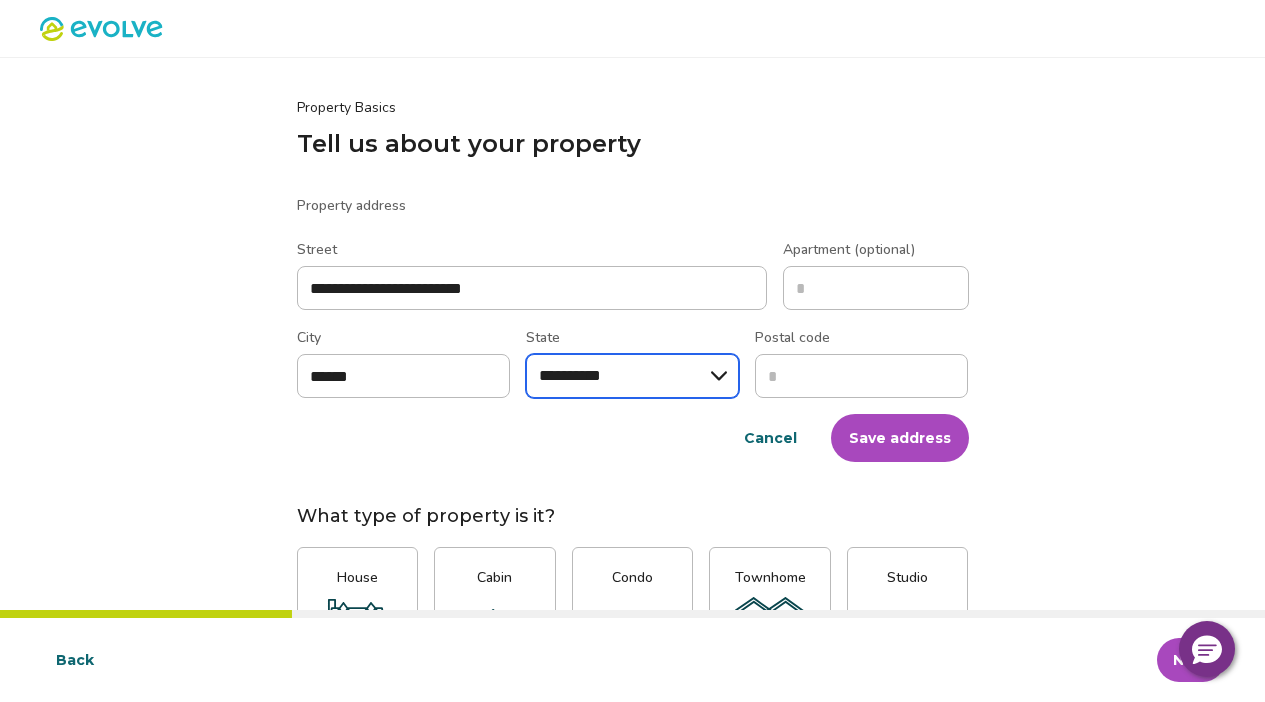 select on "********" 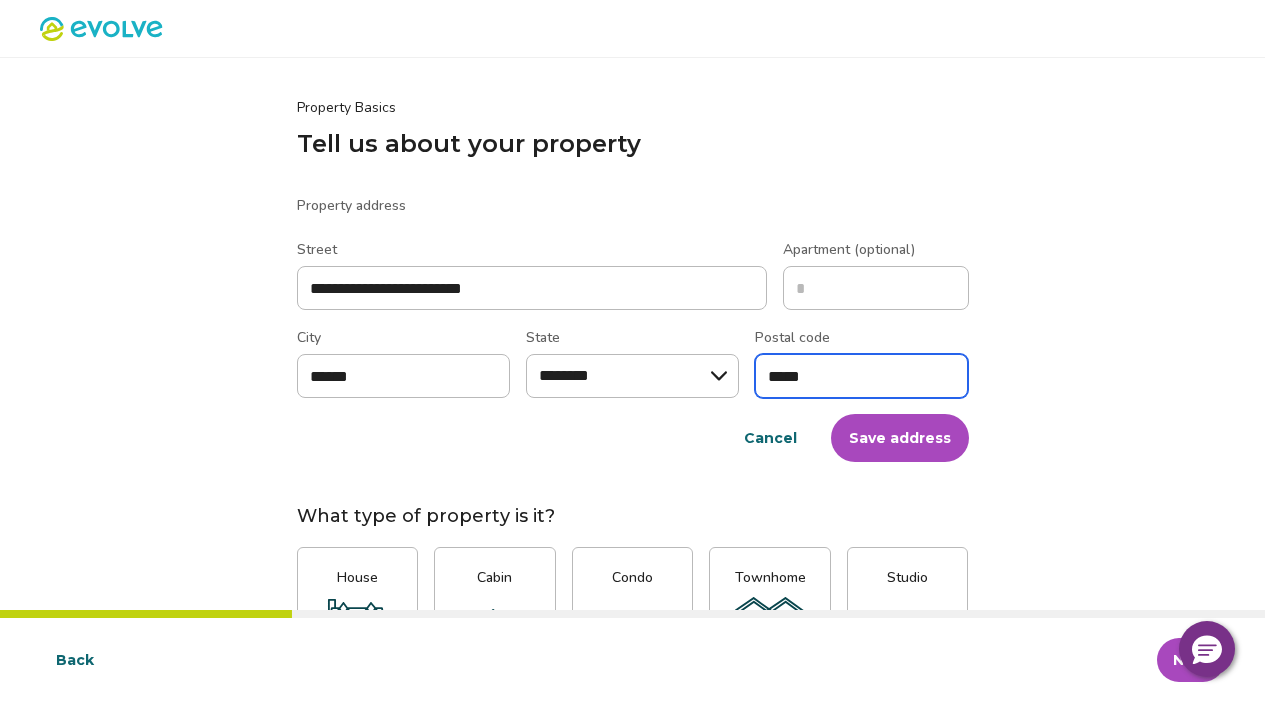 type on "*****" 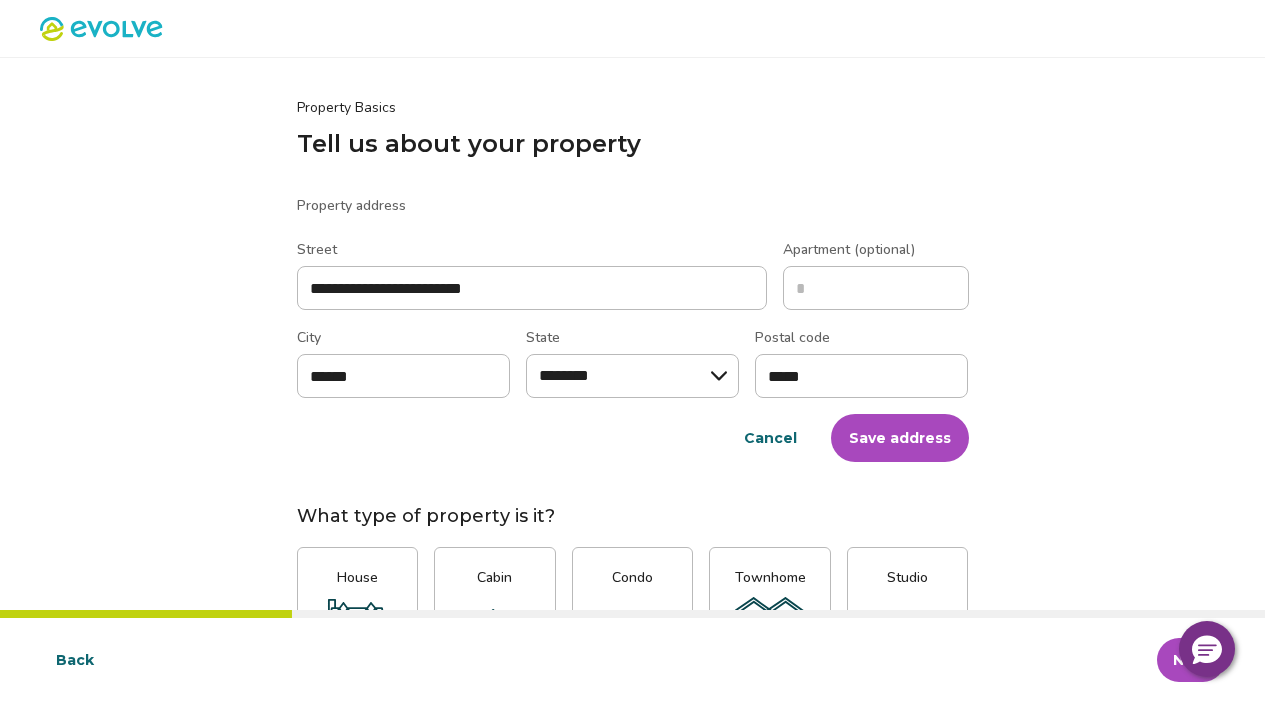 click on "Save address" at bounding box center (900, 438) 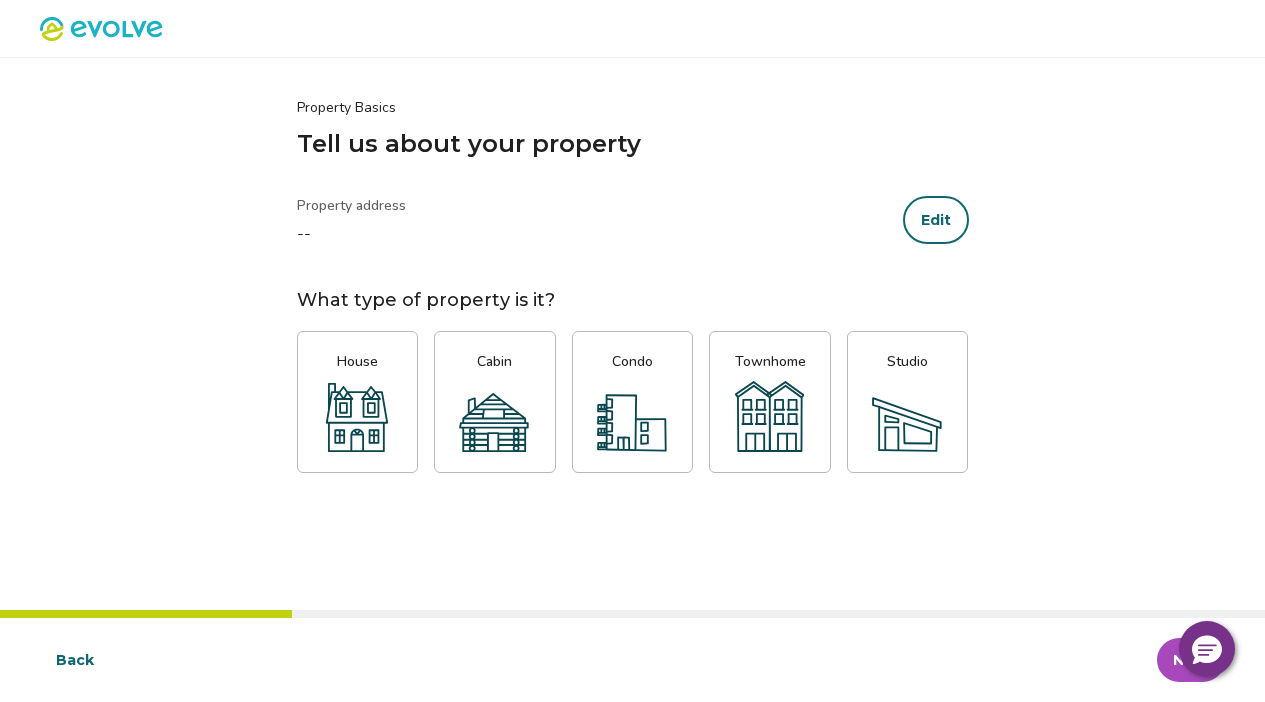 click 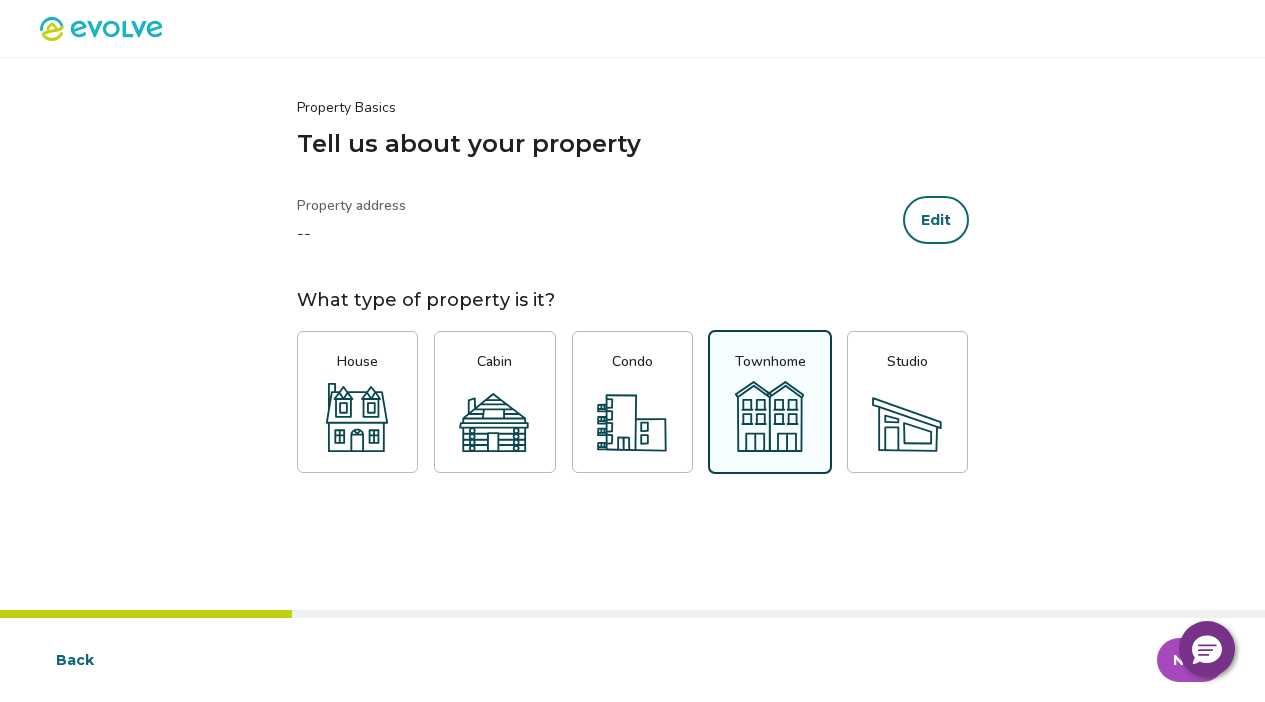 click on "Next" at bounding box center (1191, 660) 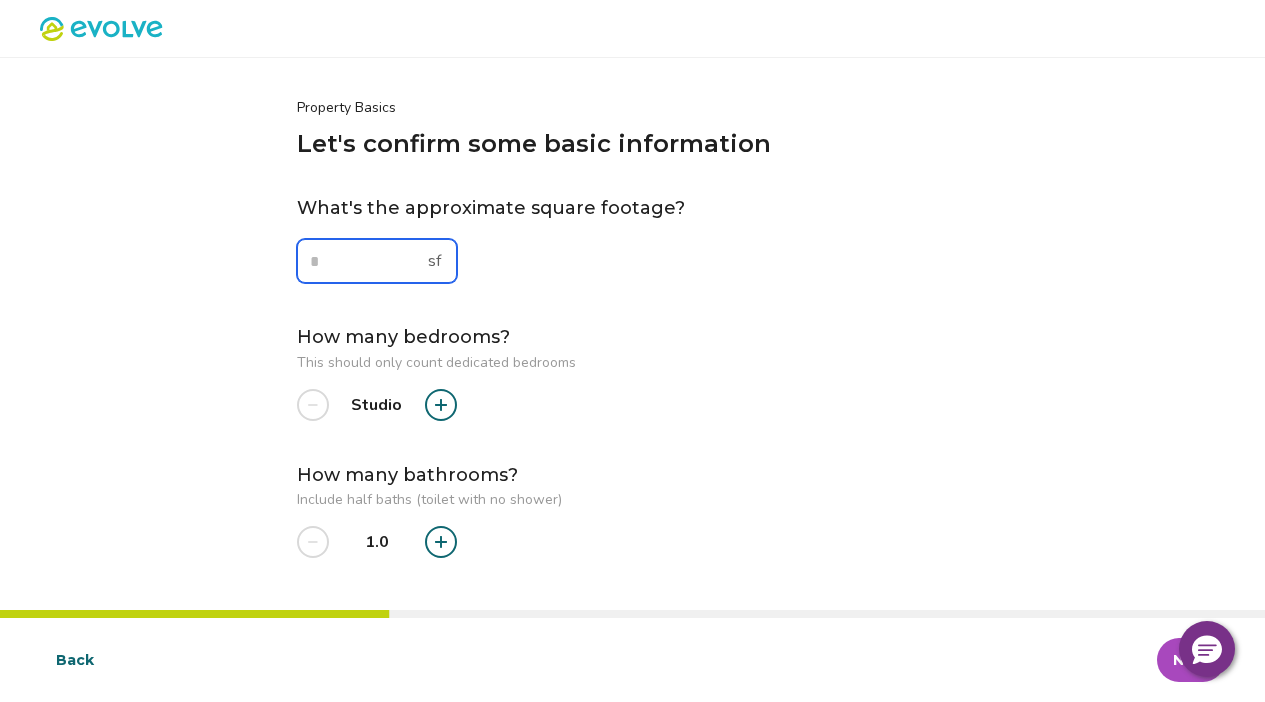 click at bounding box center [377, 261] 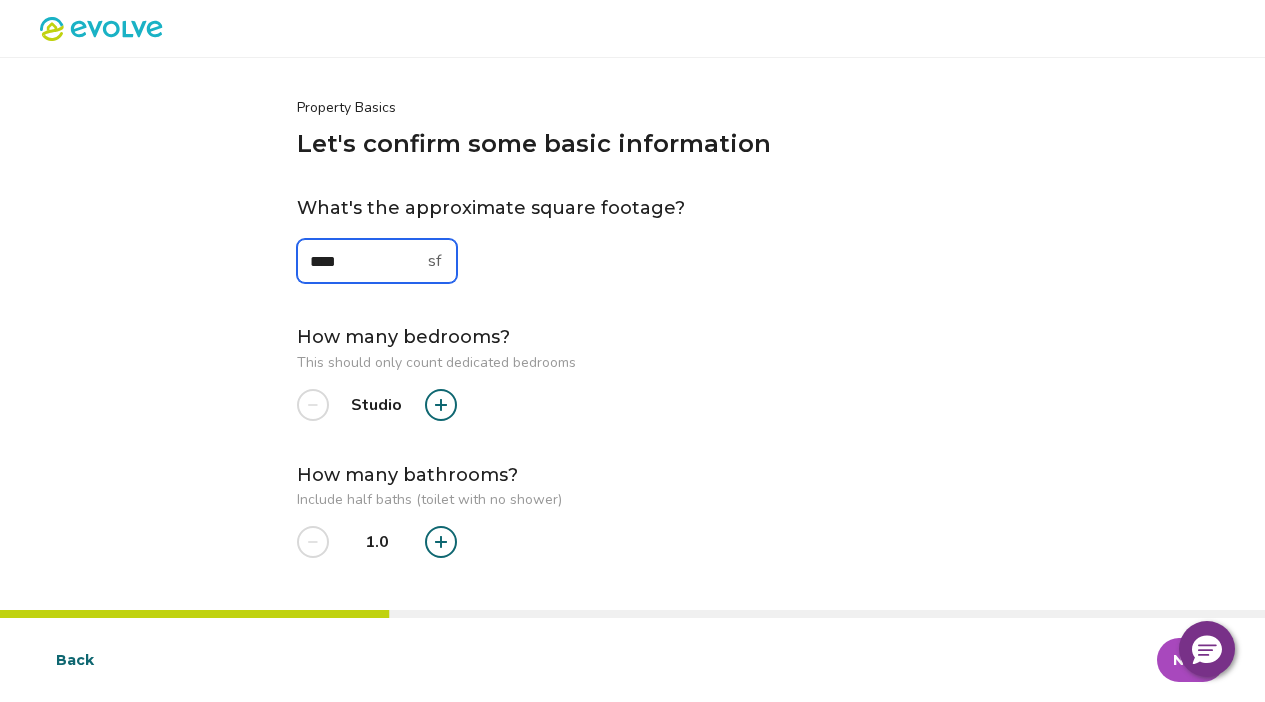 type on "****" 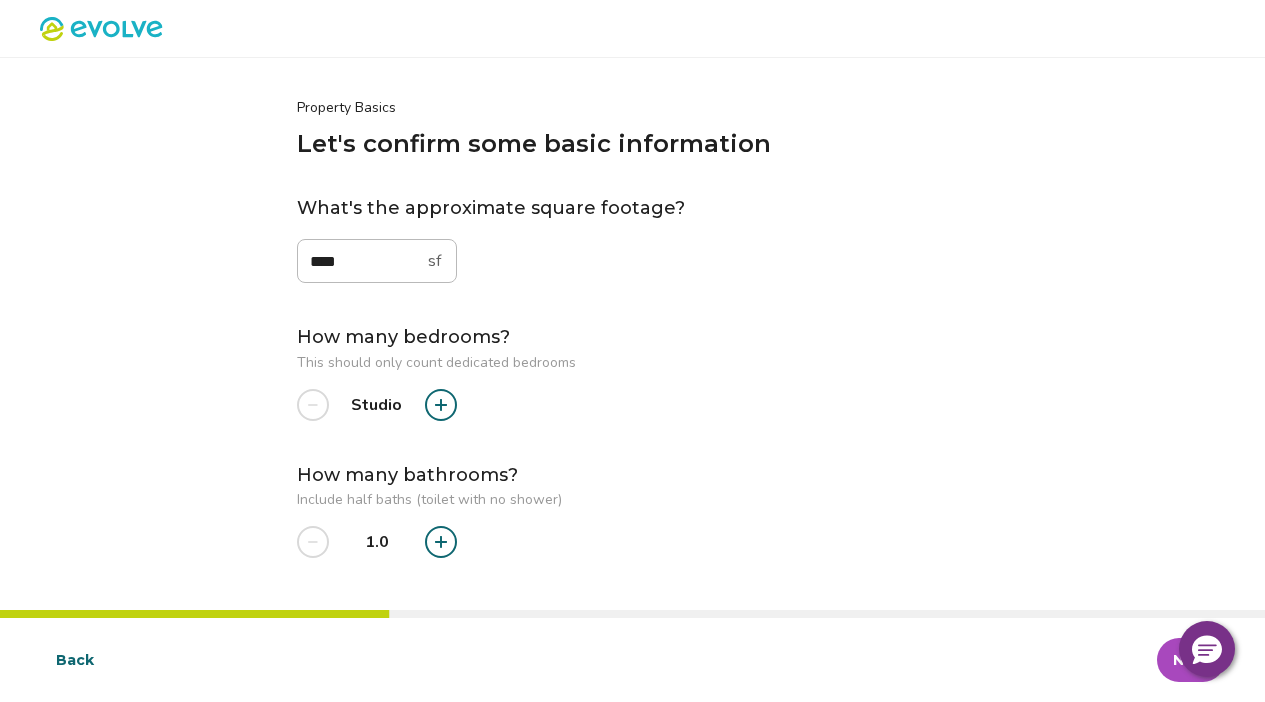 click 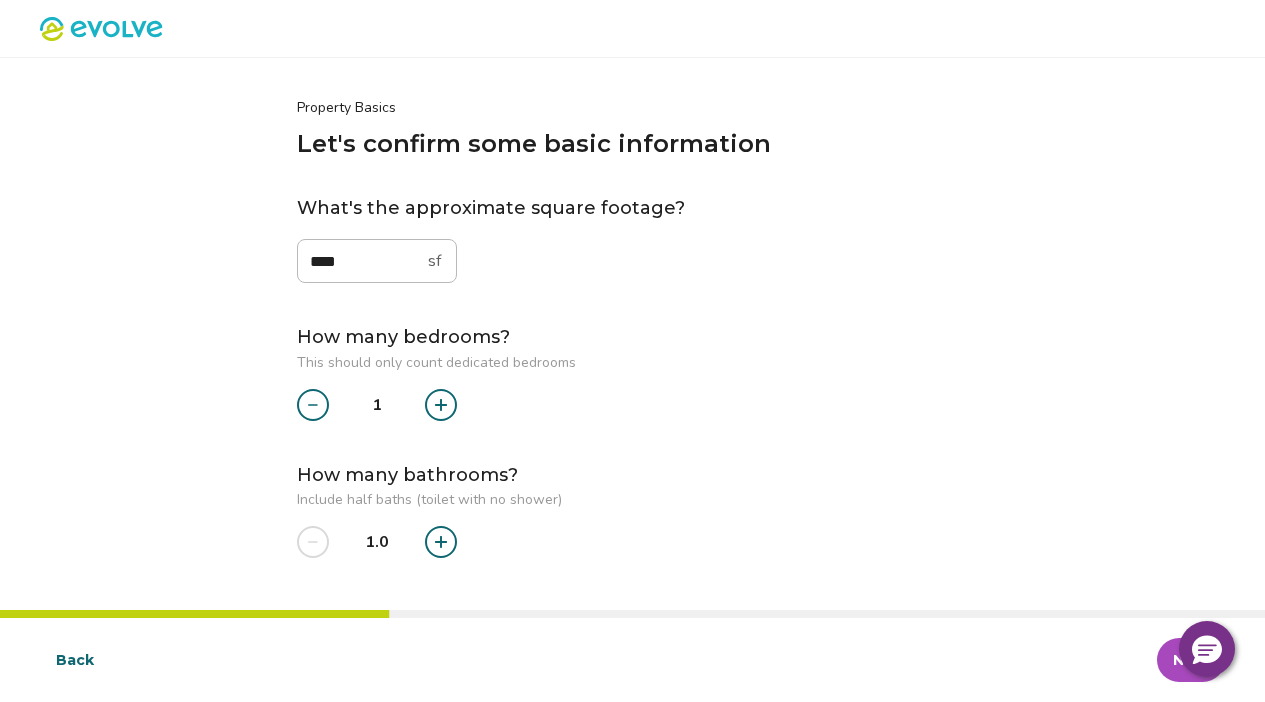 click 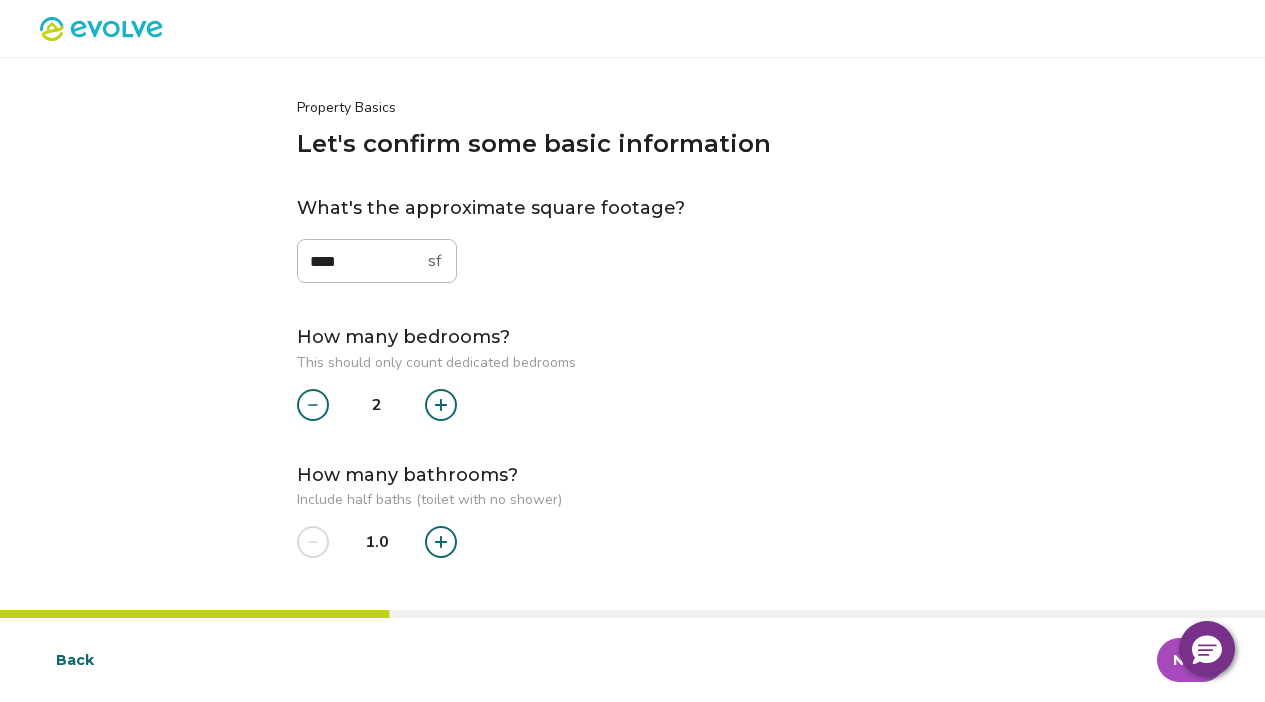click 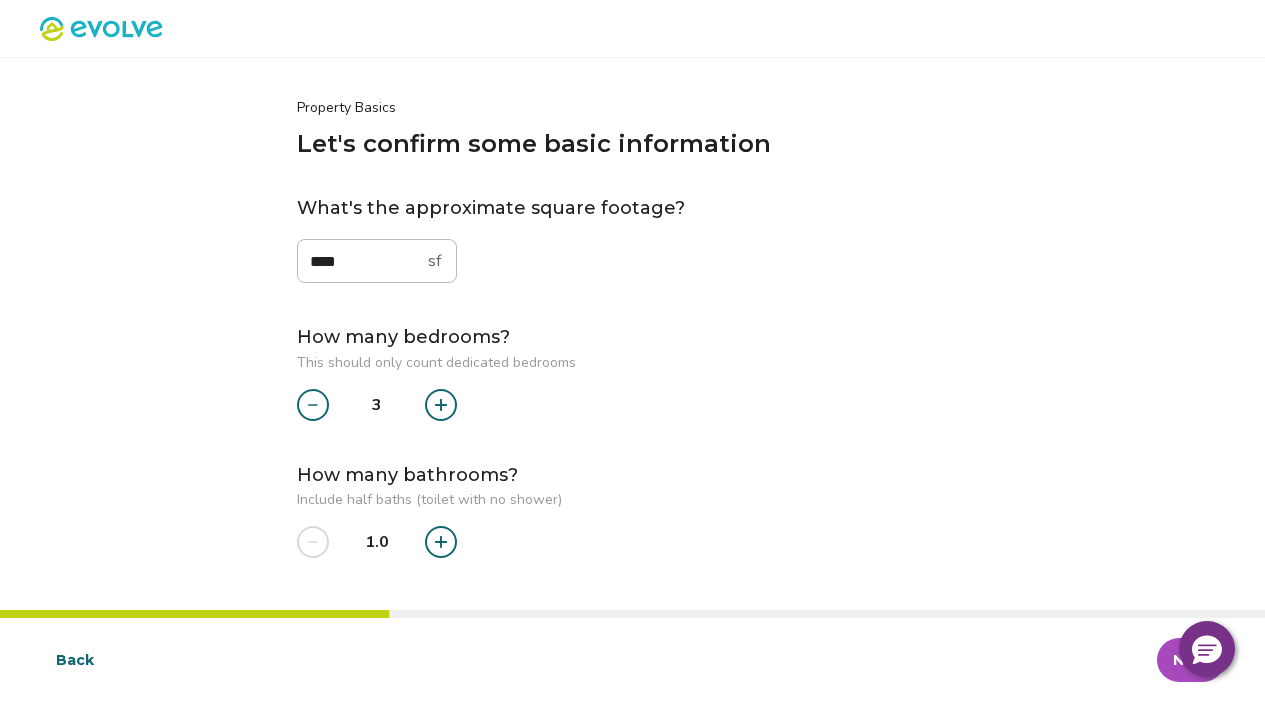 click 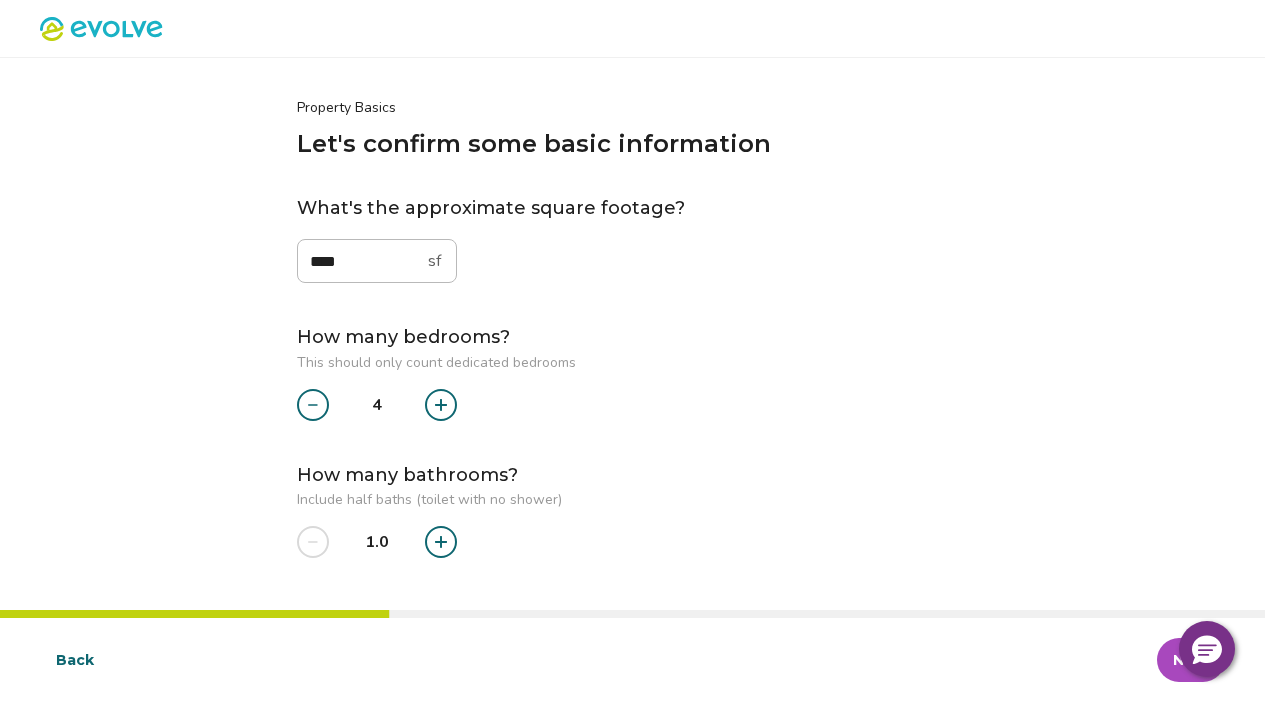 click at bounding box center (441, 542) 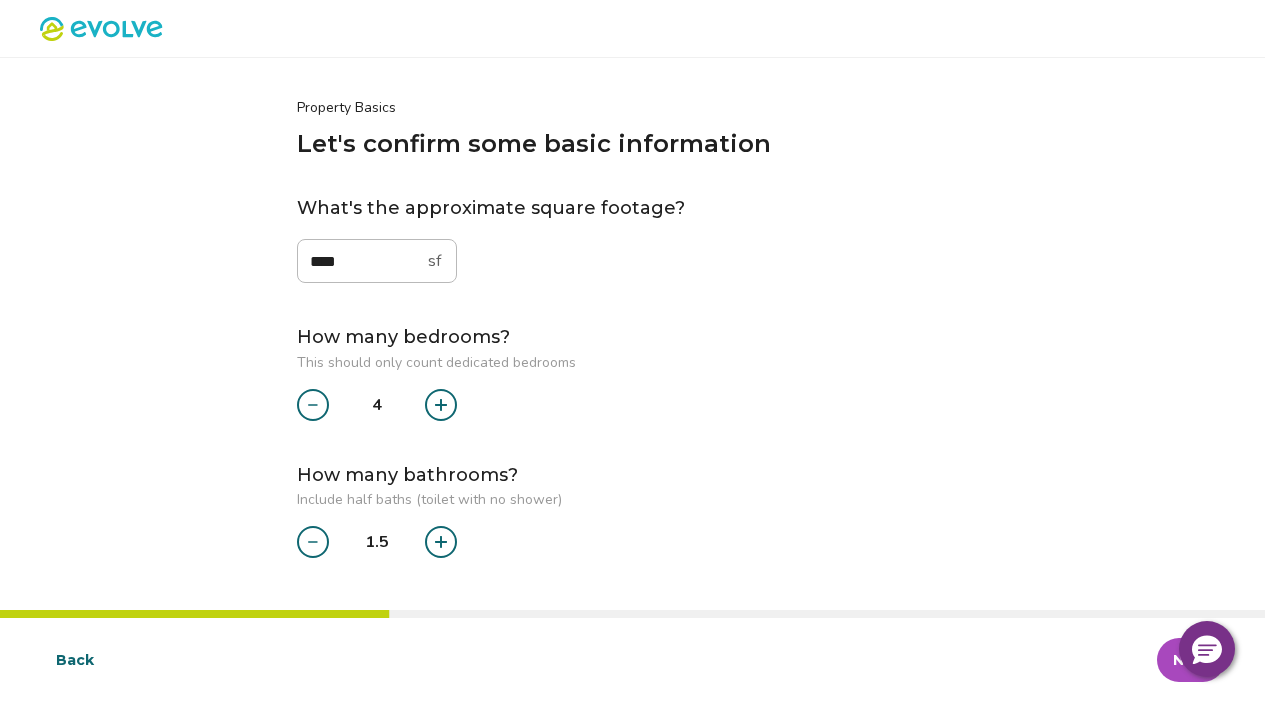 click at bounding box center [441, 542] 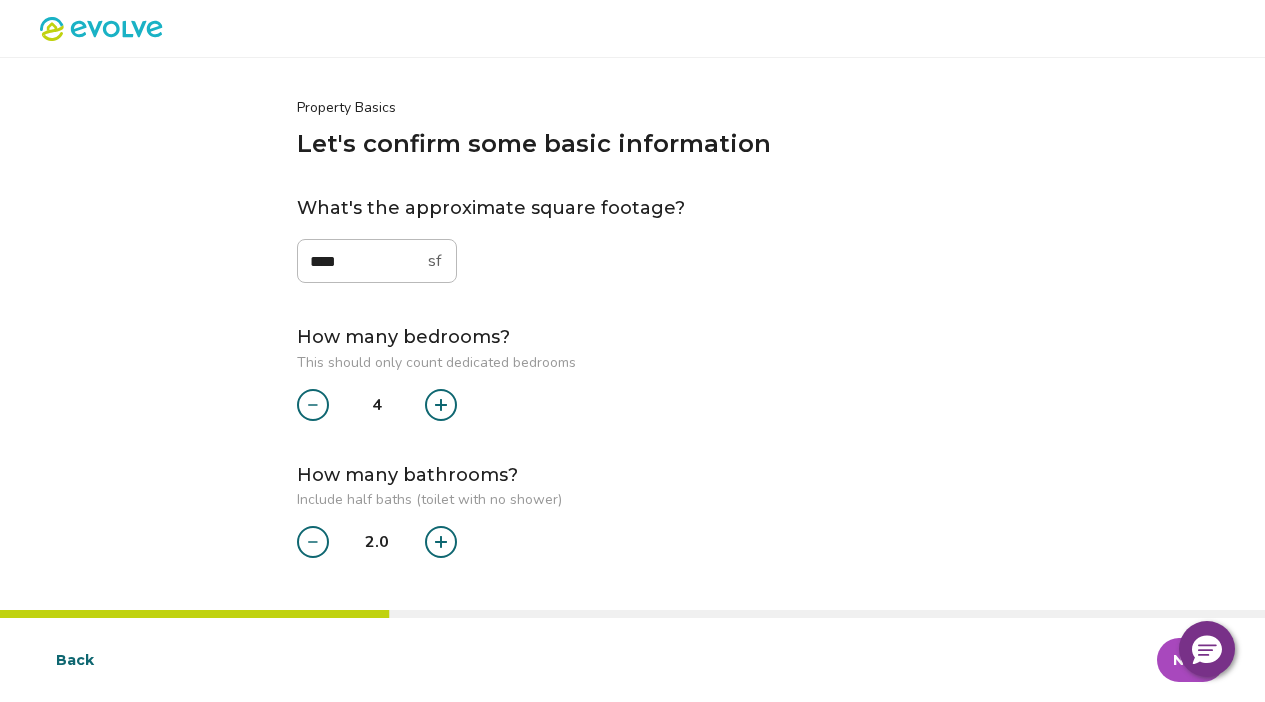 click at bounding box center [441, 542] 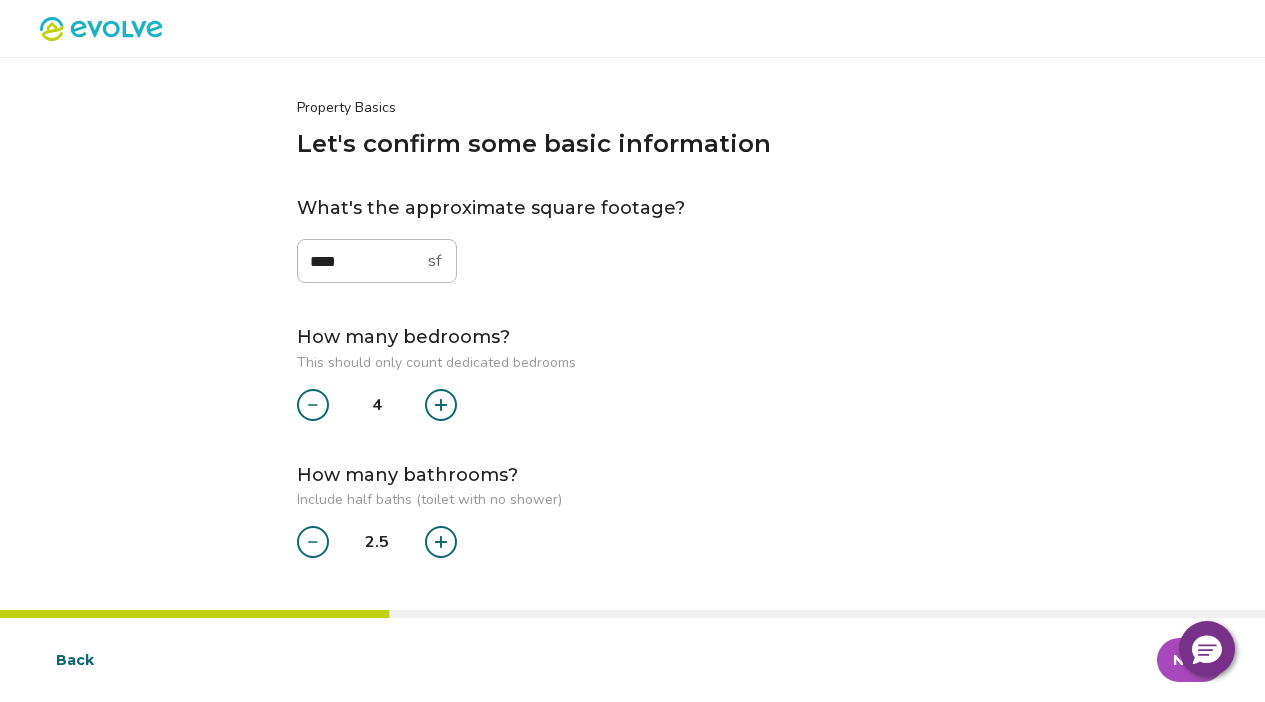 click at bounding box center [441, 542] 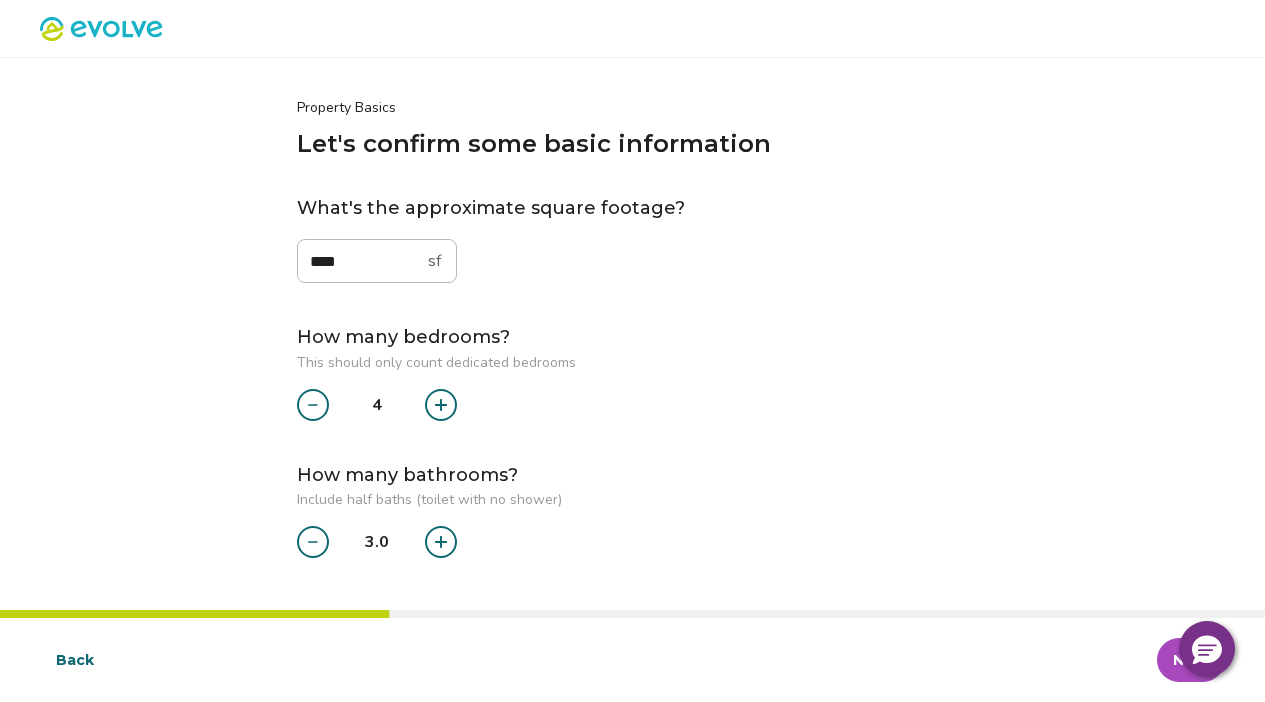 click at bounding box center [441, 542] 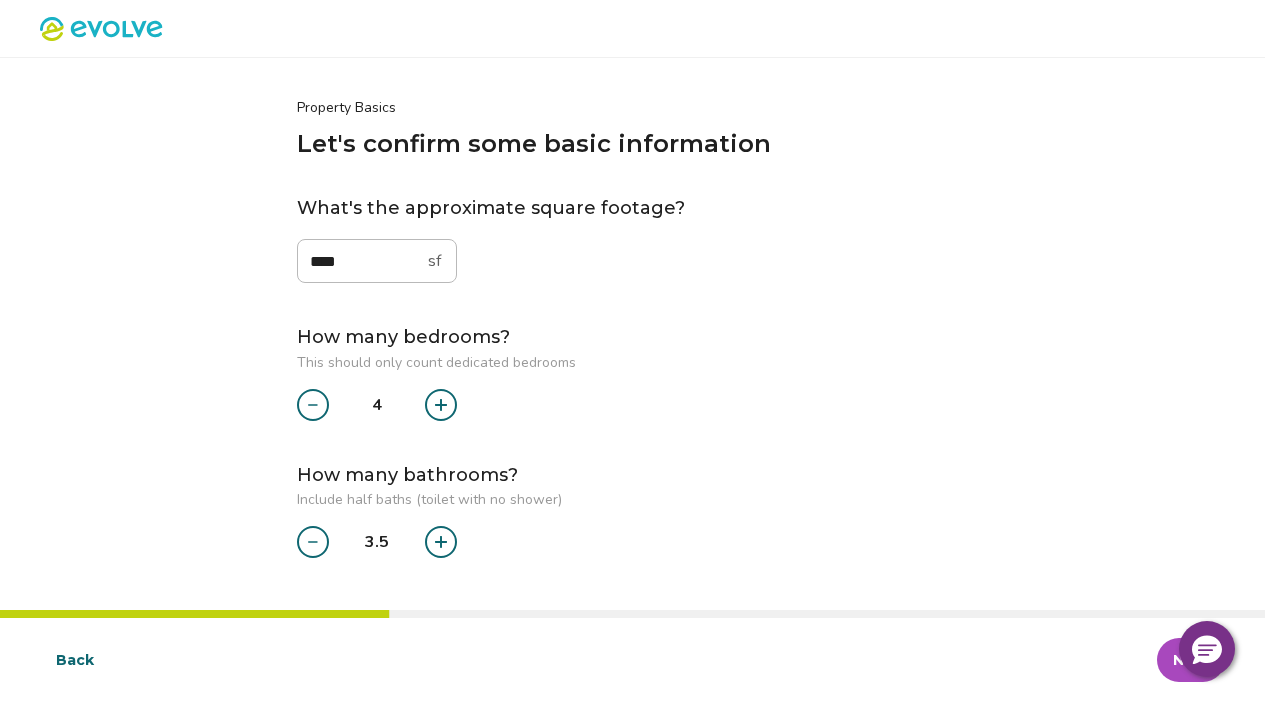 click on "Next" at bounding box center [1191, 660] 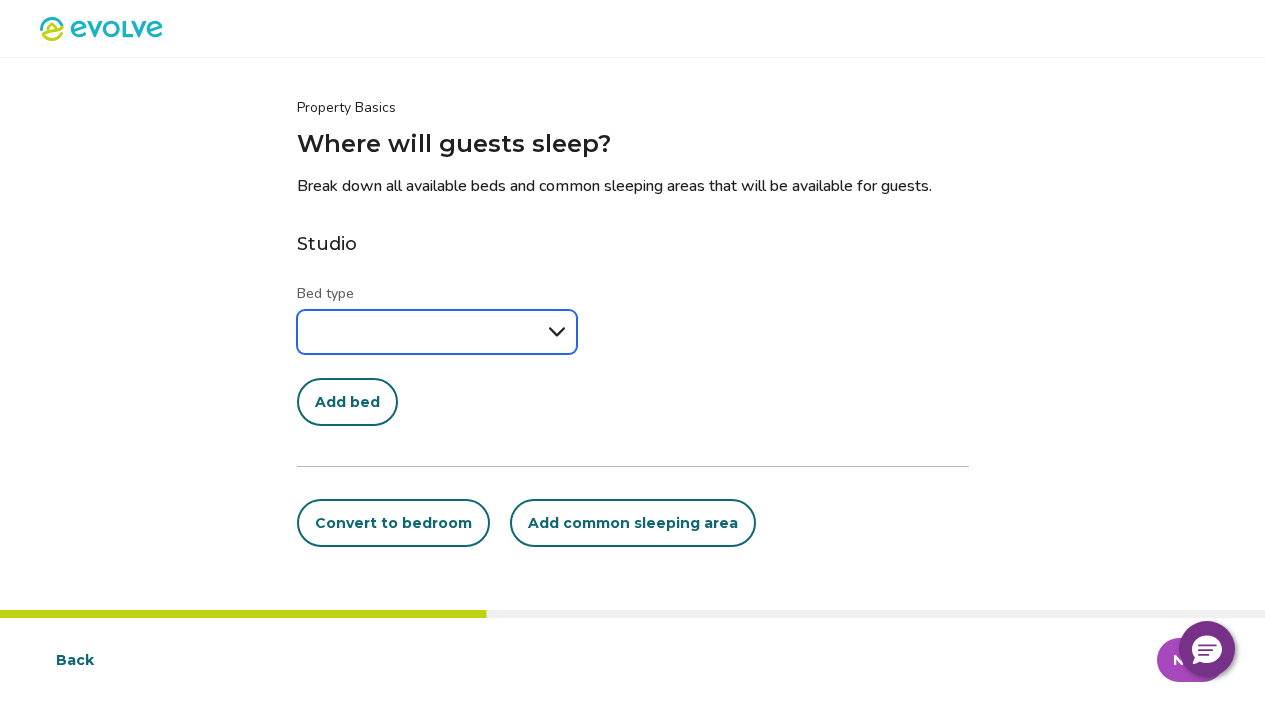 click on "**********" at bounding box center (437, 332) 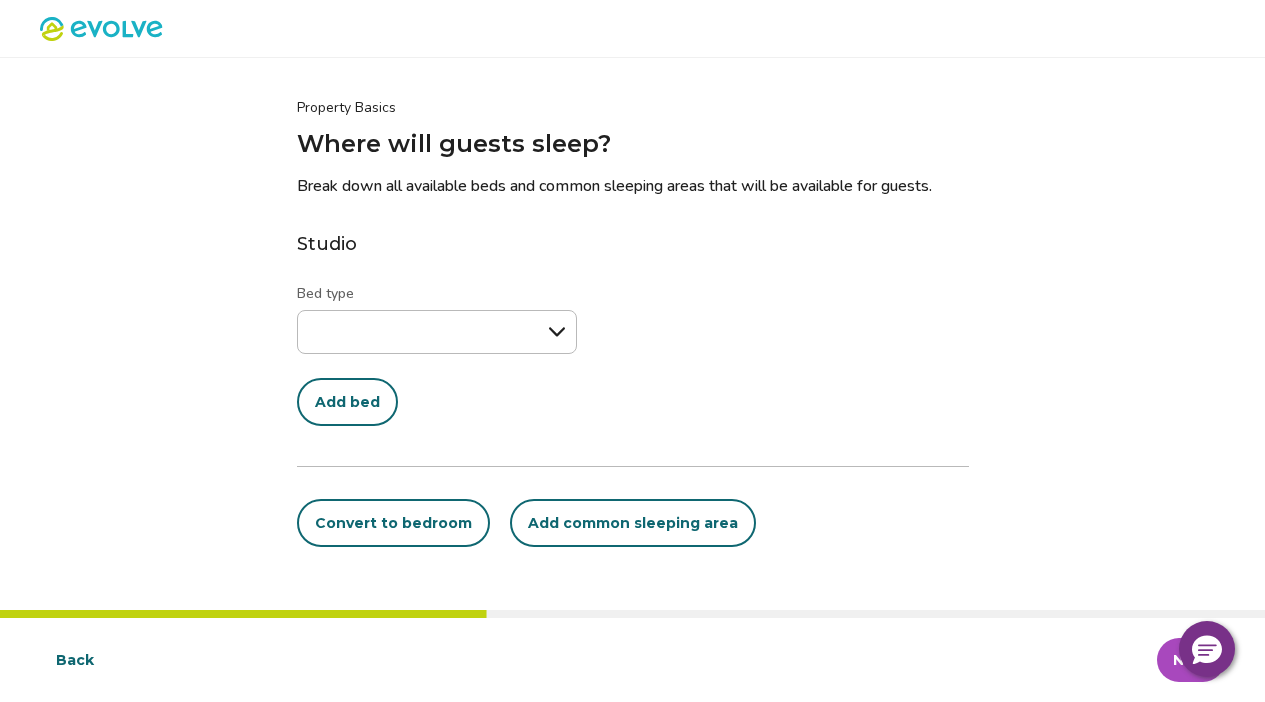 click on "Back" at bounding box center [75, 660] 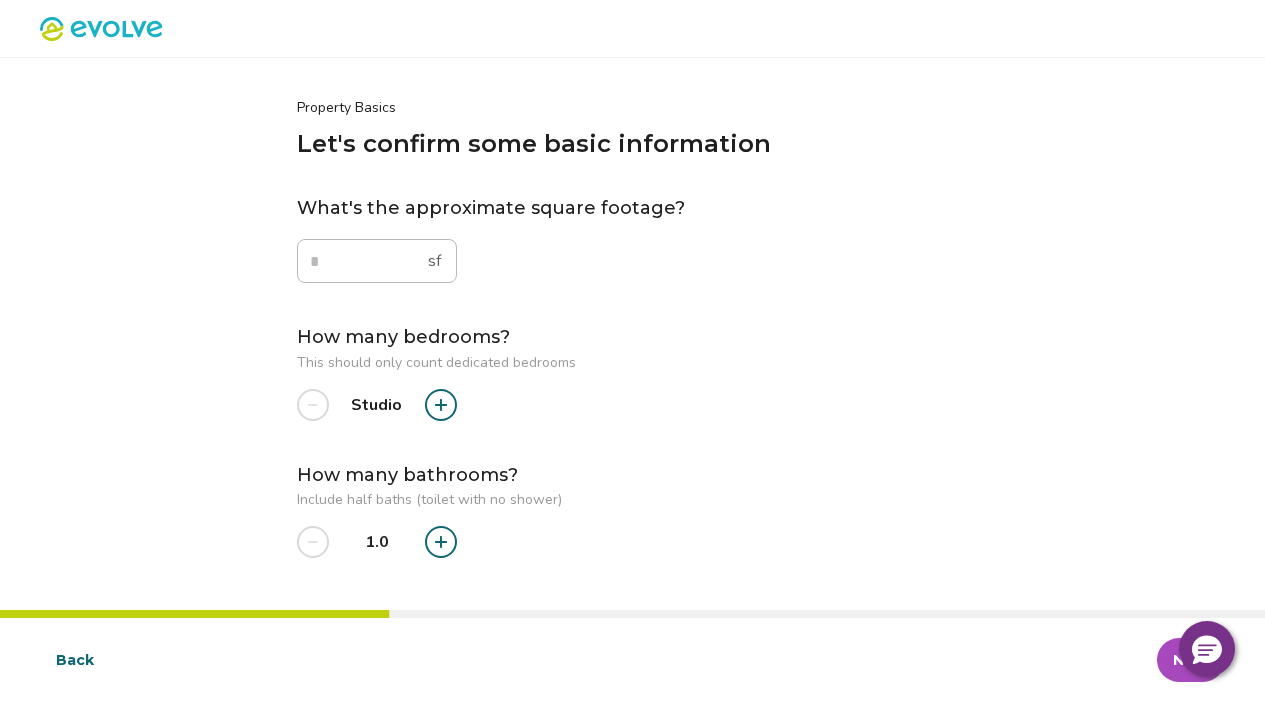 click on "Back" at bounding box center [75, 660] 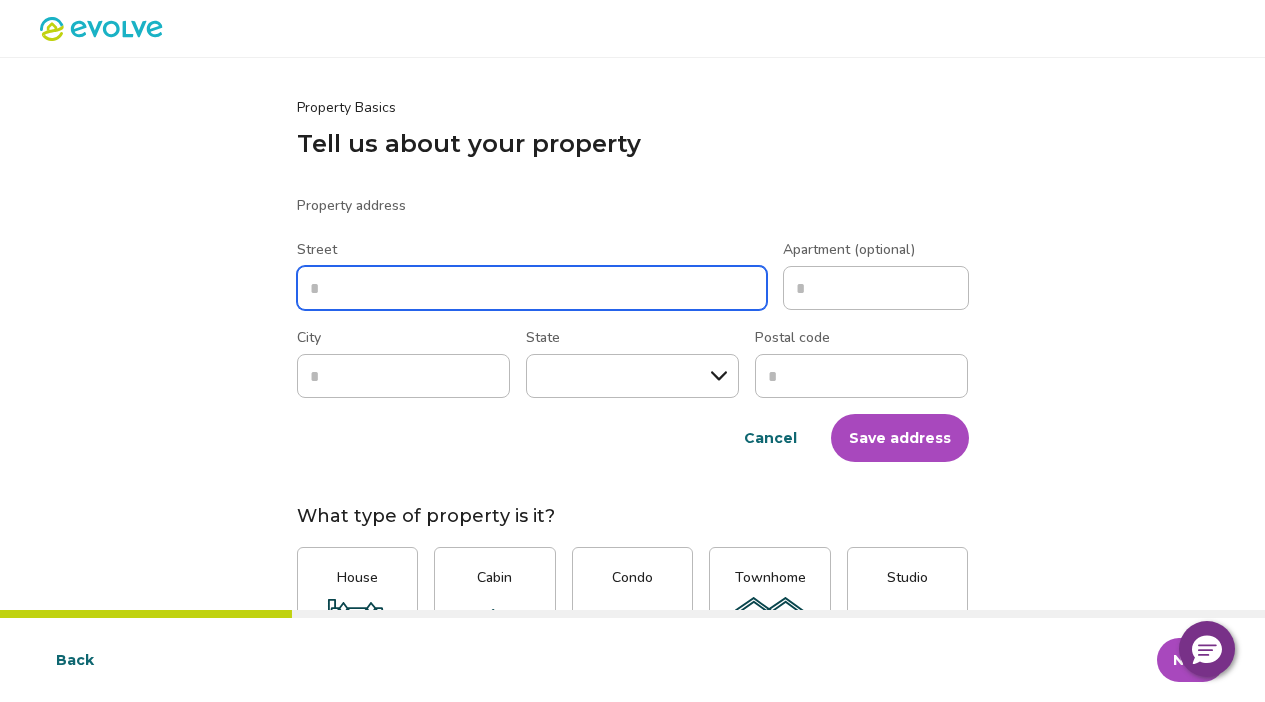 click on "Street" at bounding box center (532, 288) 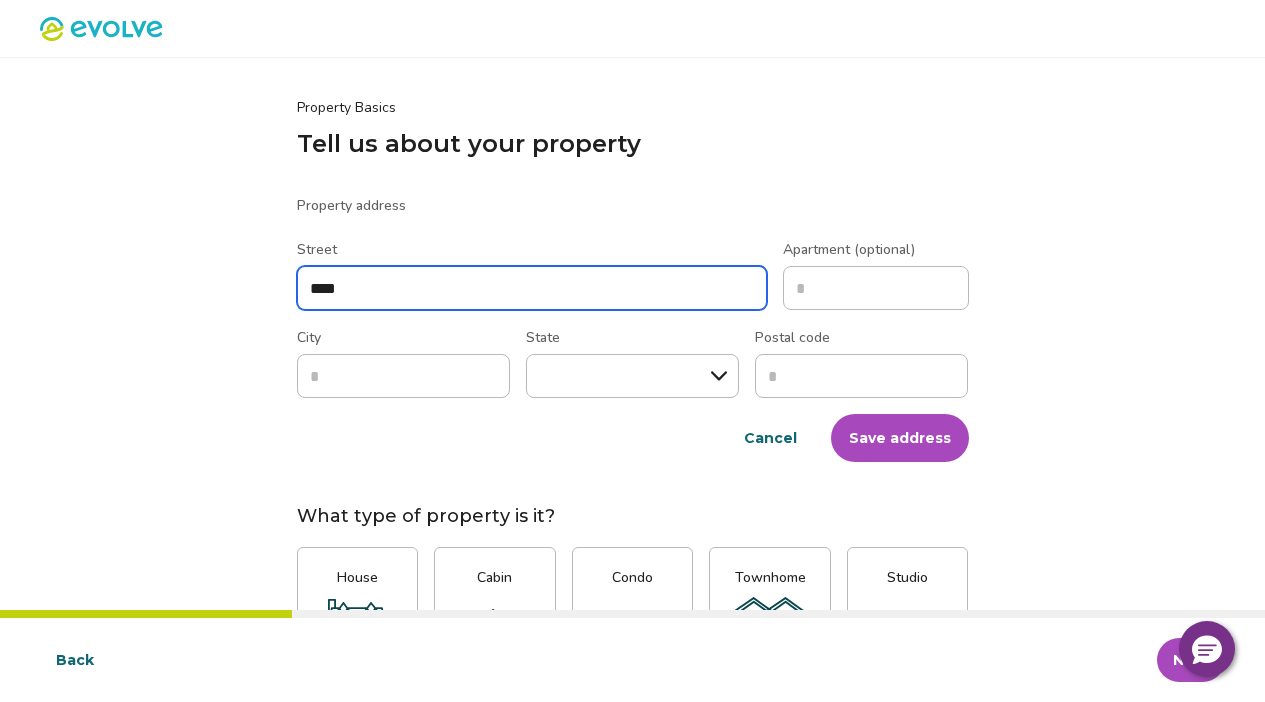 type on "**********" 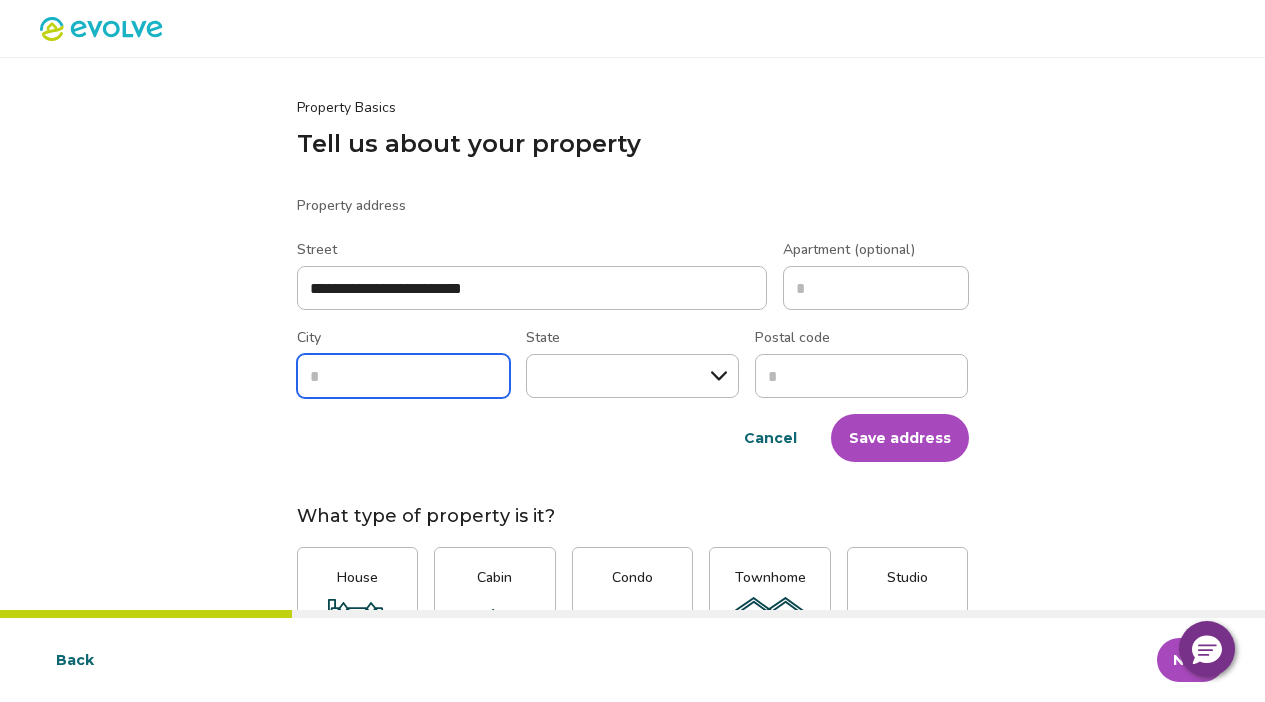 click on "City" at bounding box center [403, 376] 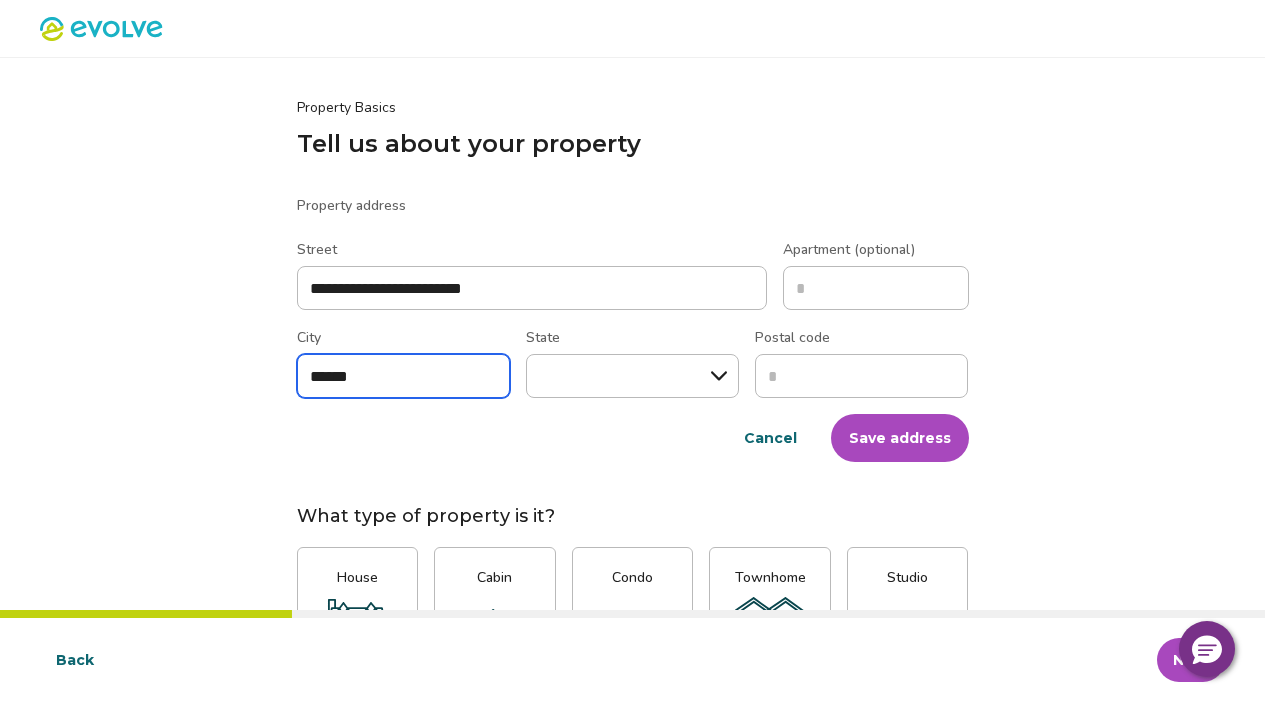 type on "******" 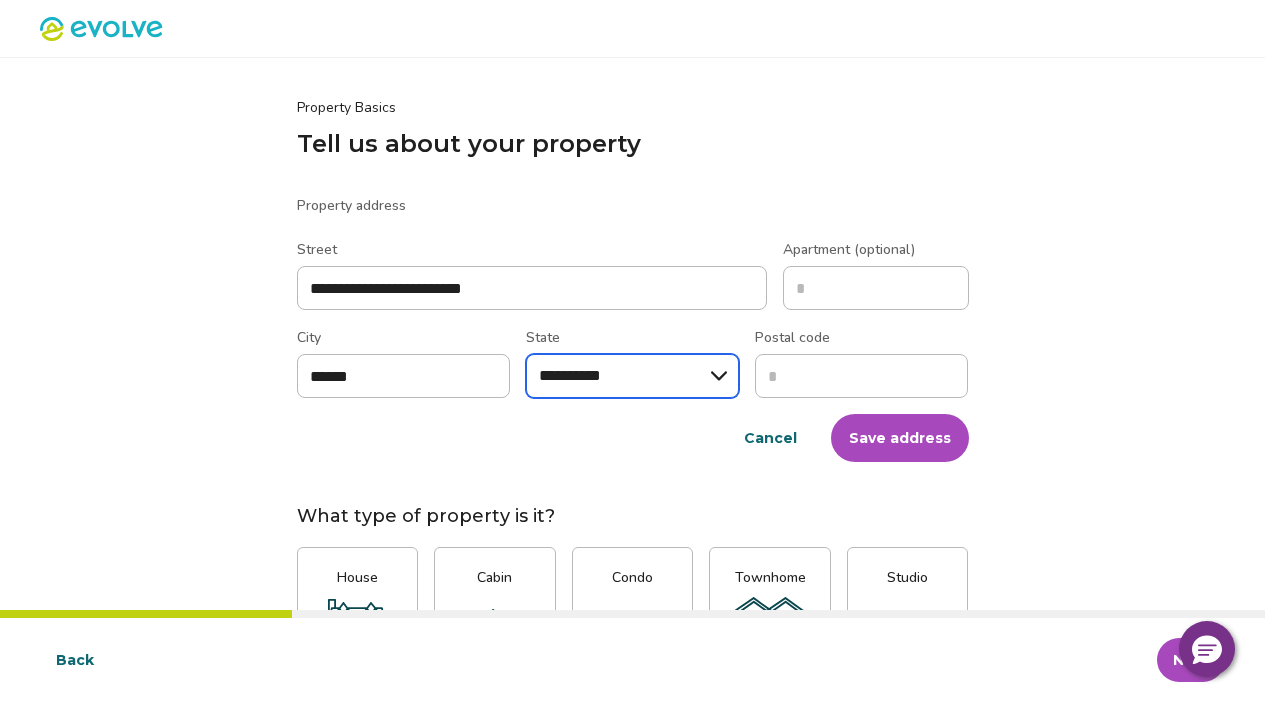 select on "********" 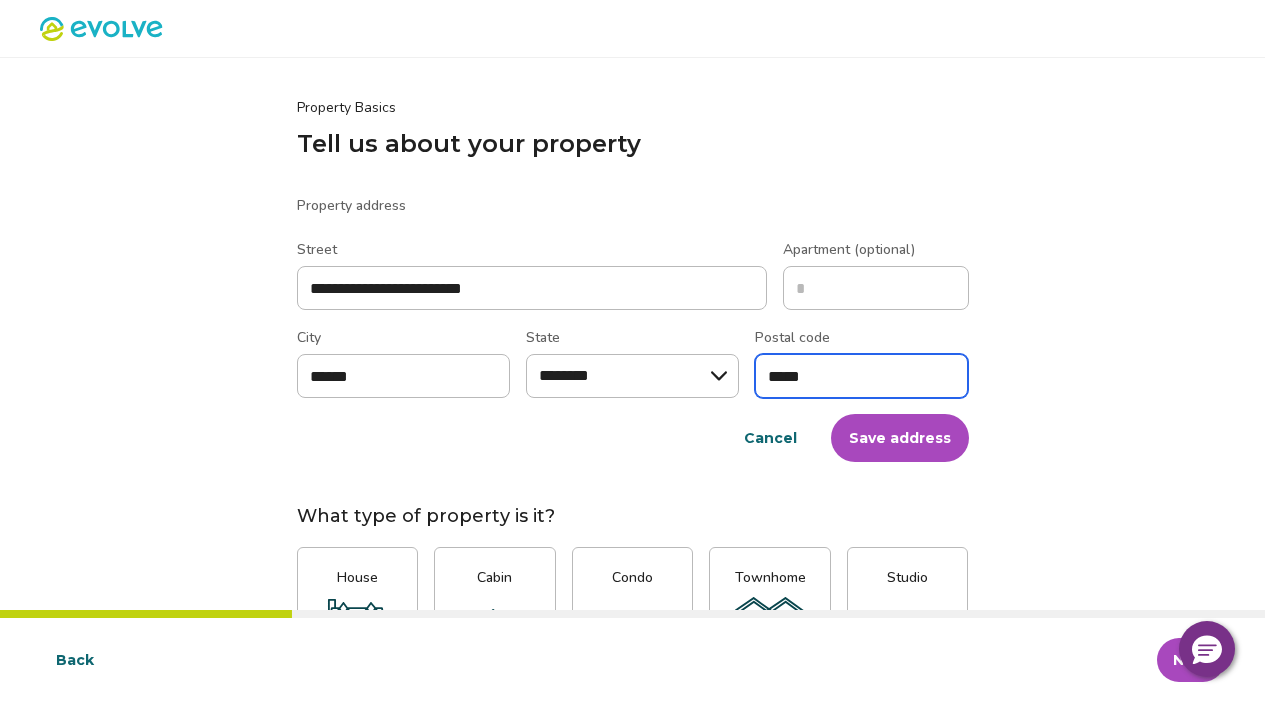 type on "*****" 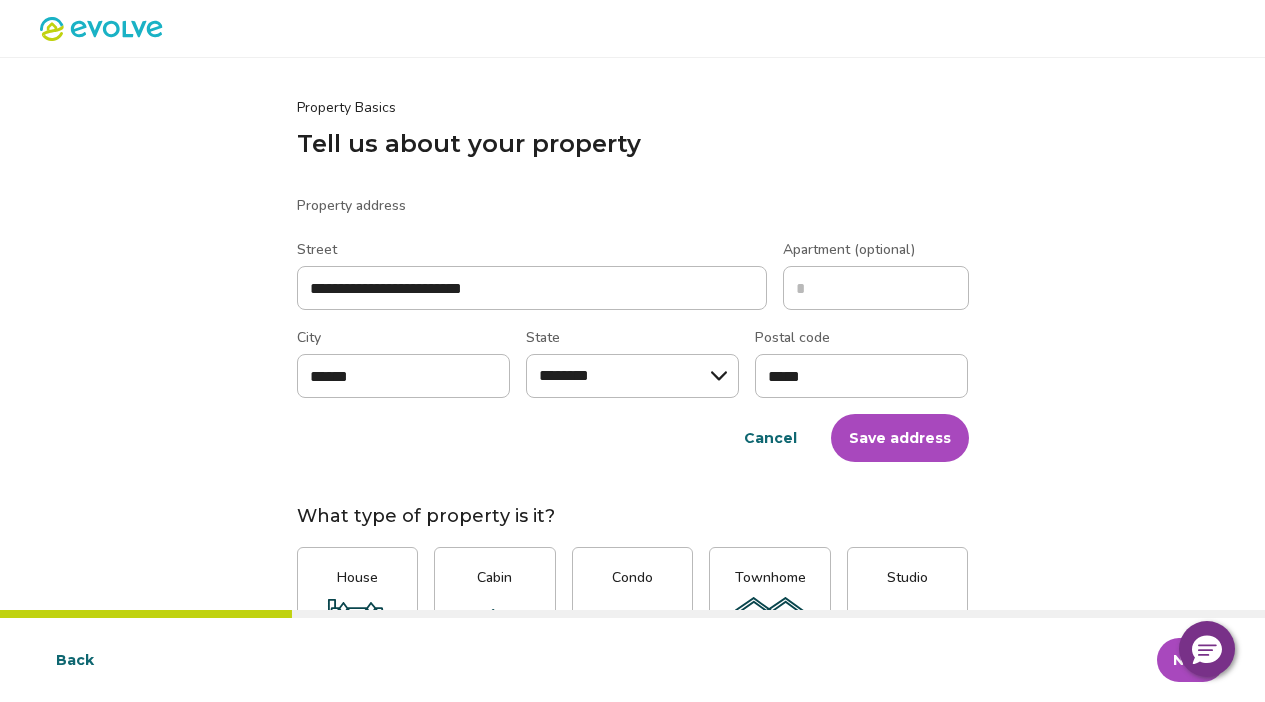 click on "Save address" at bounding box center [900, 438] 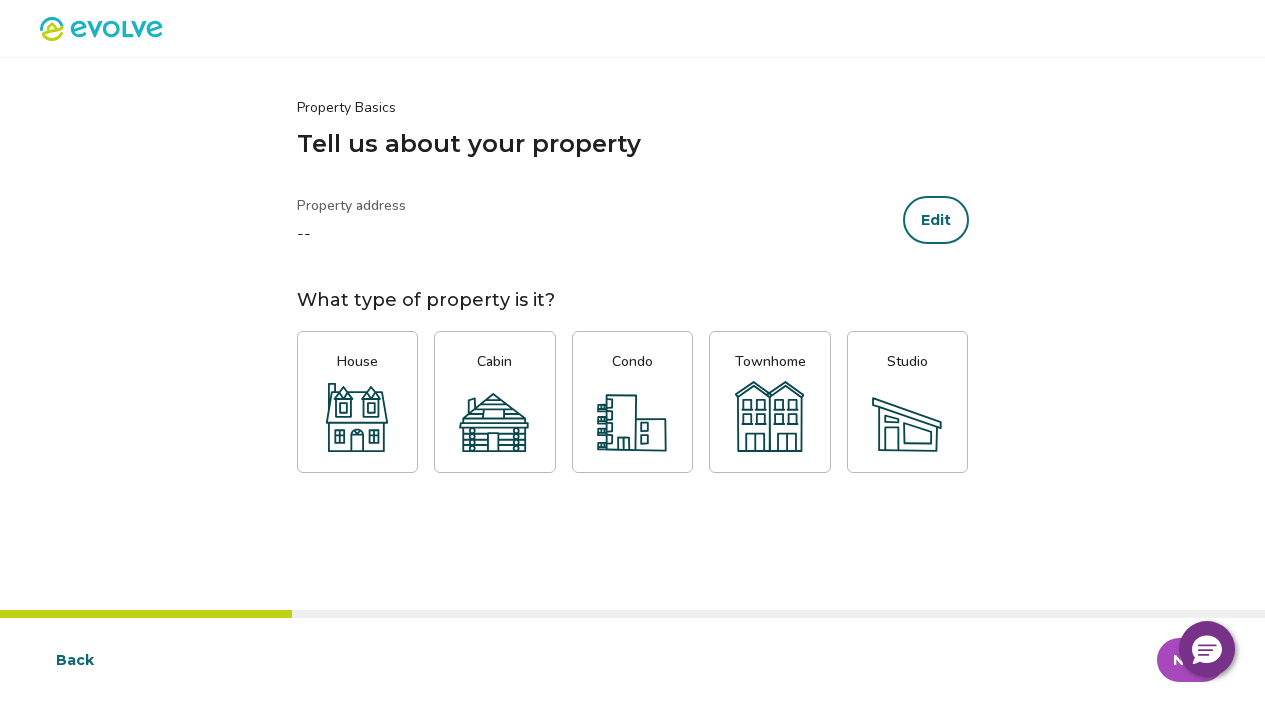 click on "Townhome" at bounding box center (770, 402) 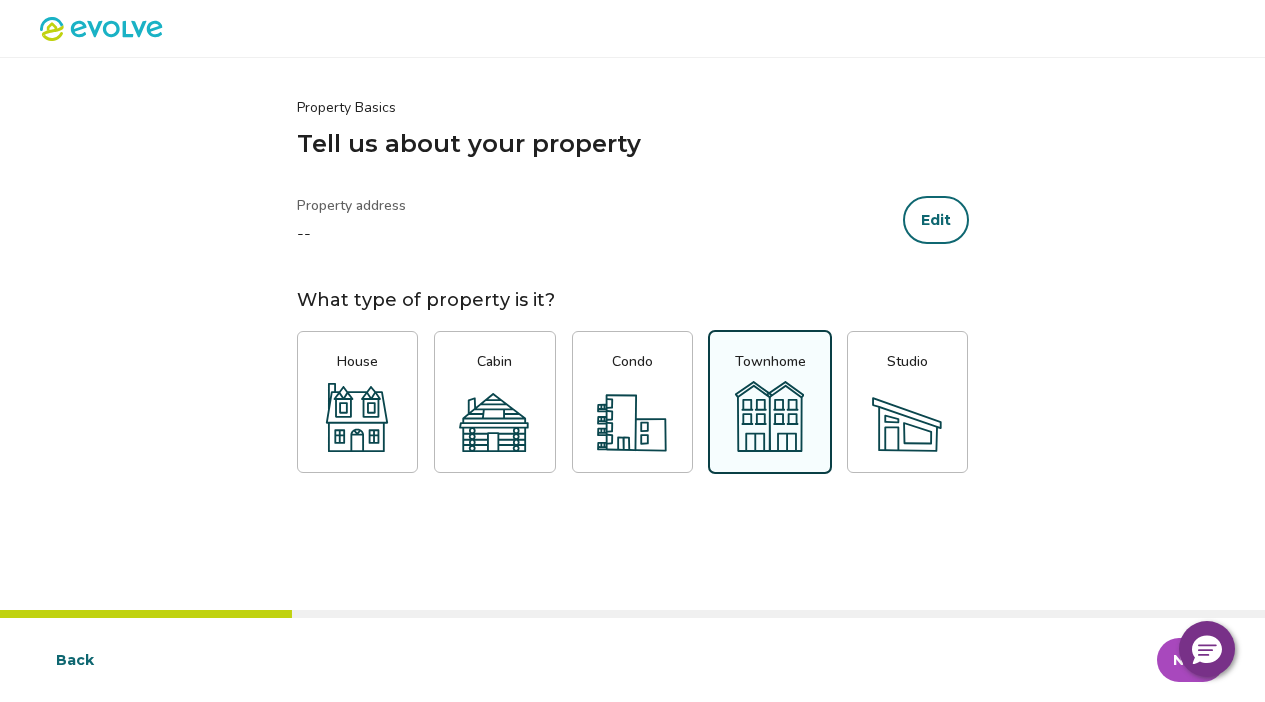 click on "Next" at bounding box center (1191, 660) 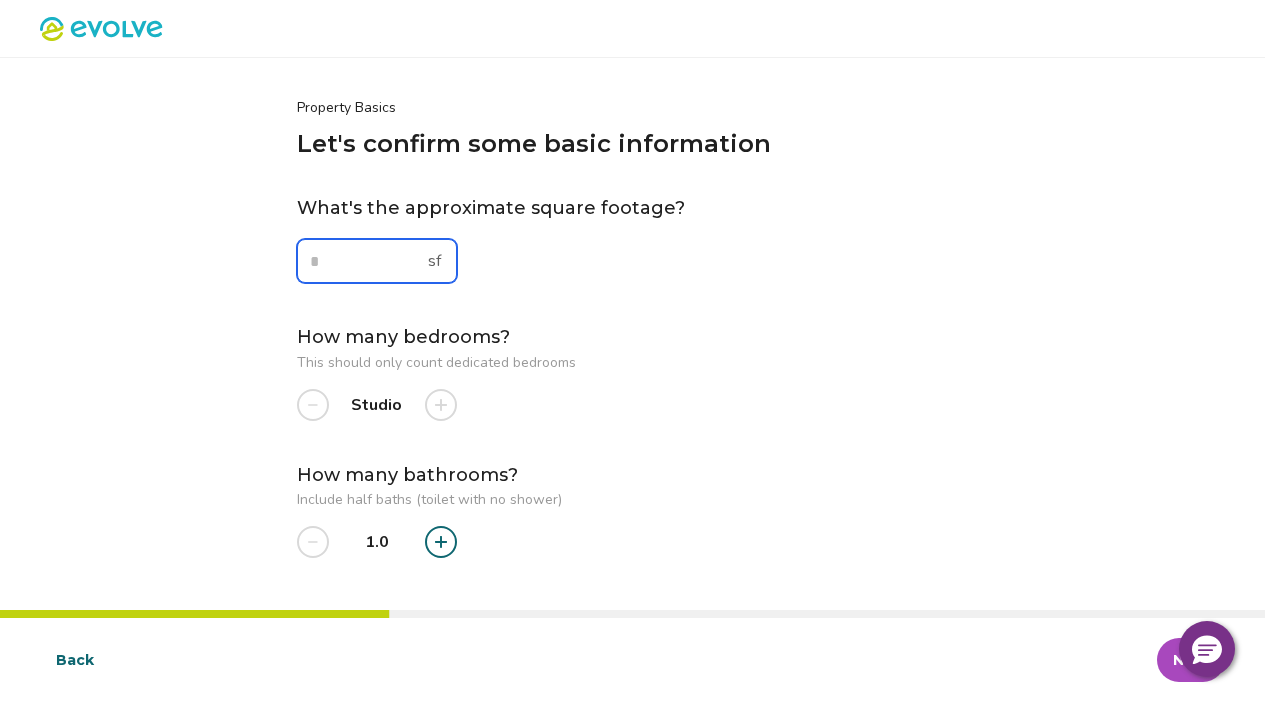 click at bounding box center [377, 261] 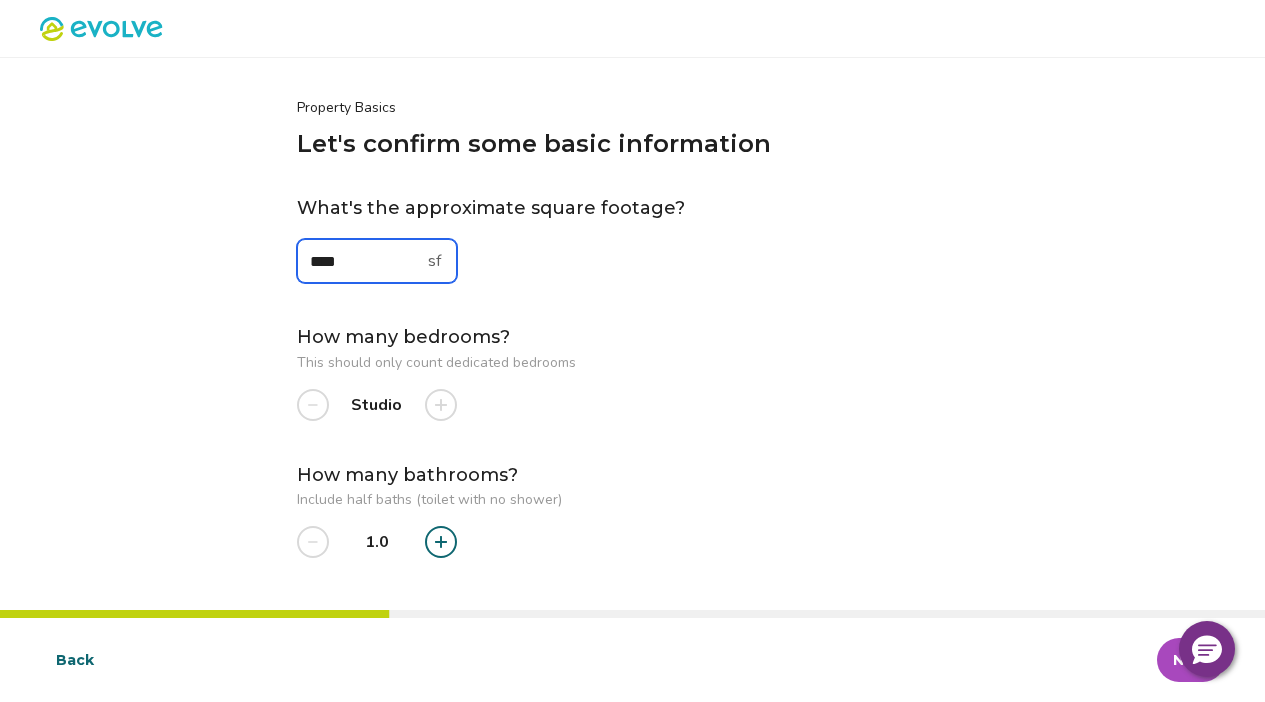 type on "****" 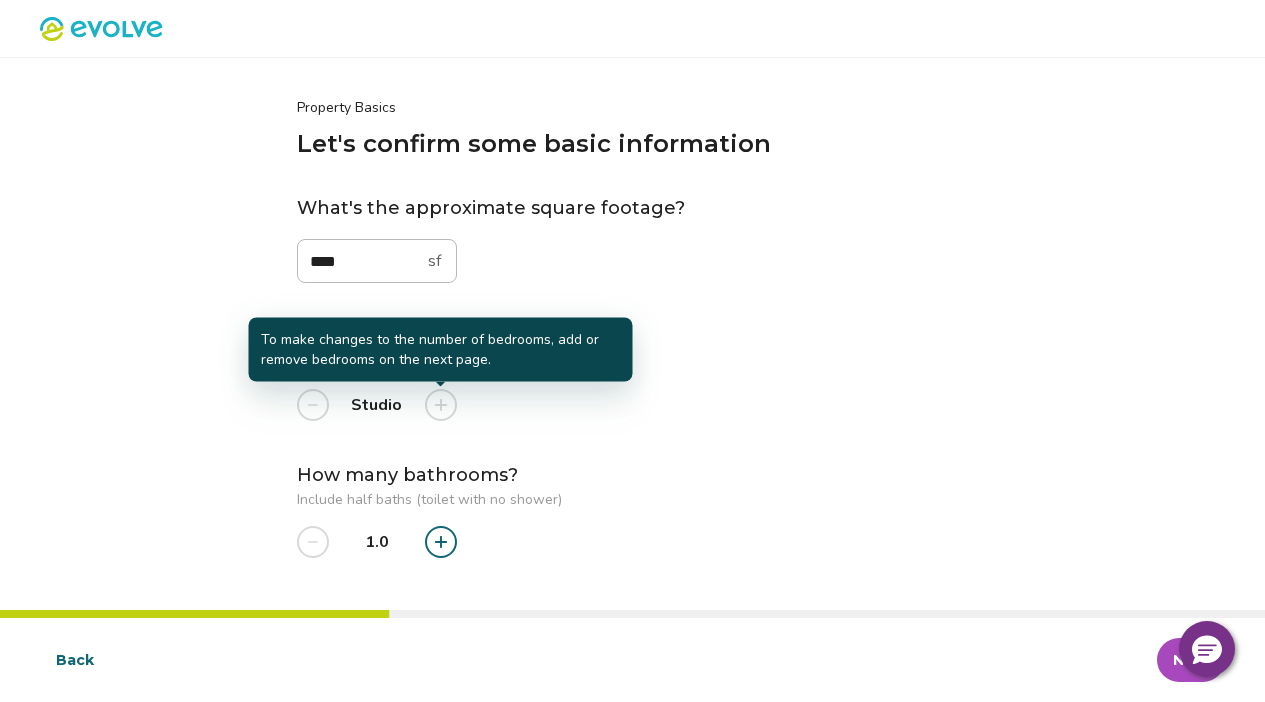 click at bounding box center (441, 405) 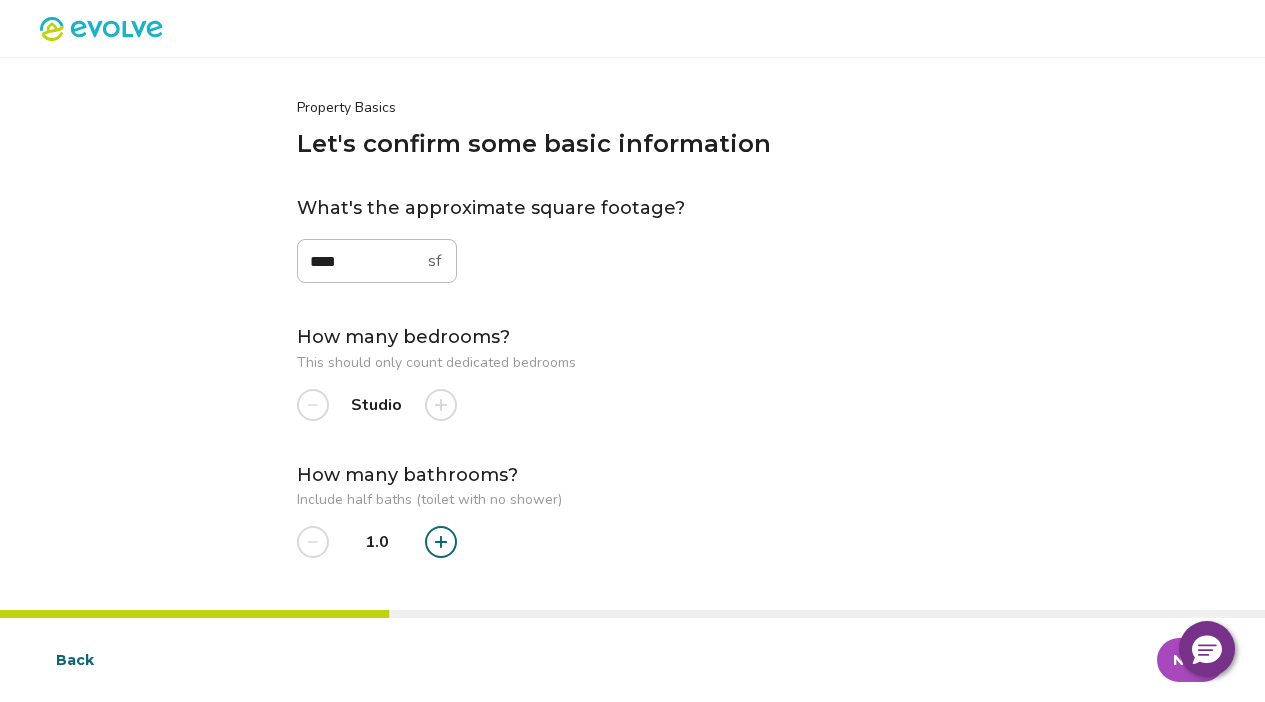 click on "What's the approximate square footage? **** sf How many bedrooms? This should only count dedicated bedrooms Studio How many bathrooms? Include half baths (toilet with no shower) 1.0" at bounding box center (633, 376) 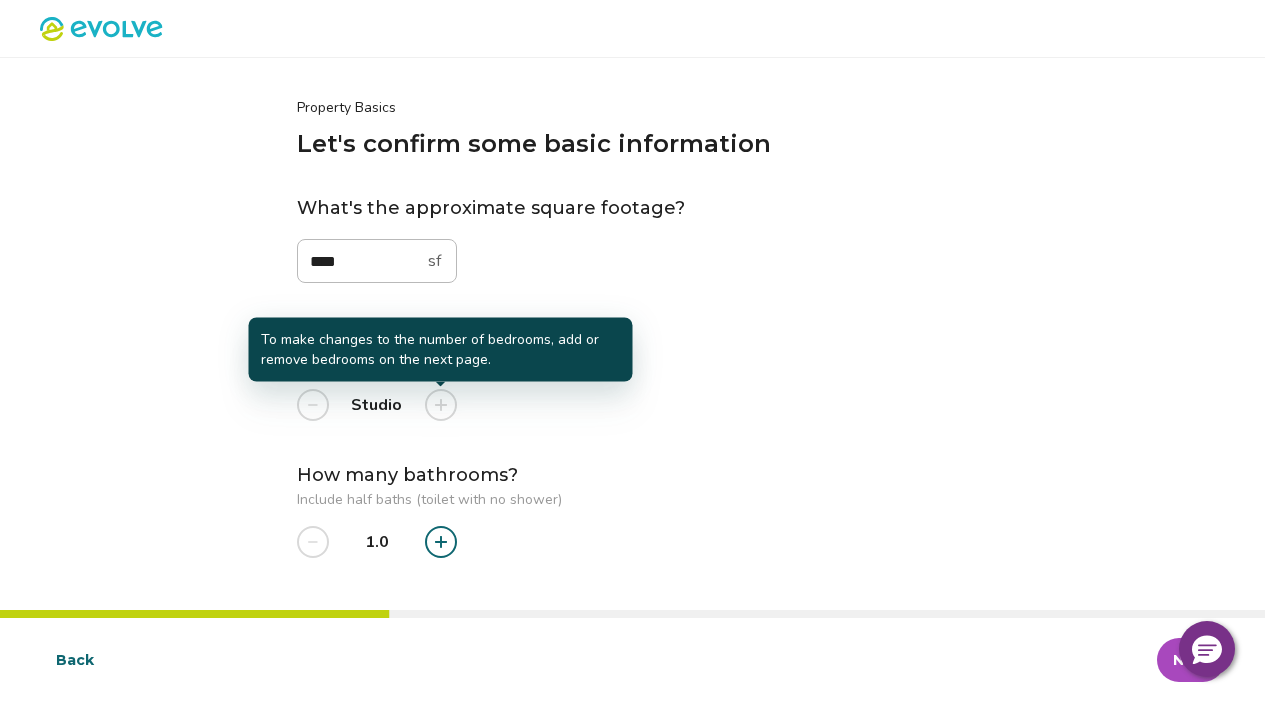 click at bounding box center [441, 405] 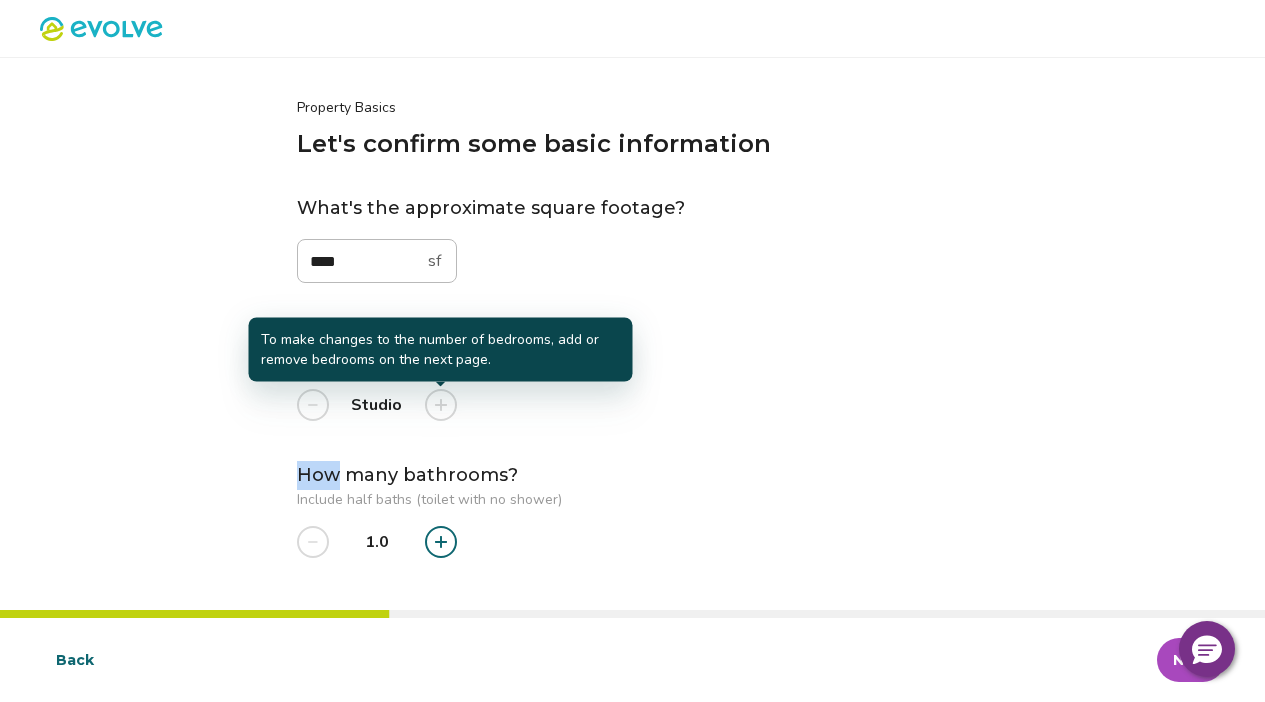 click at bounding box center (441, 405) 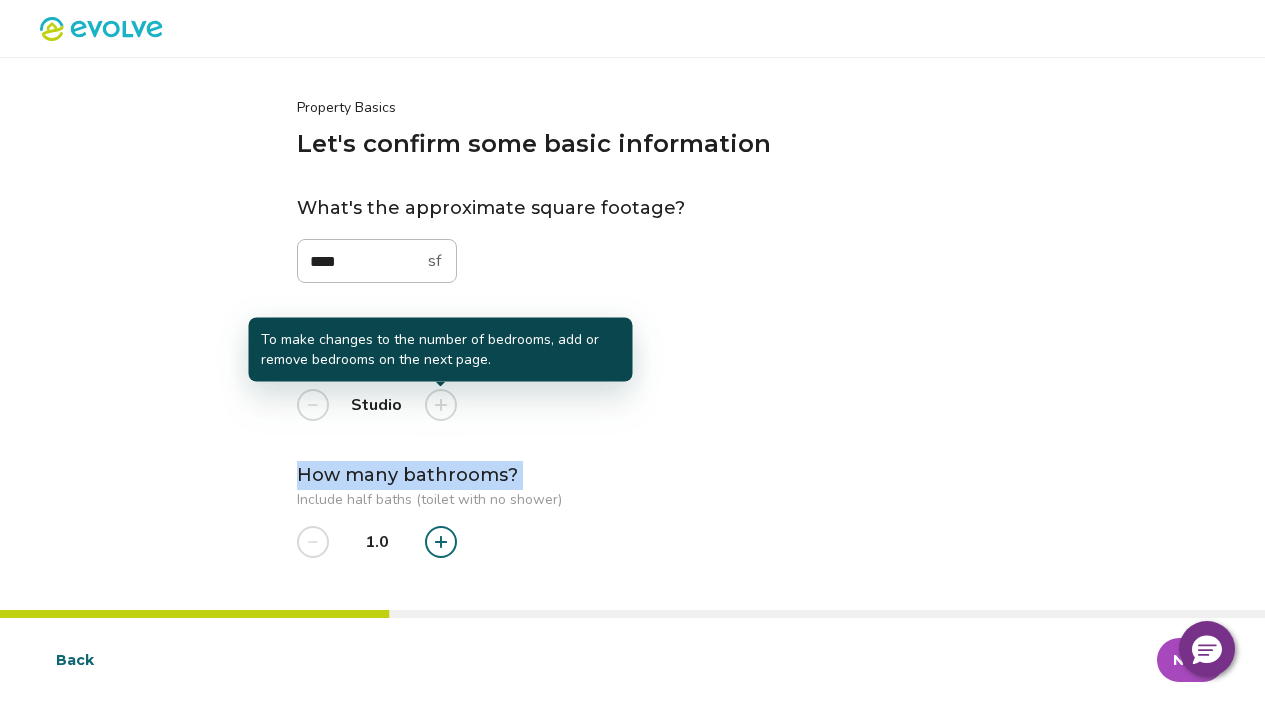 click at bounding box center [441, 405] 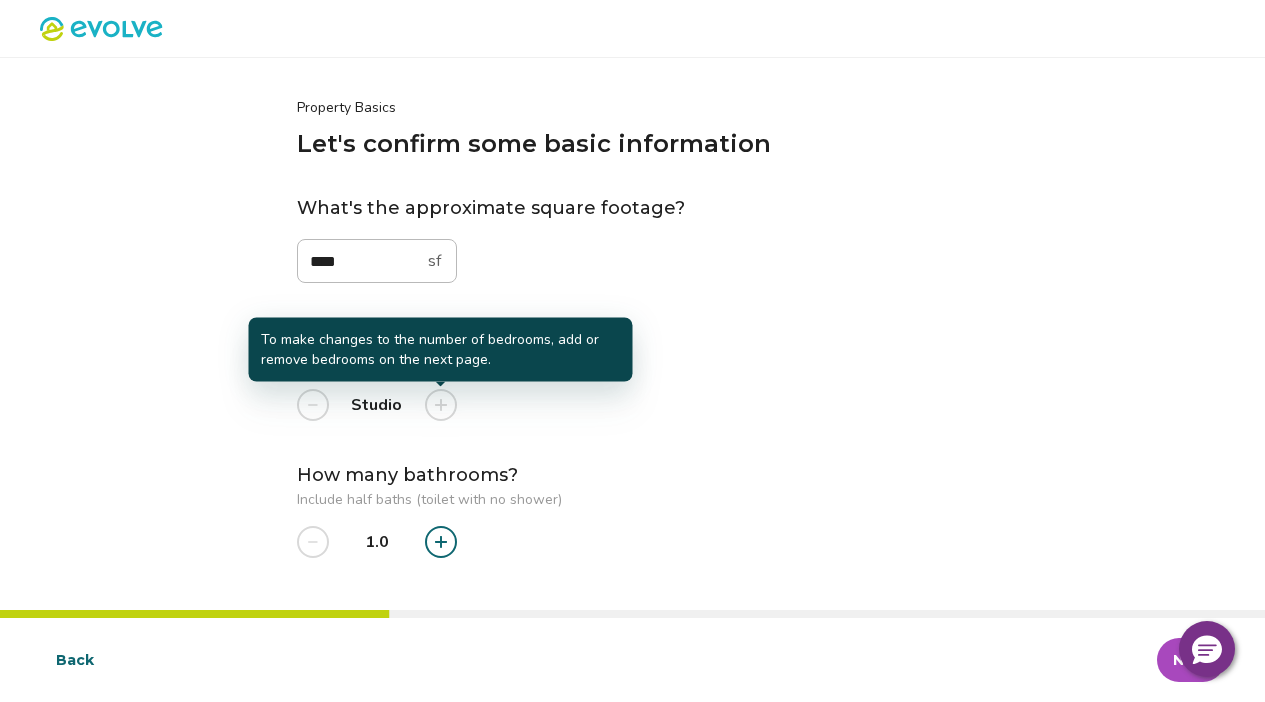 click at bounding box center (441, 405) 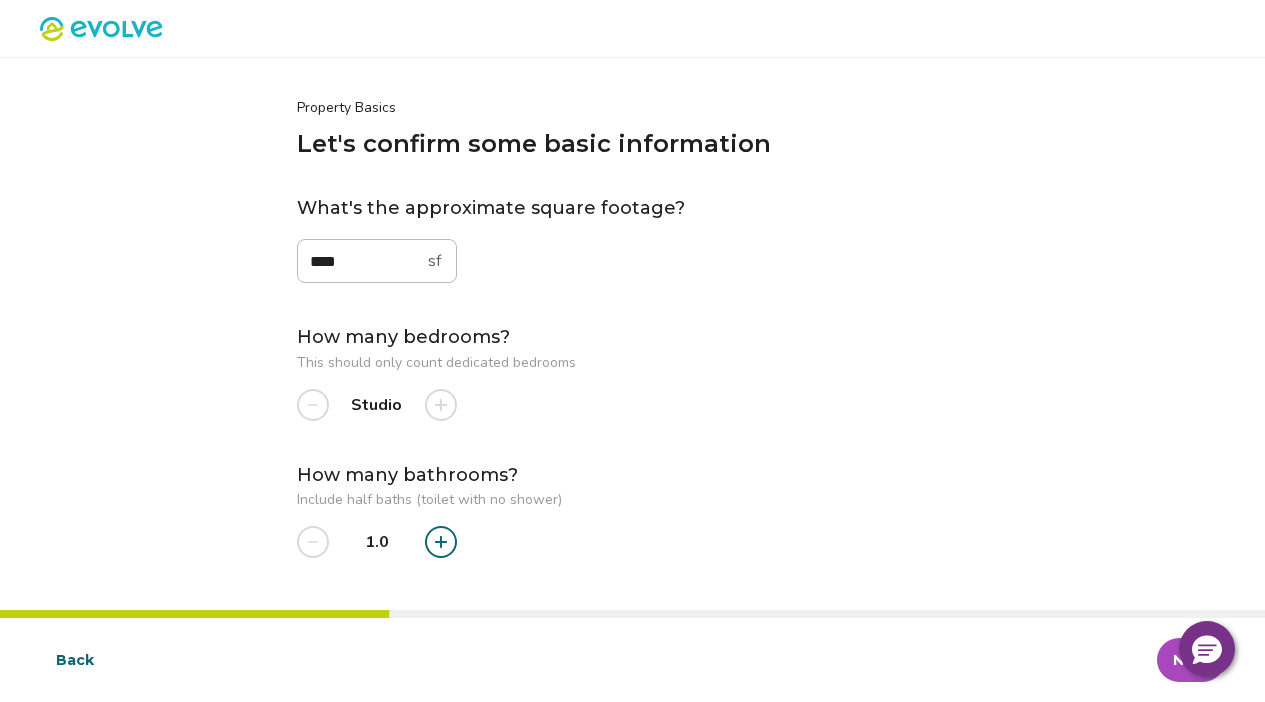 click 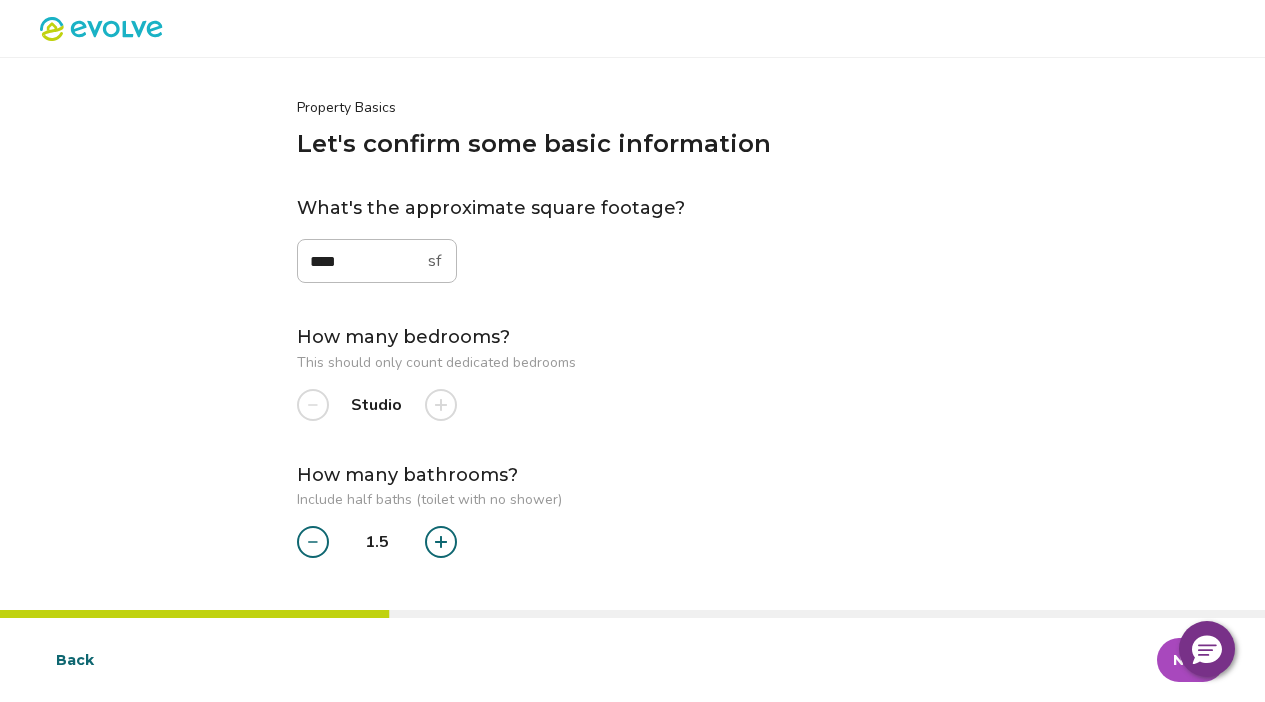 click 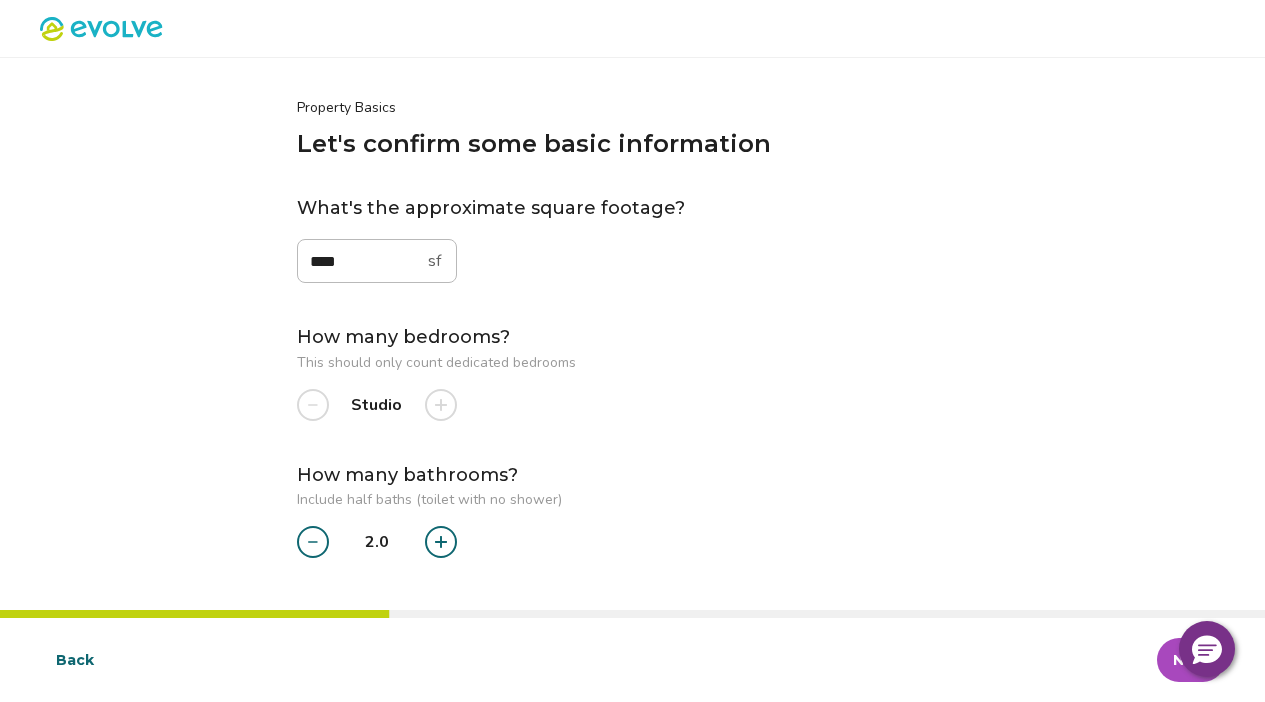 click 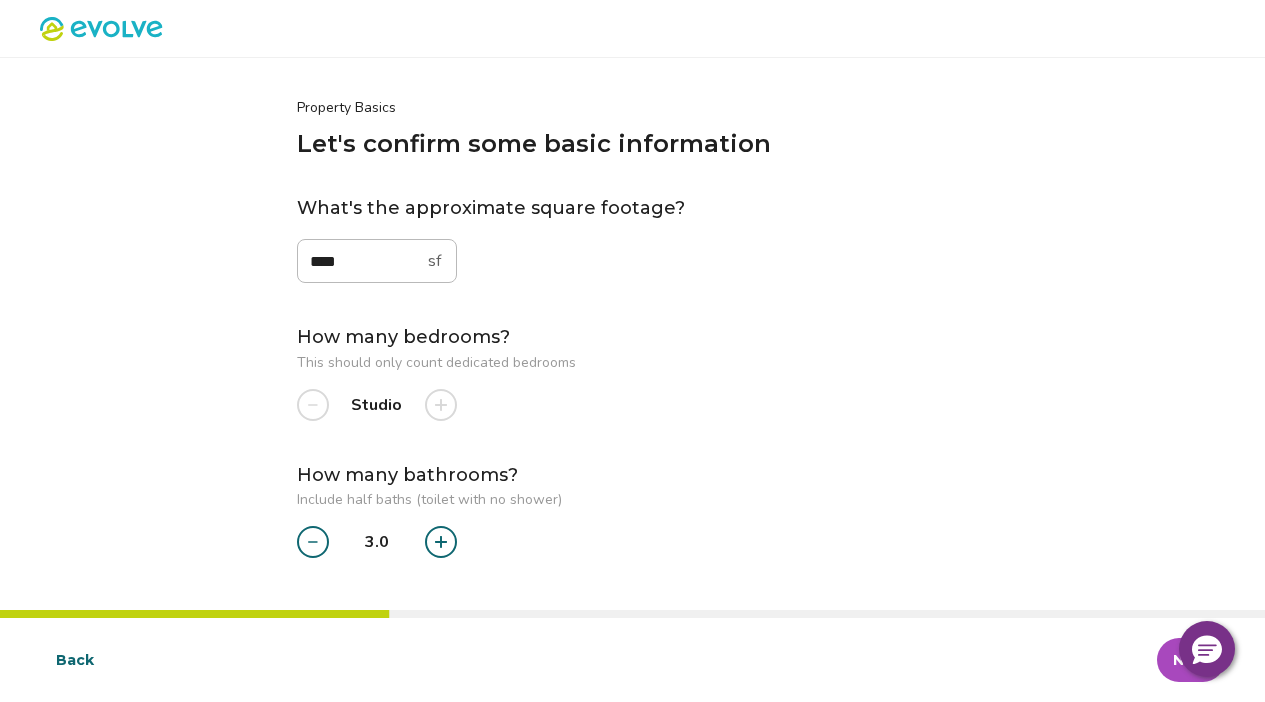 click 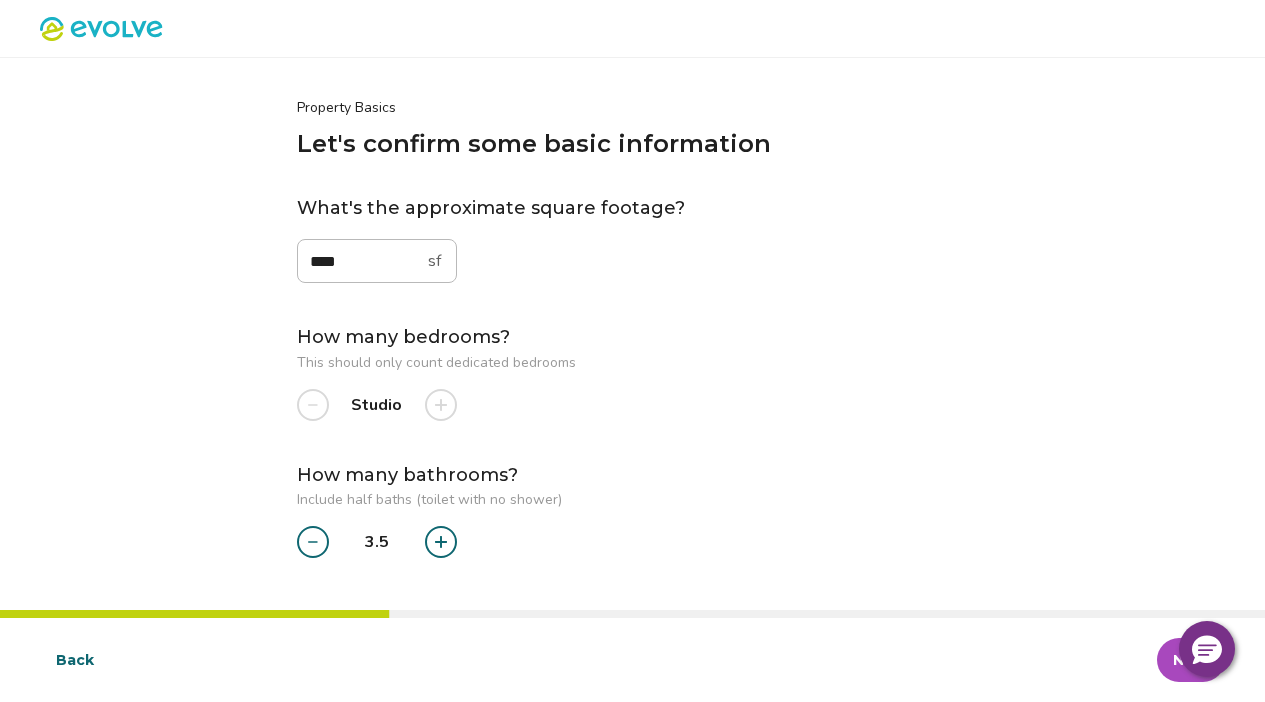 click on "Next" at bounding box center [1191, 660] 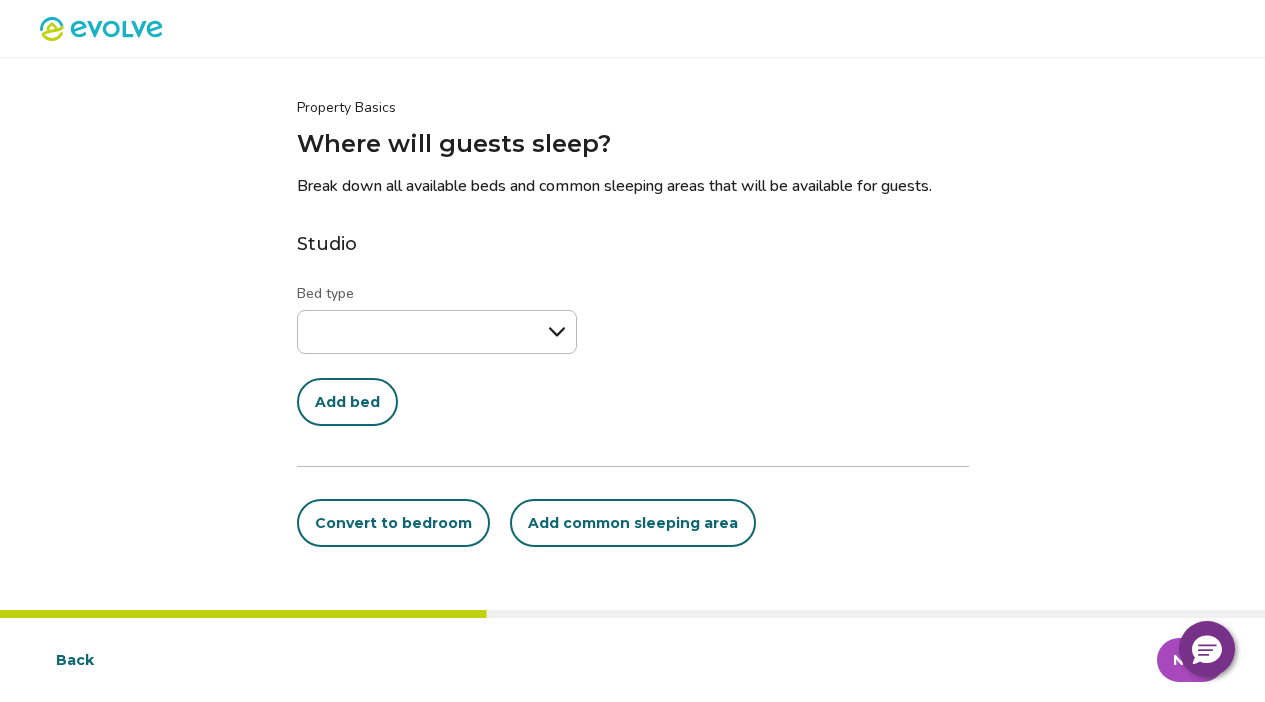 click on "**********" at bounding box center [633, 348] 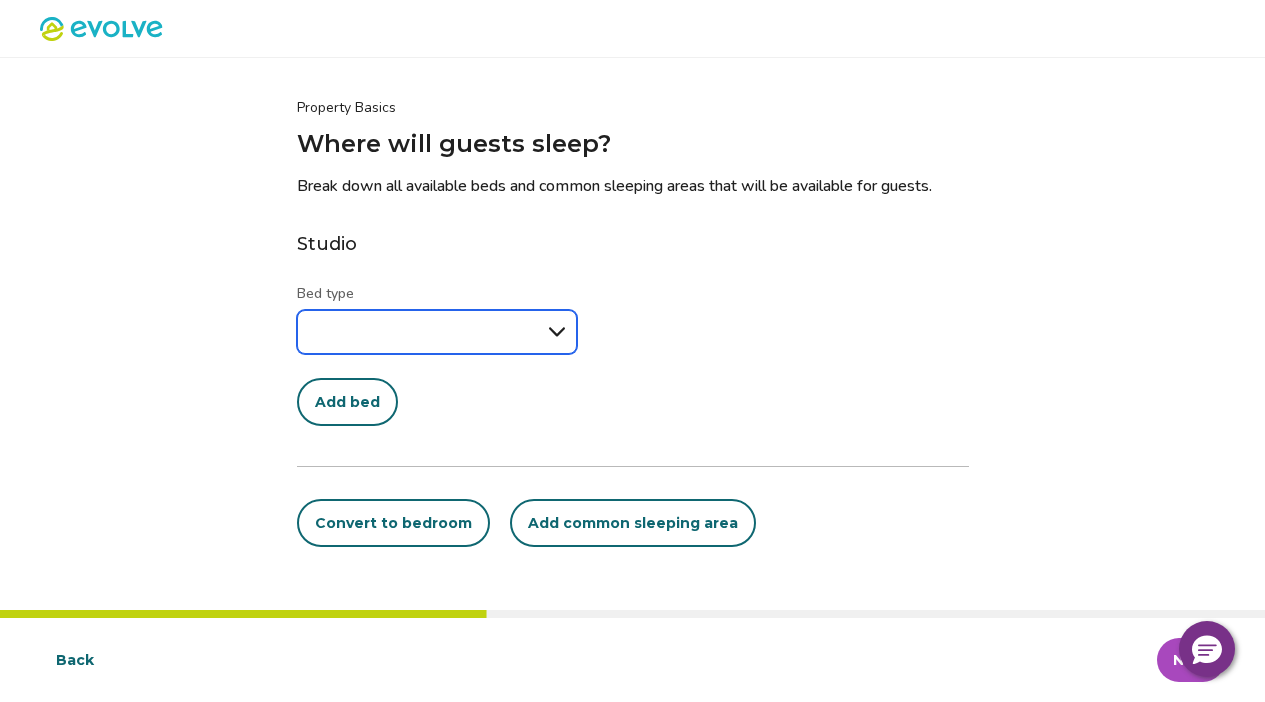 click on "**********" at bounding box center [437, 332] 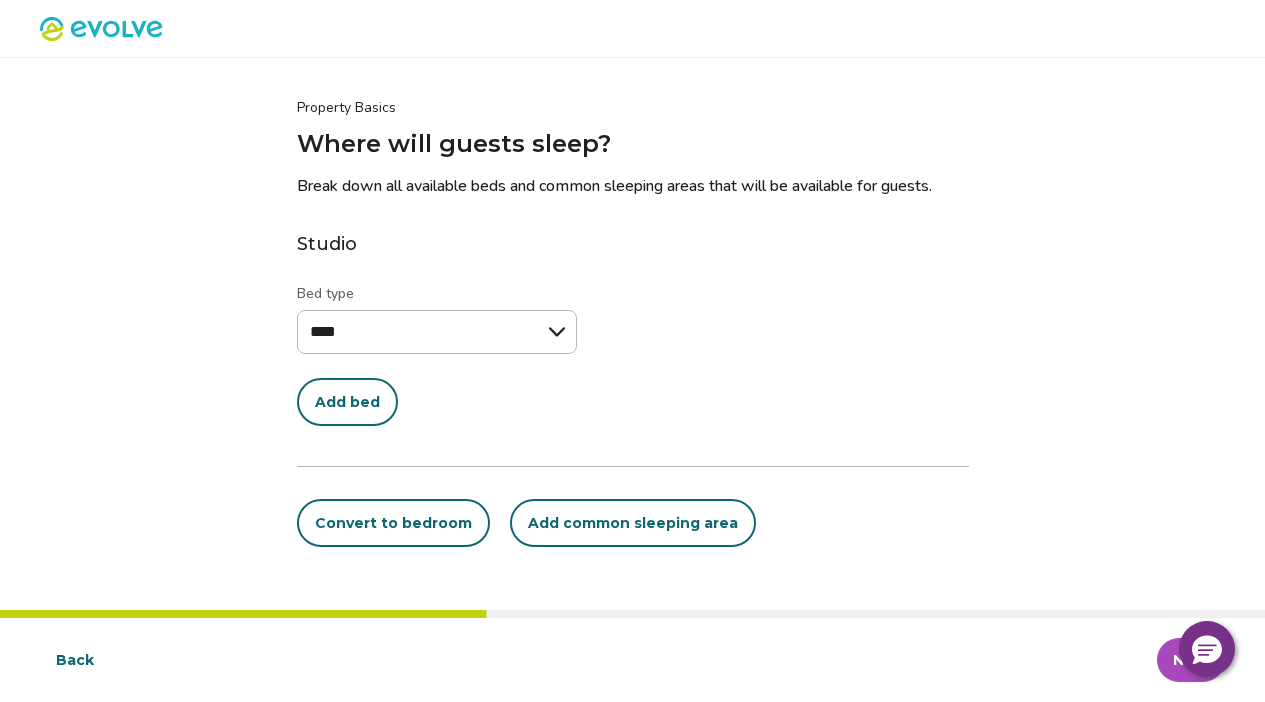 select on "****" 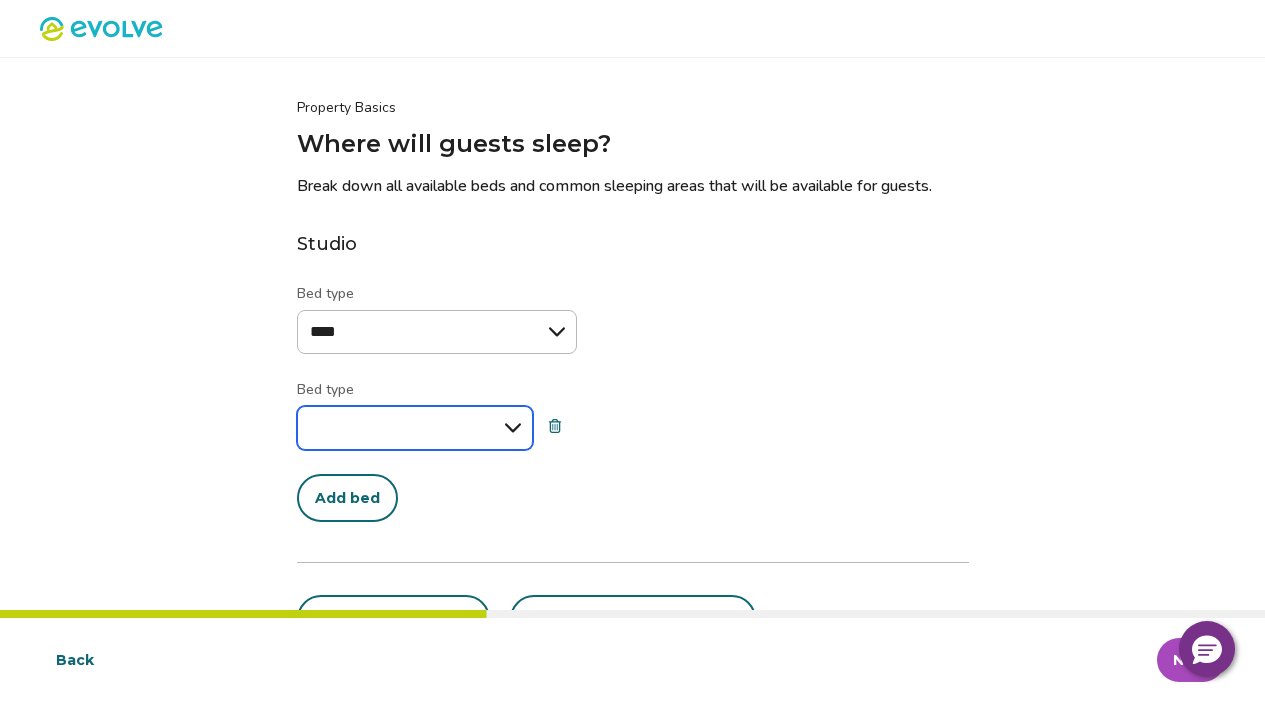 click on "**********" at bounding box center [415, 428] 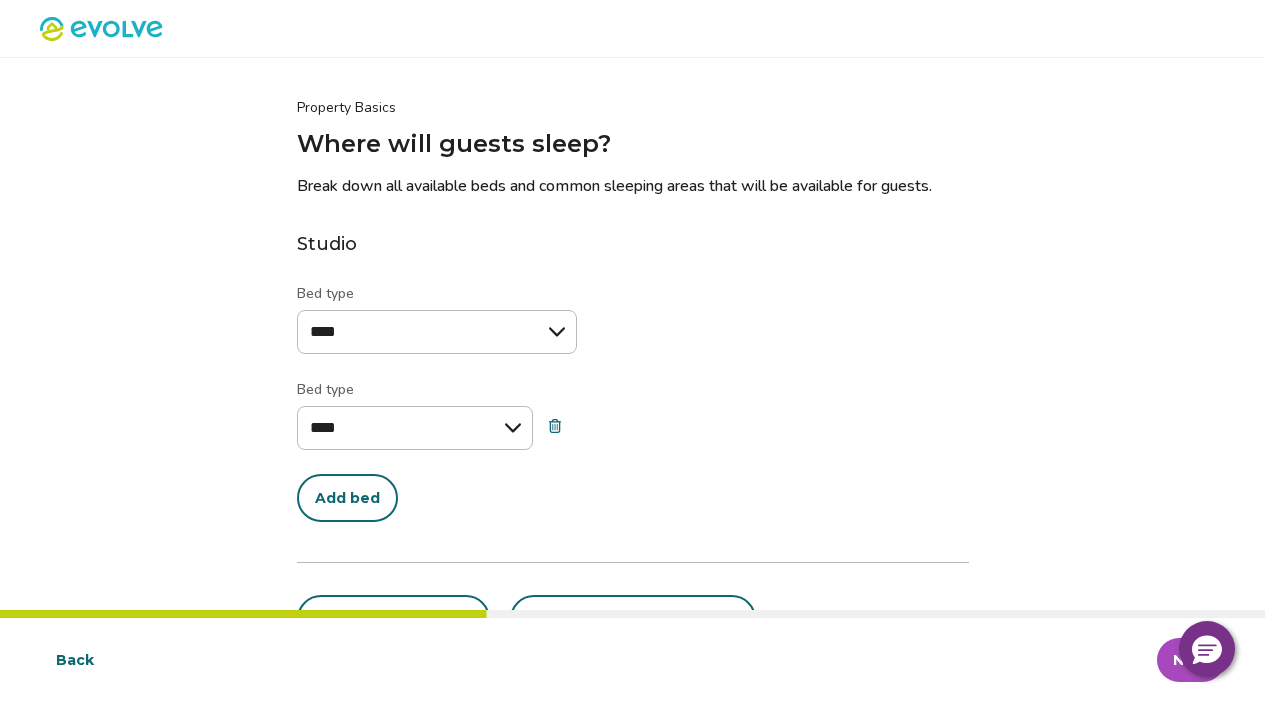 select on "****" 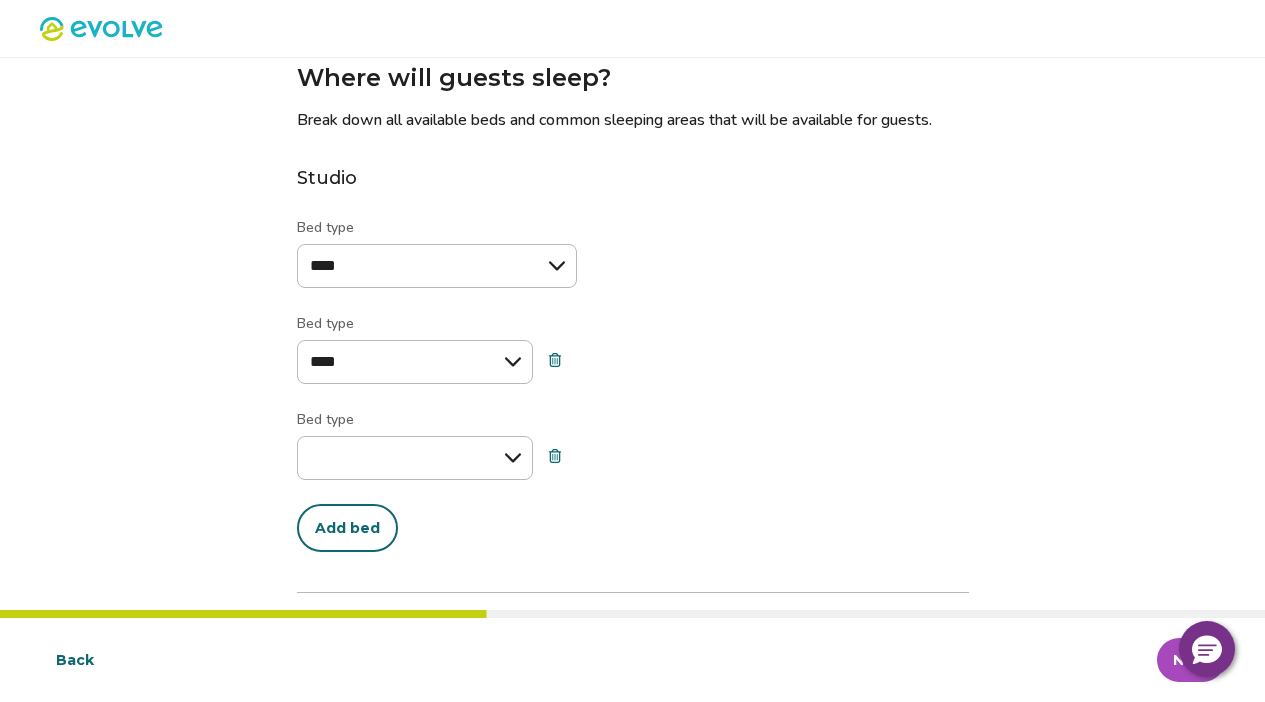 scroll, scrollTop: 111, scrollLeft: 0, axis: vertical 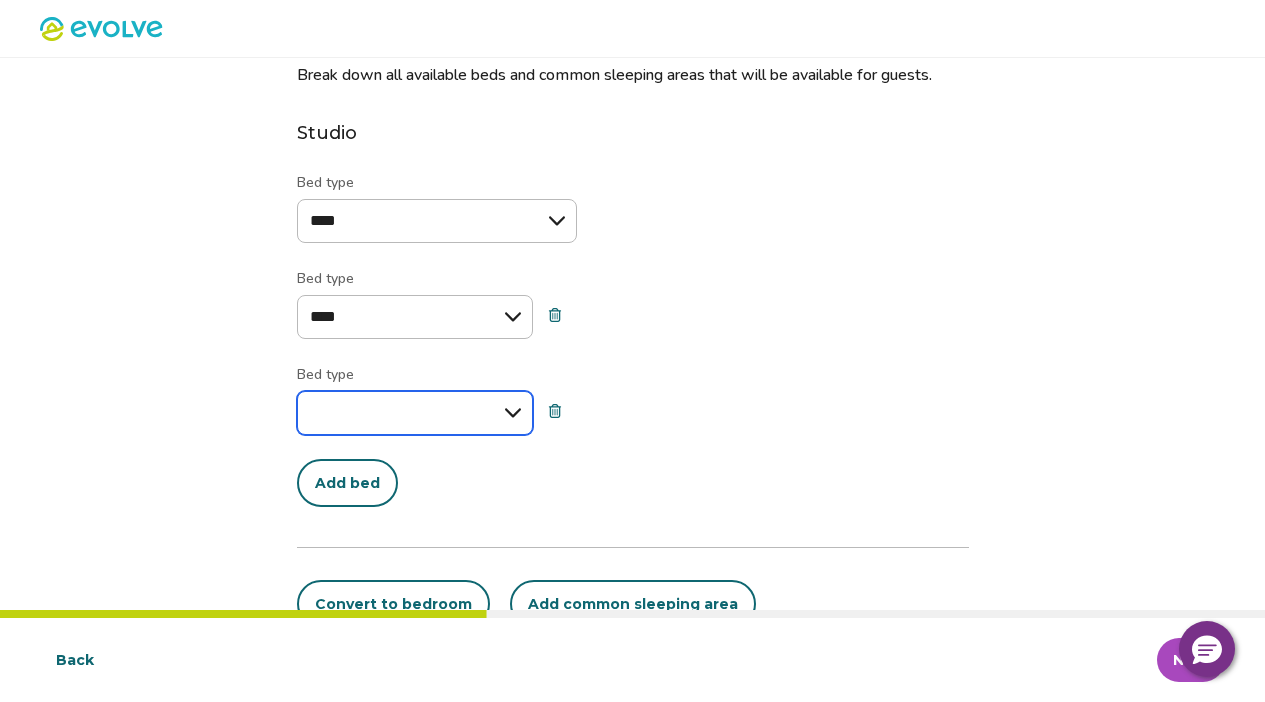 click on "**********" at bounding box center [415, 413] 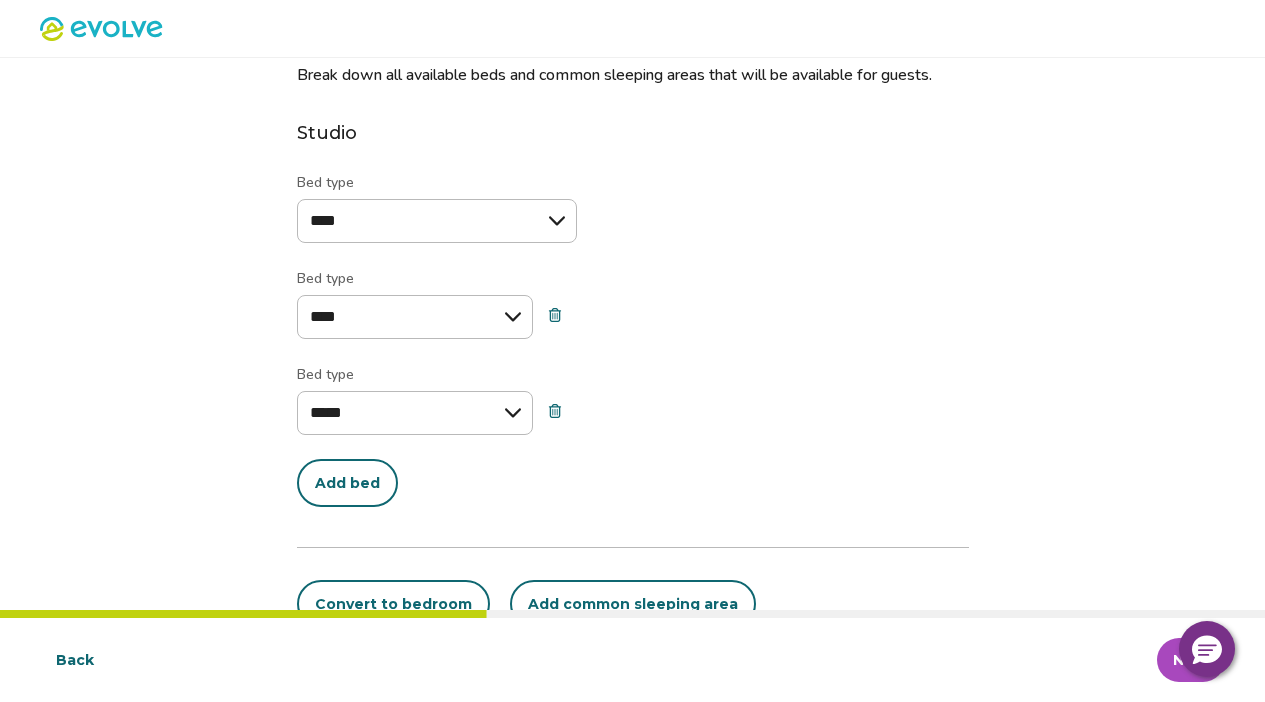 select on "*****" 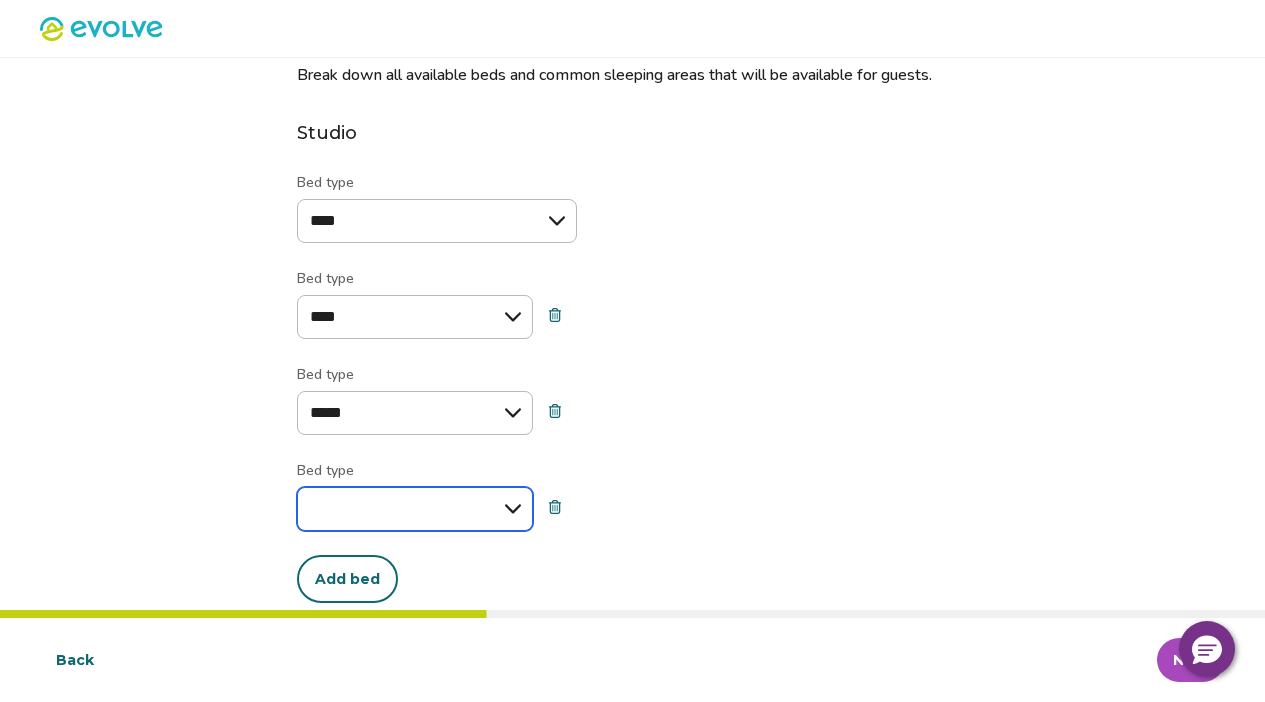 click on "**********" at bounding box center [415, 509] 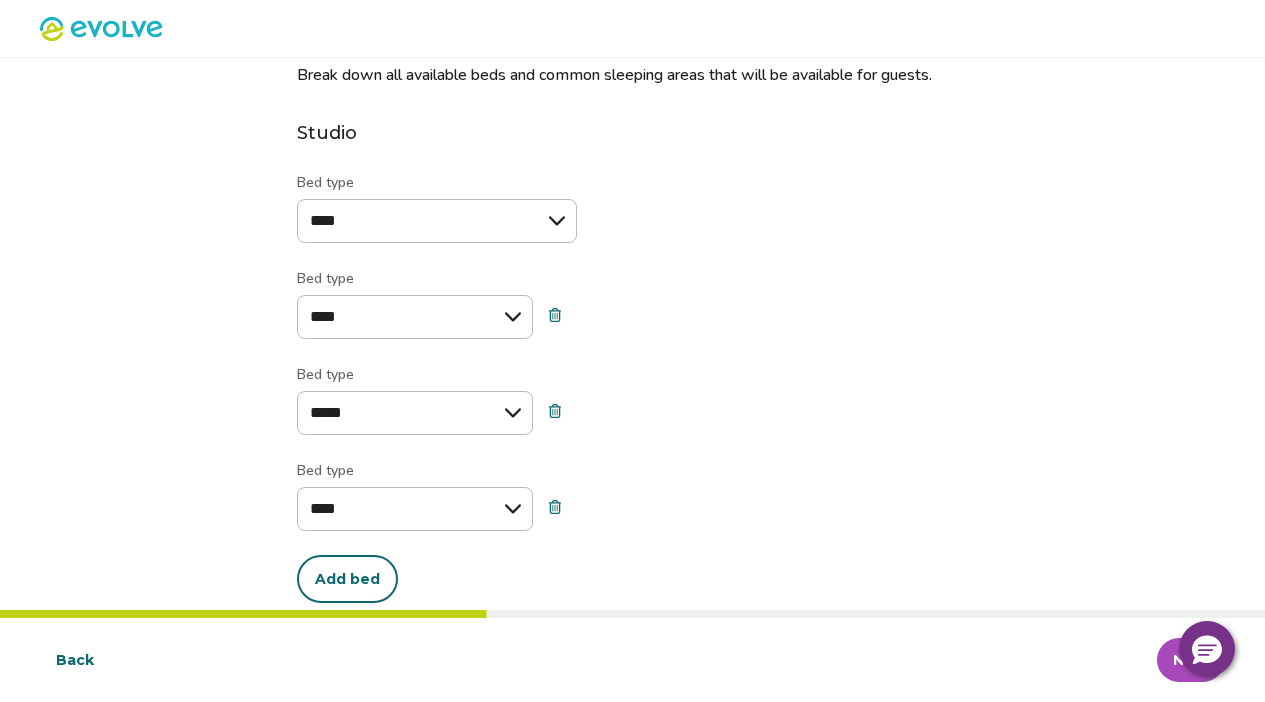 select on "****" 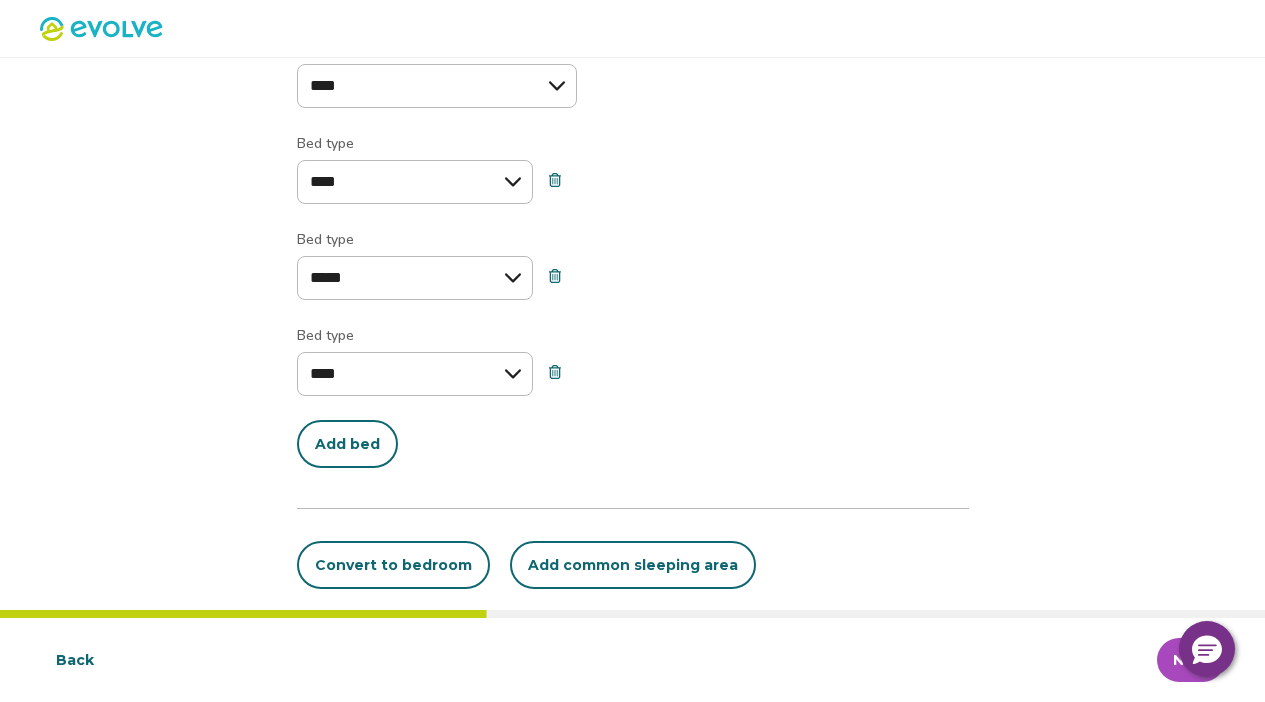 scroll, scrollTop: 265, scrollLeft: 0, axis: vertical 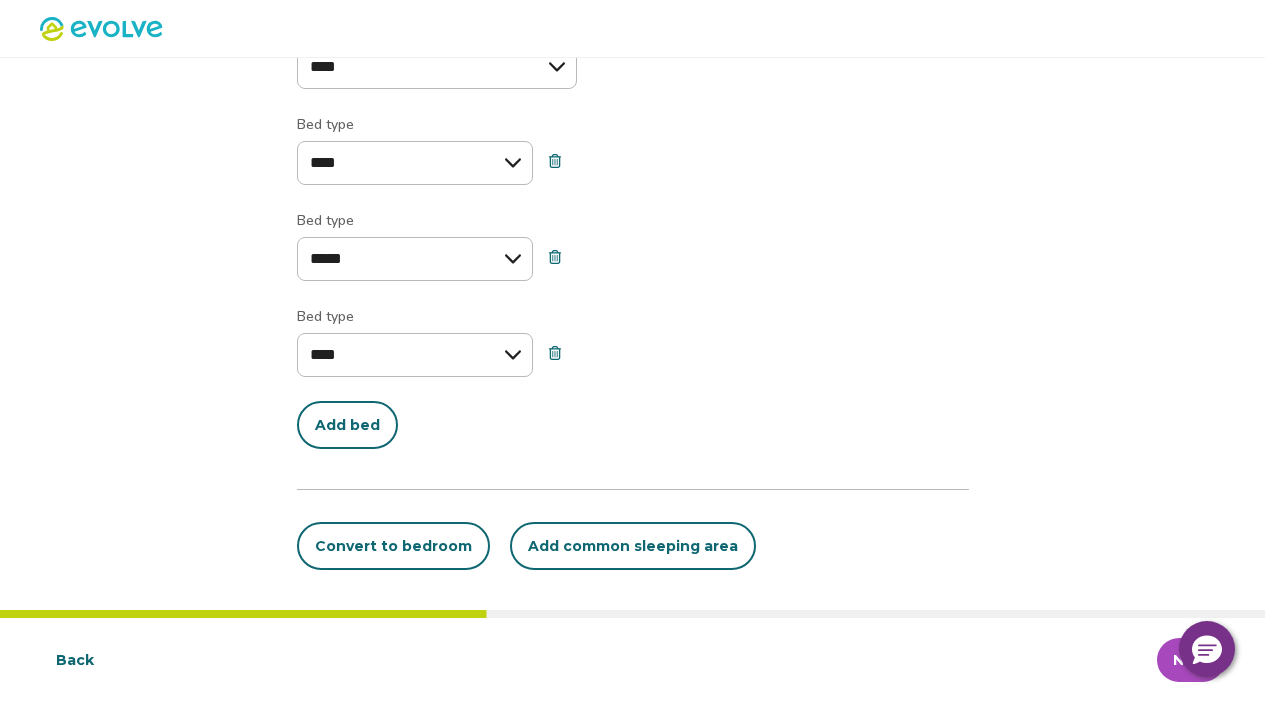 click on "Convert to bedroom" at bounding box center [393, 546] 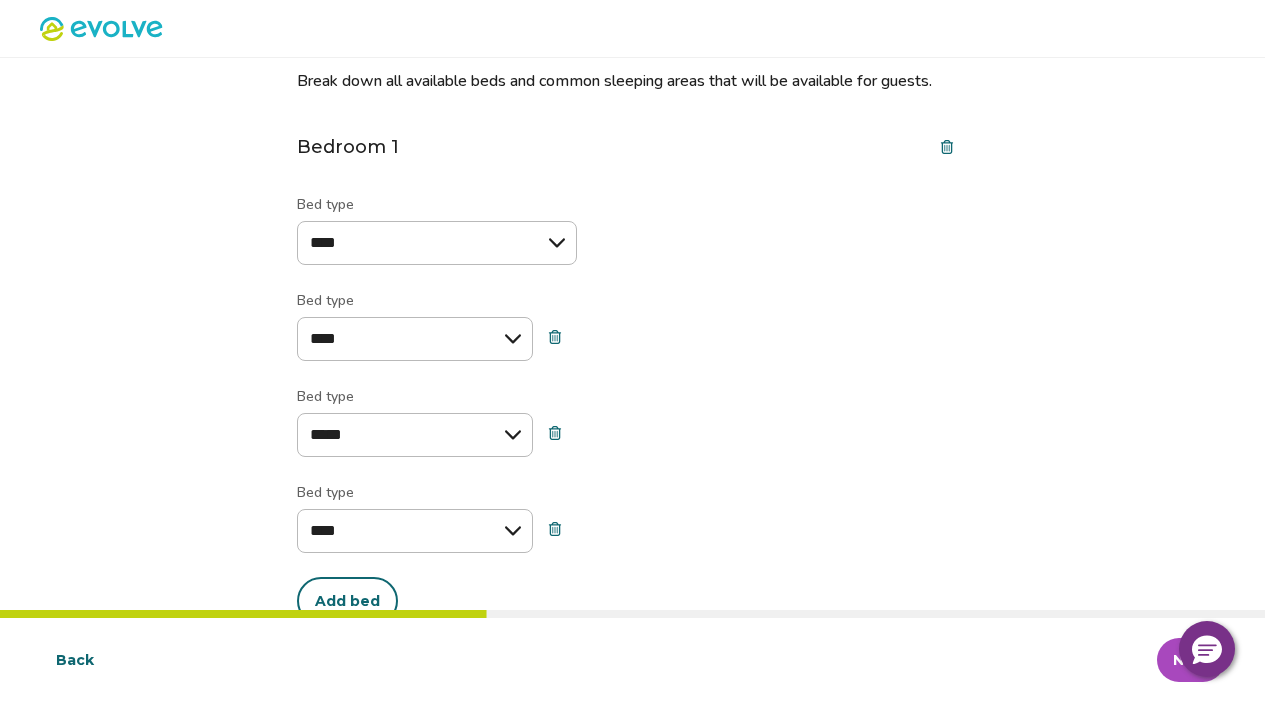 scroll, scrollTop: 120, scrollLeft: 0, axis: vertical 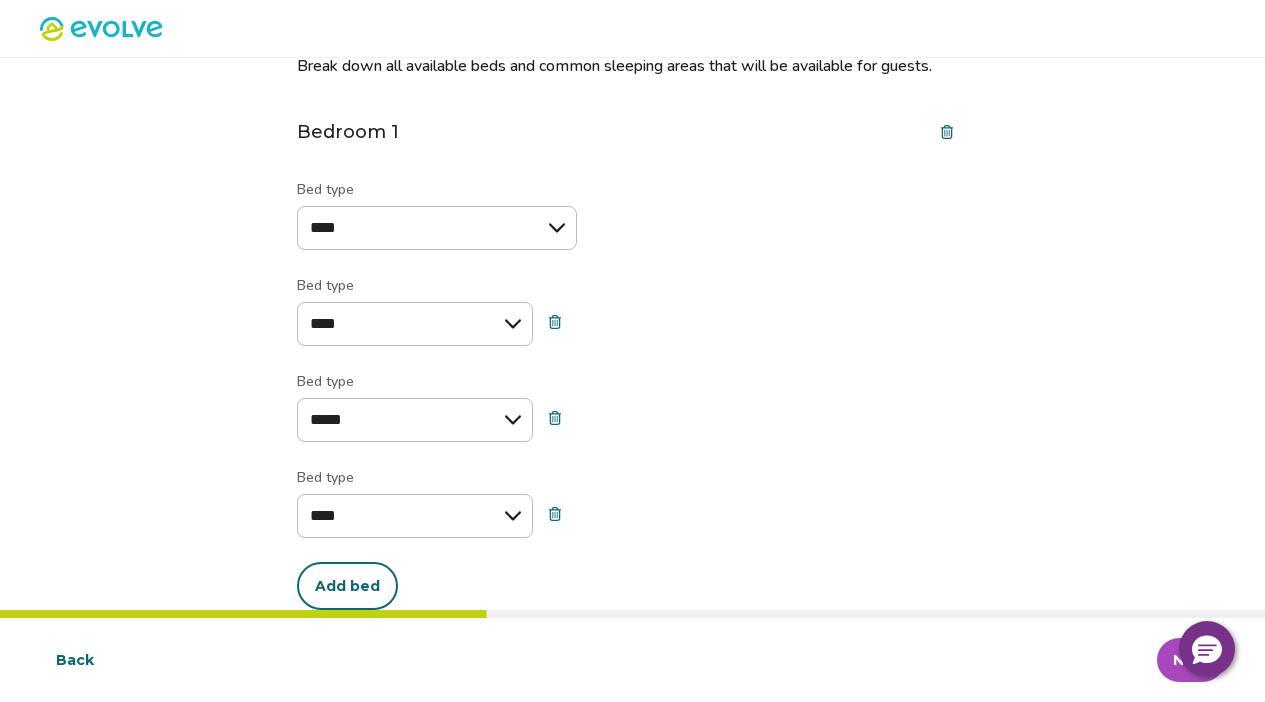 click at bounding box center (555, 322) 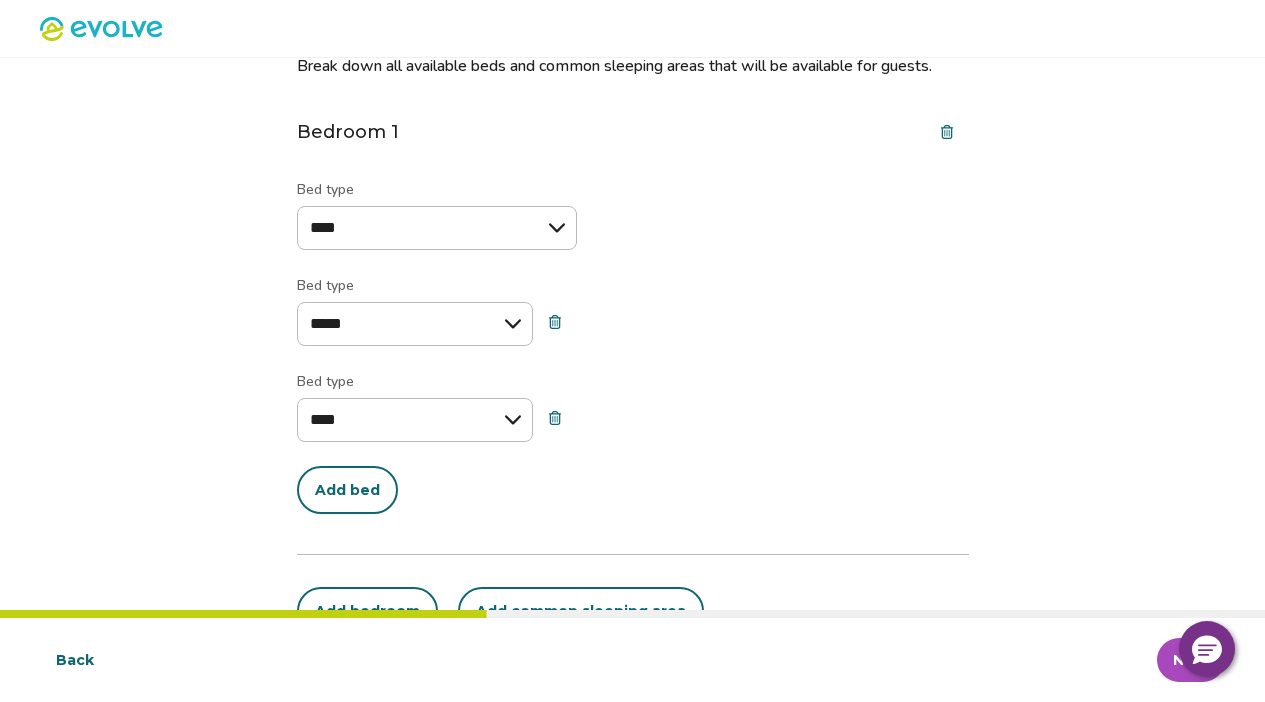 click 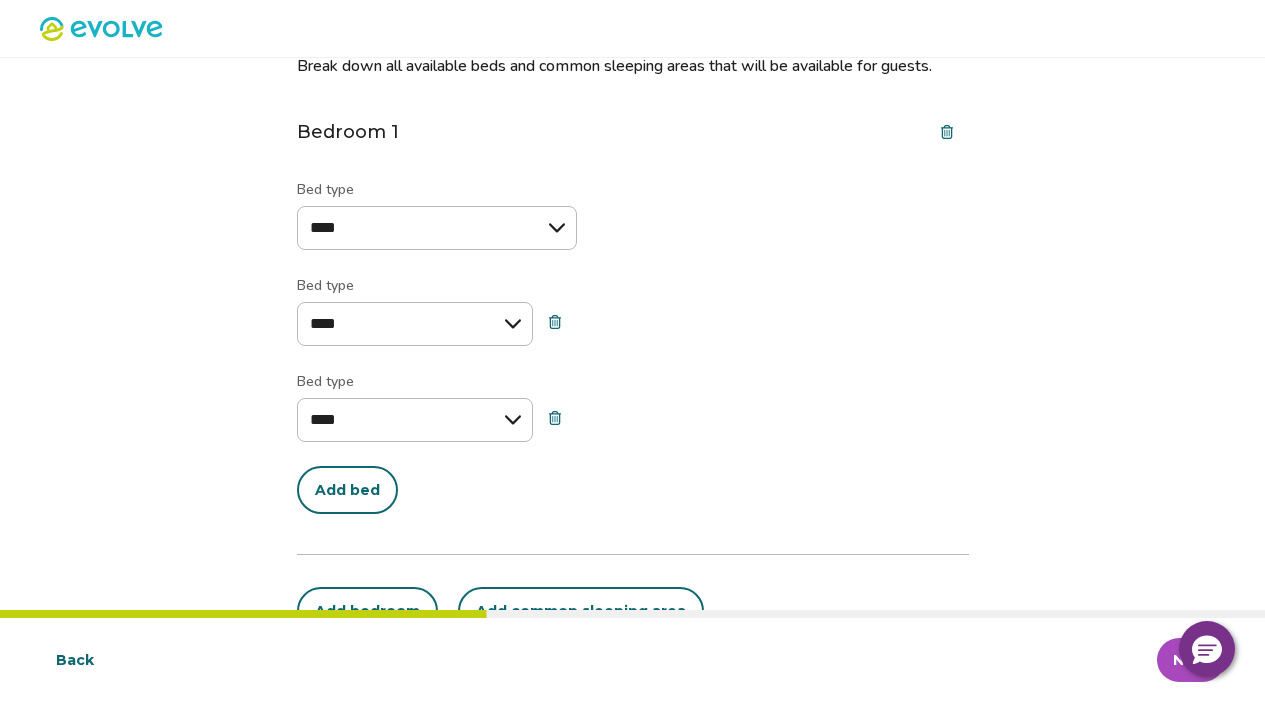 scroll, scrollTop: 89, scrollLeft: 0, axis: vertical 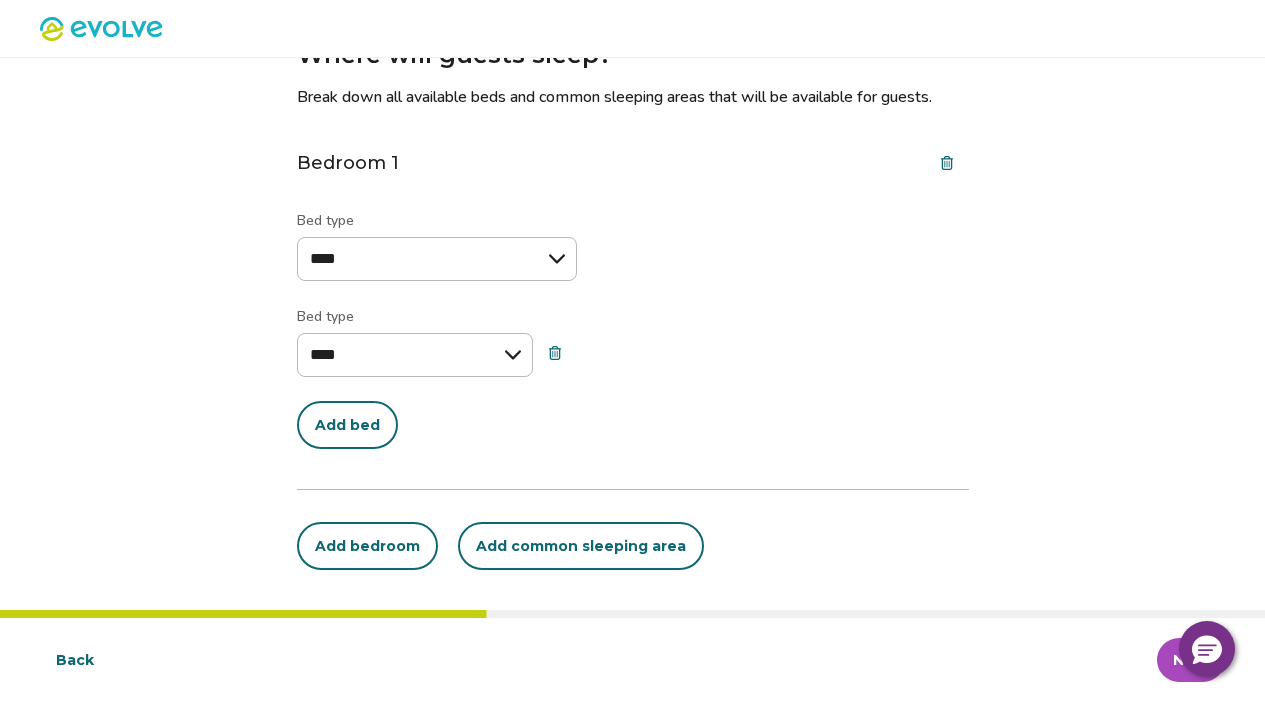 click 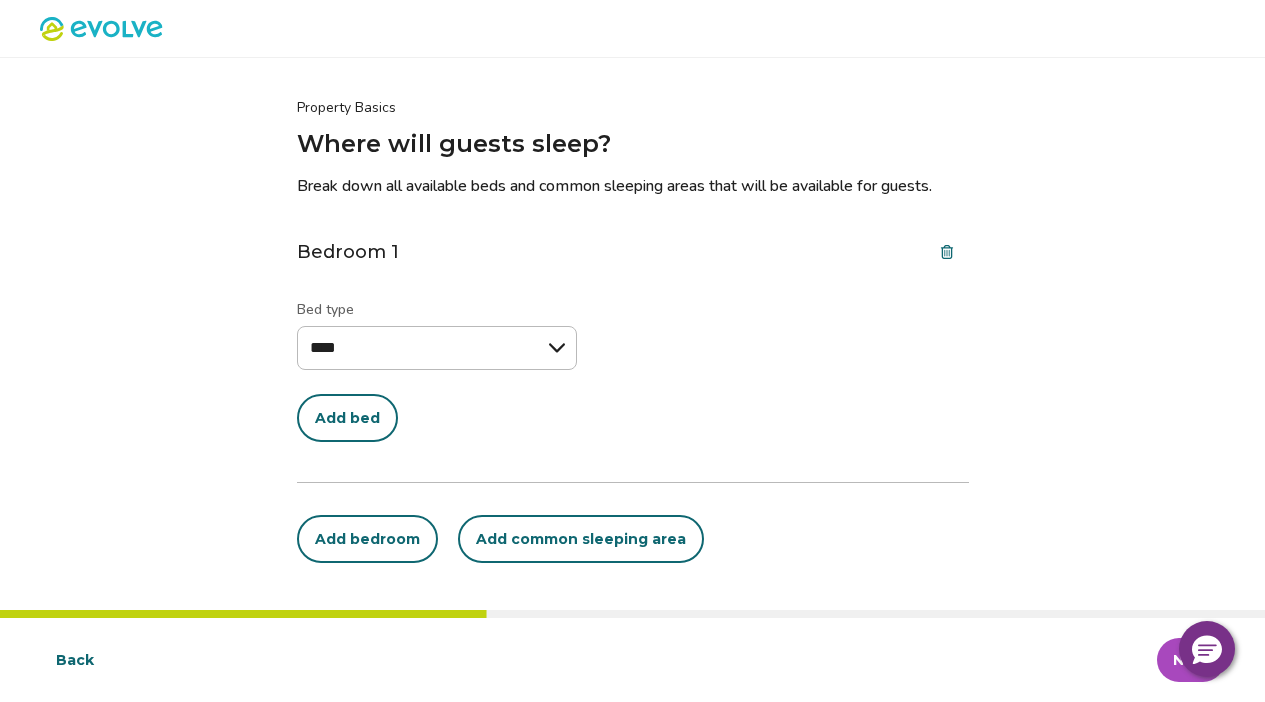 click on "Add bedroom" at bounding box center (367, 539) 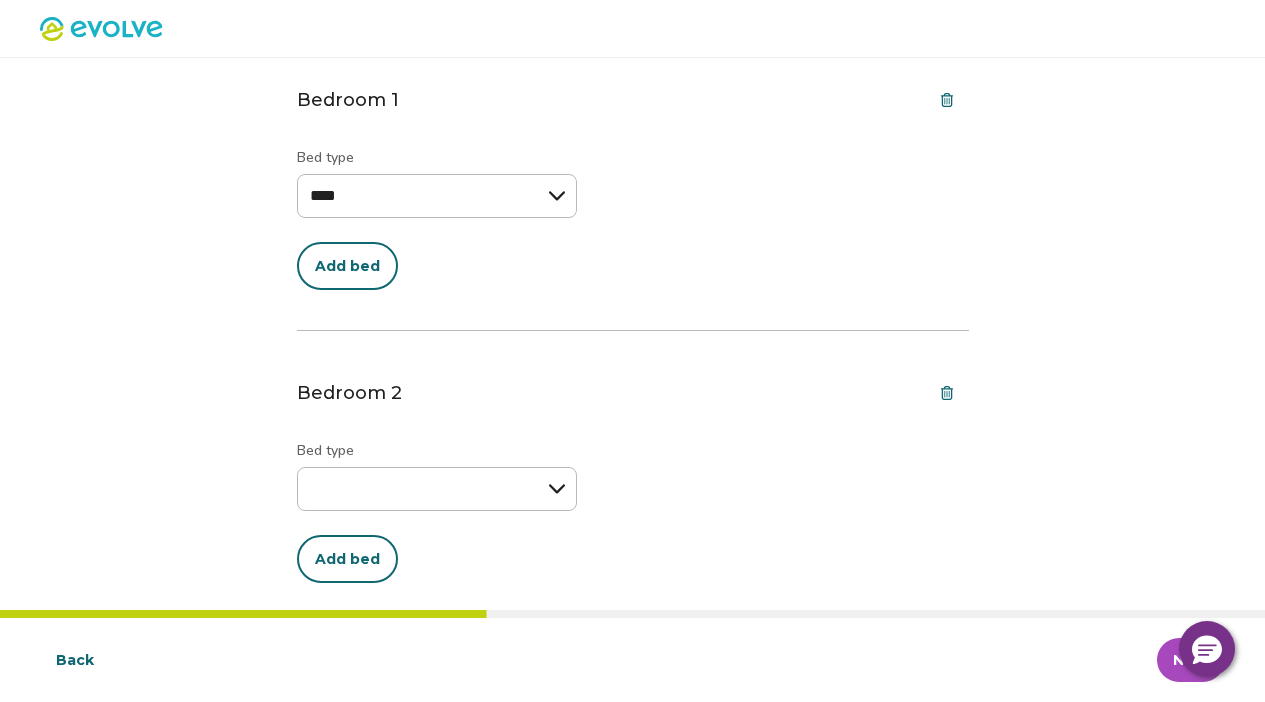 scroll, scrollTop: 185, scrollLeft: 0, axis: vertical 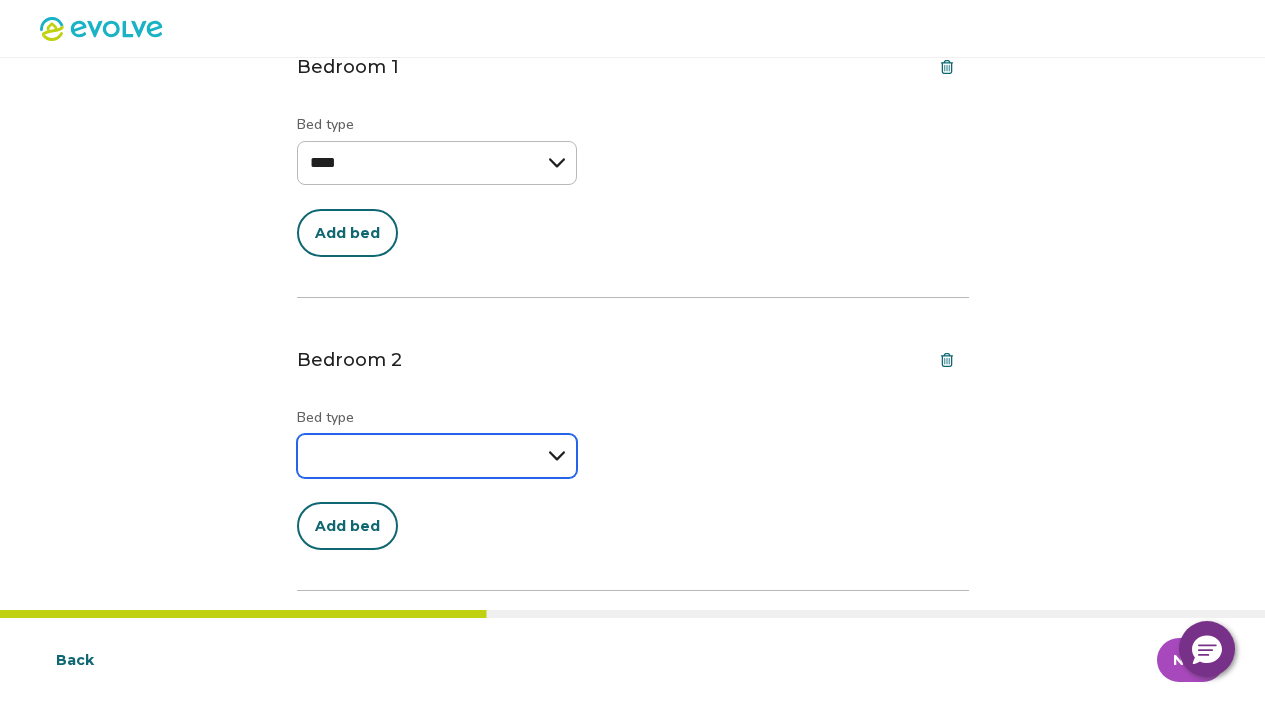 click on "**********" at bounding box center [437, 456] 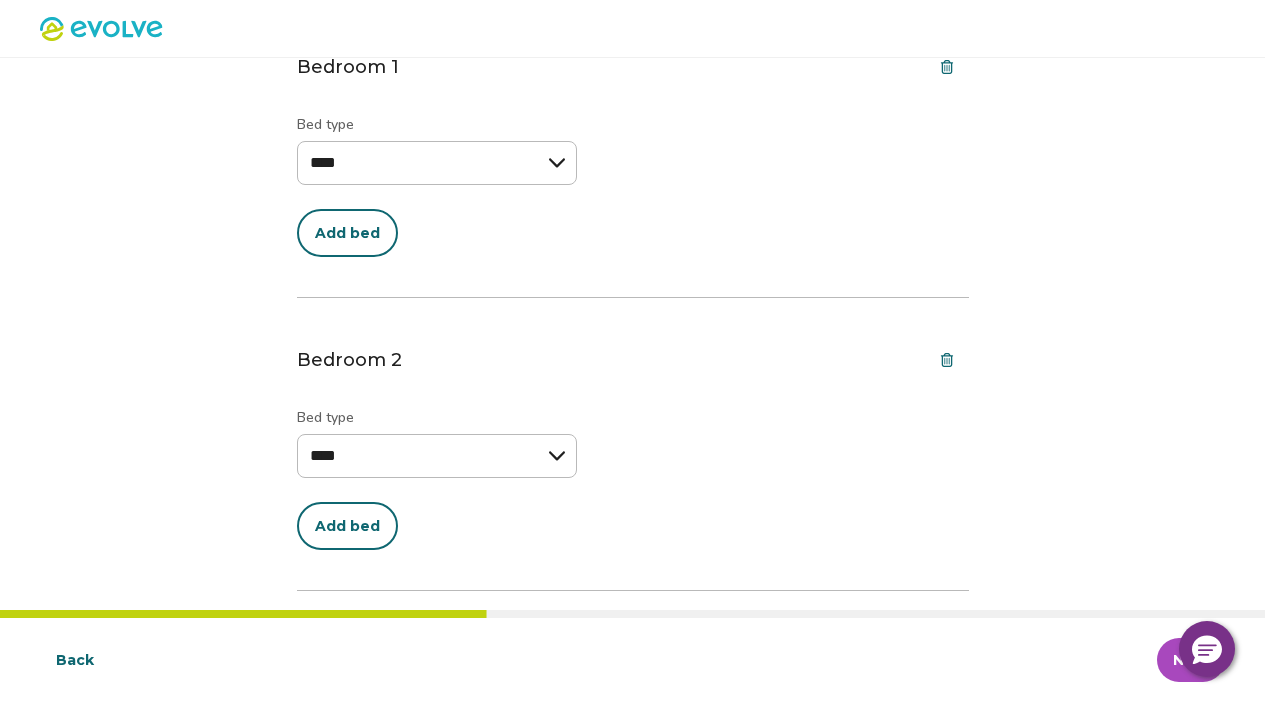 select on "****" 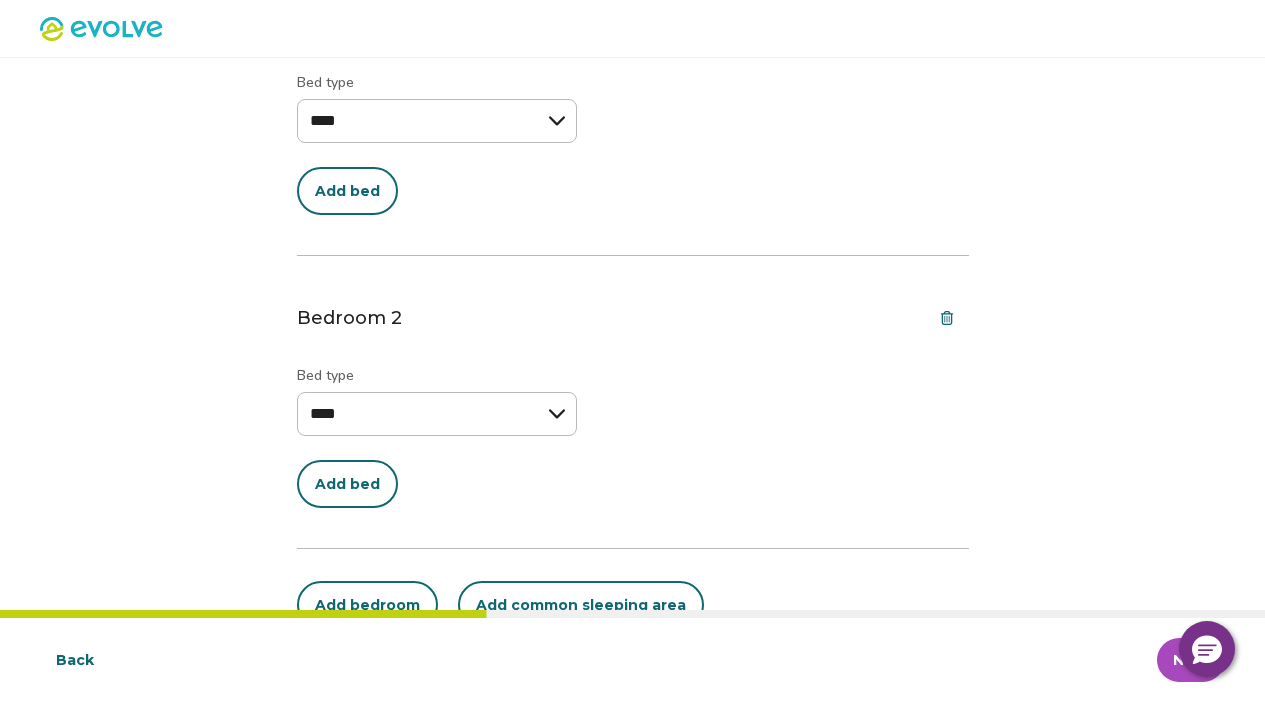 scroll, scrollTop: 286, scrollLeft: 0, axis: vertical 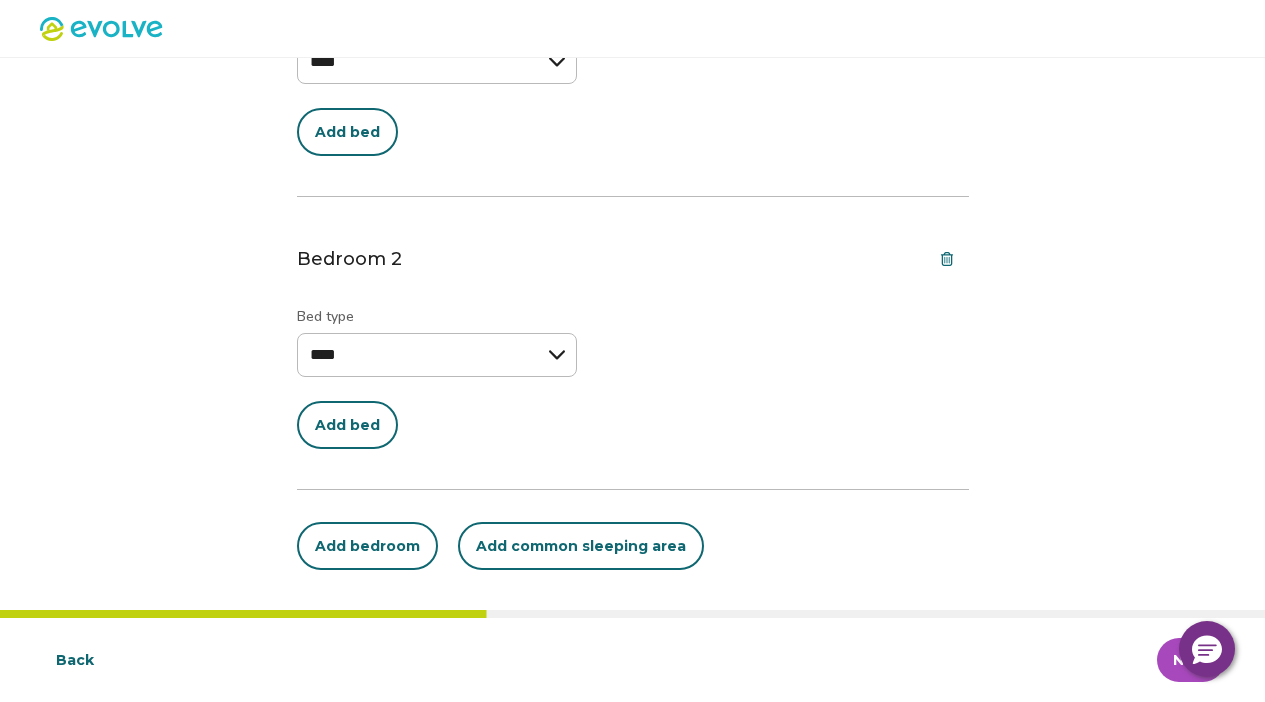 click on "Add bedroom" at bounding box center (367, 546) 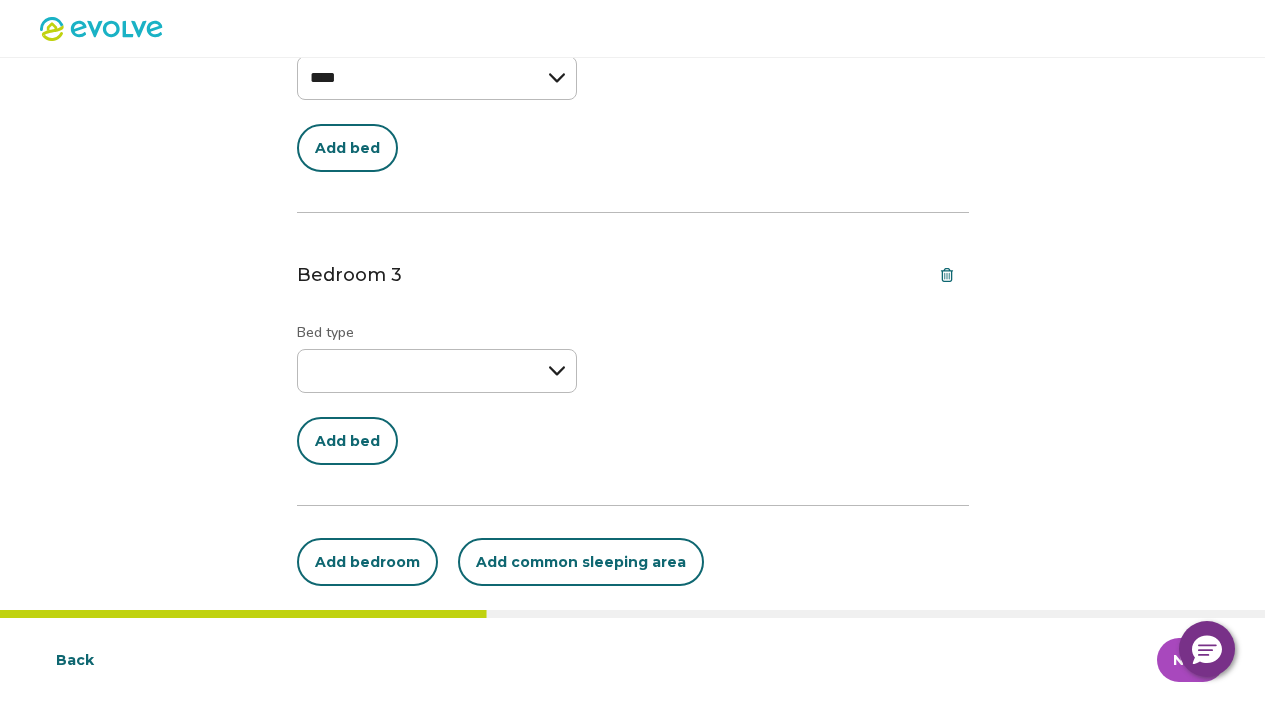 scroll, scrollTop: 579, scrollLeft: 0, axis: vertical 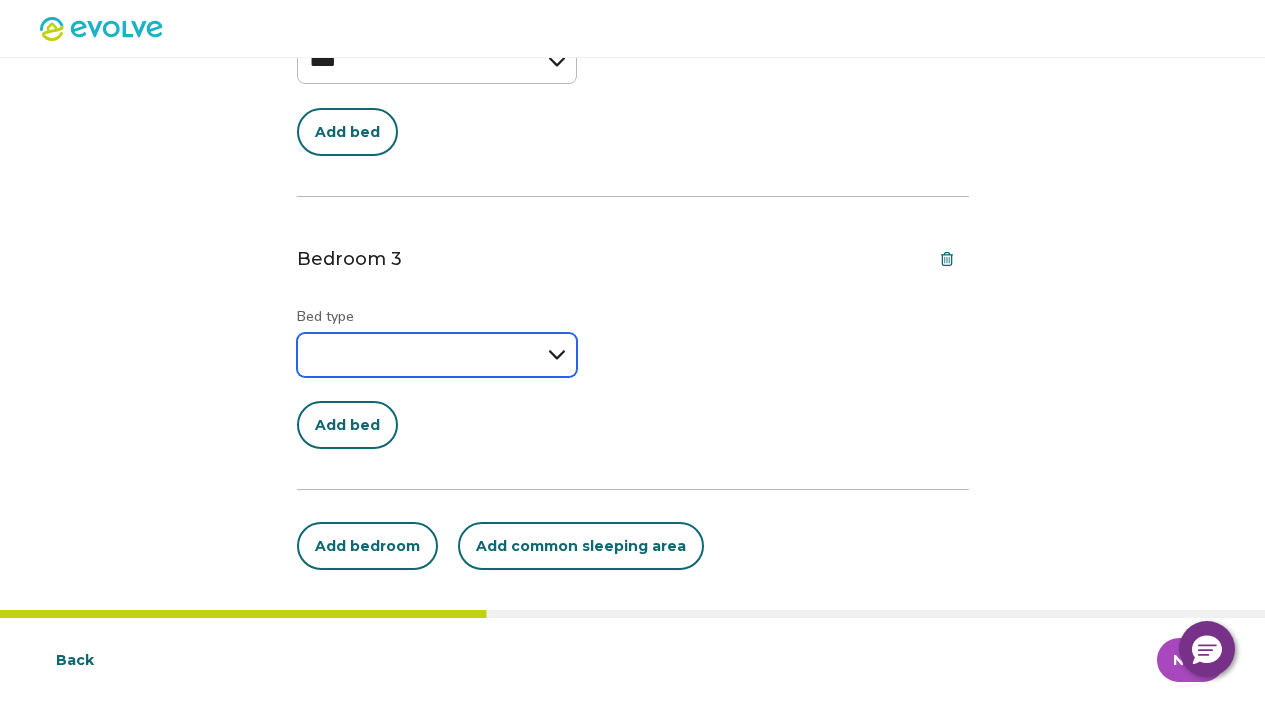 click on "**********" at bounding box center [437, 355] 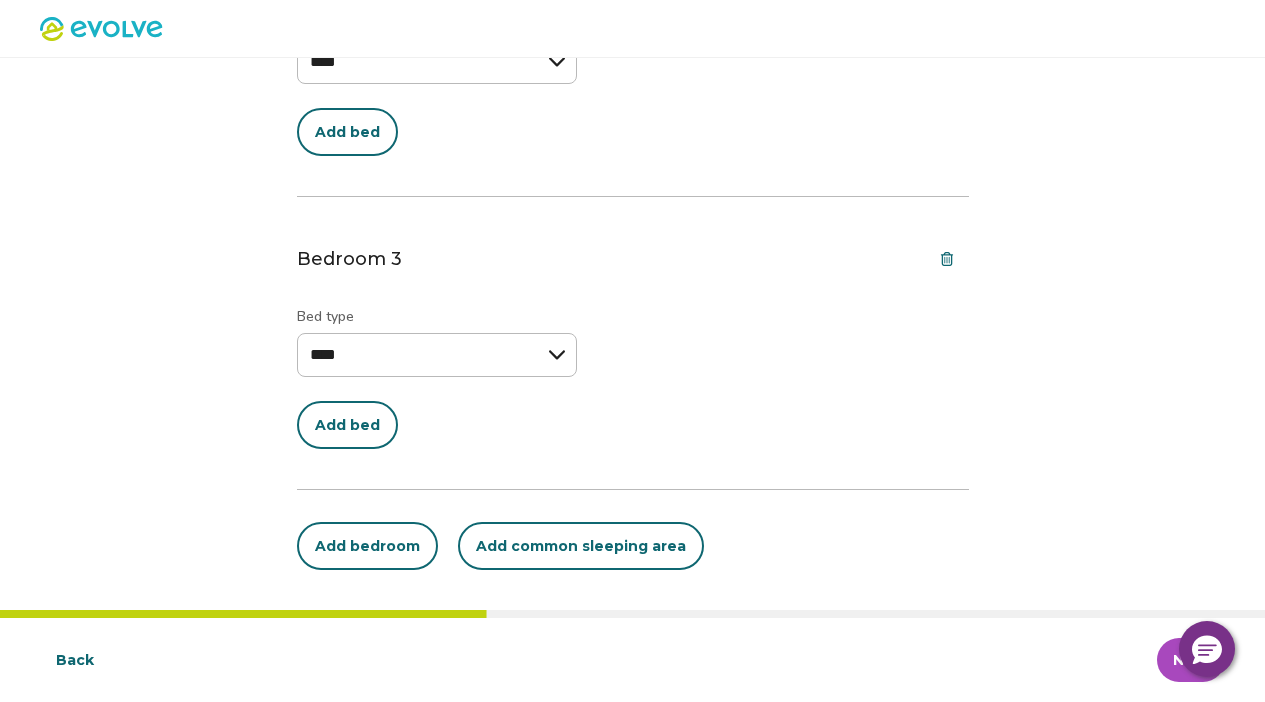 select on "****" 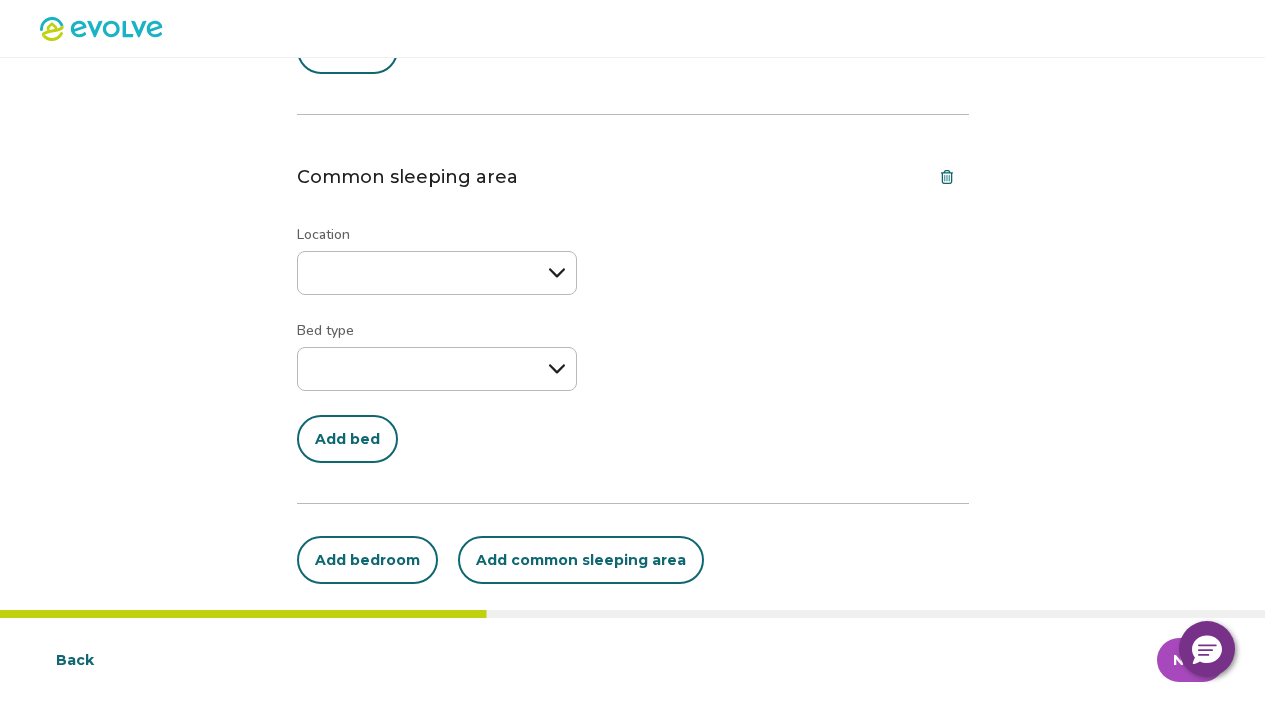 scroll, scrollTop: 961, scrollLeft: 0, axis: vertical 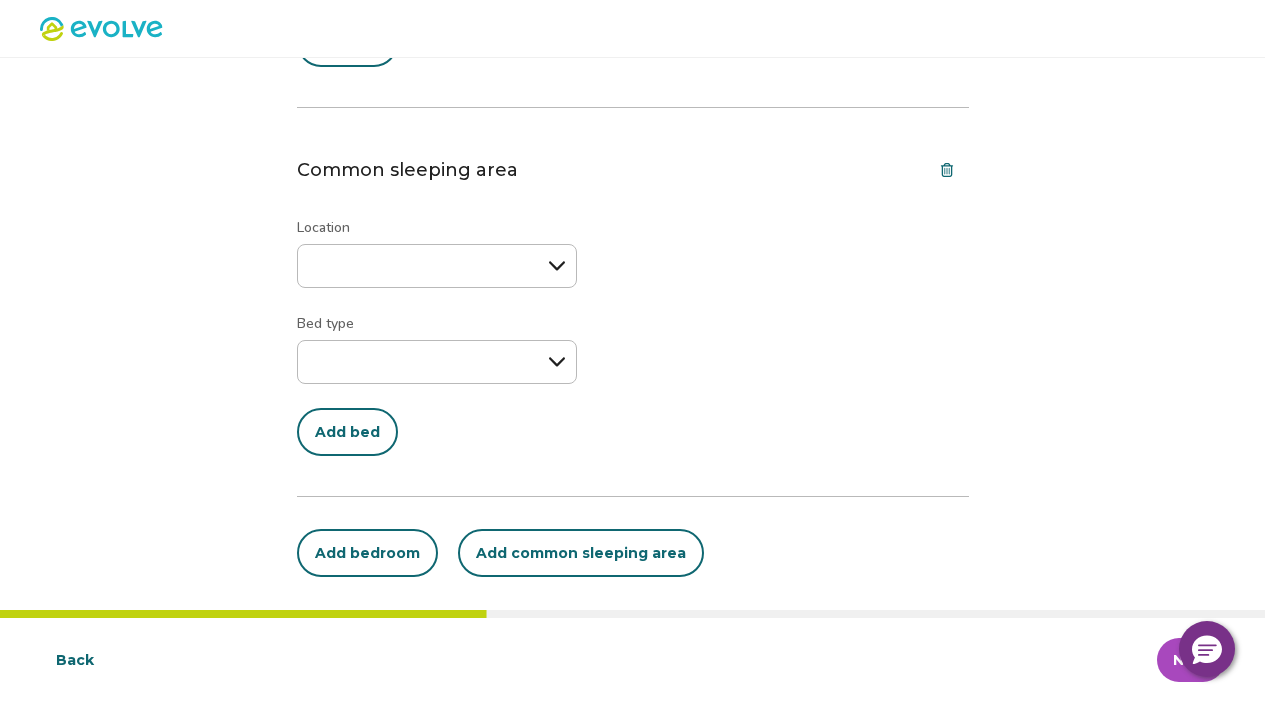 click on "Add bedroom" at bounding box center (367, 553) 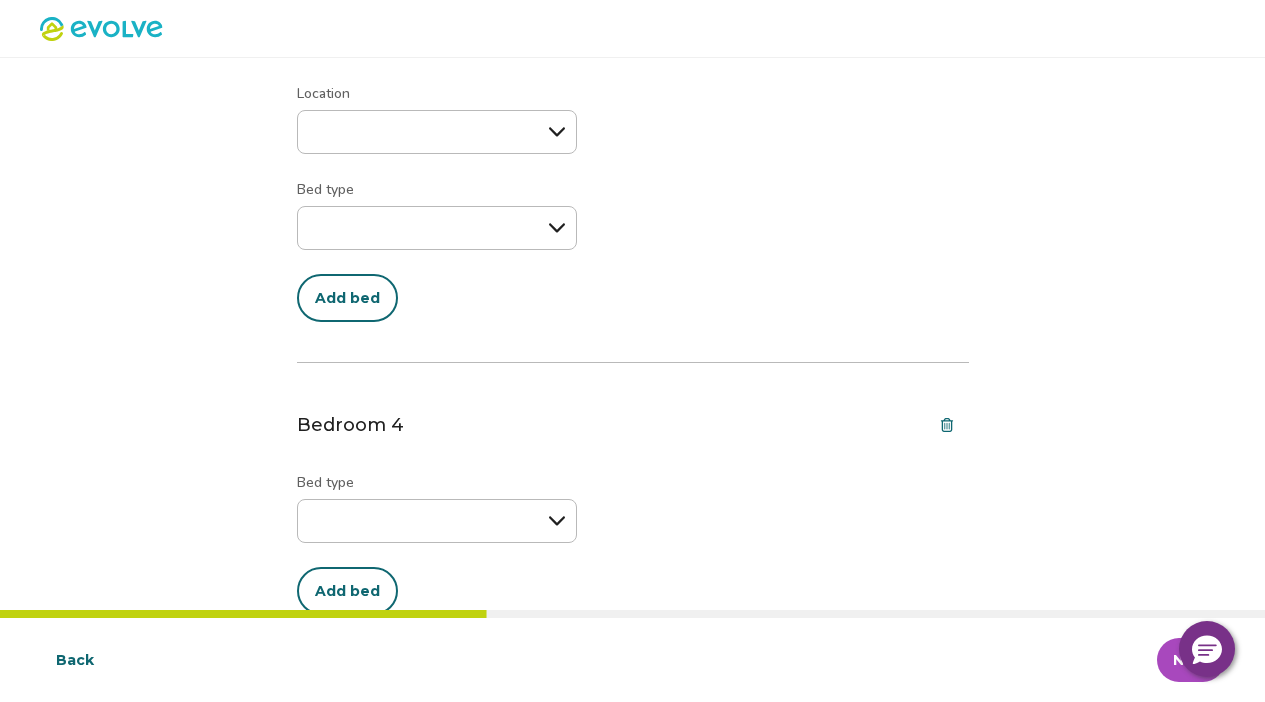 scroll, scrollTop: 1175, scrollLeft: 0, axis: vertical 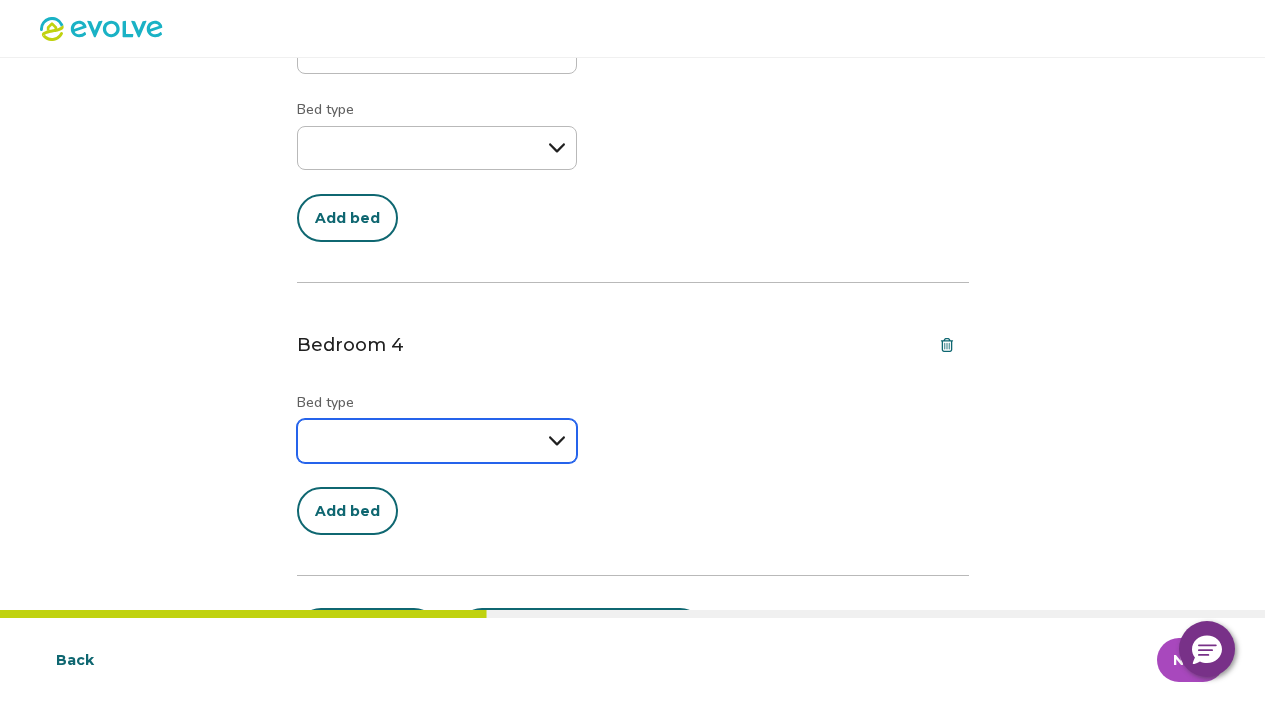 click on "**********" at bounding box center (437, 441) 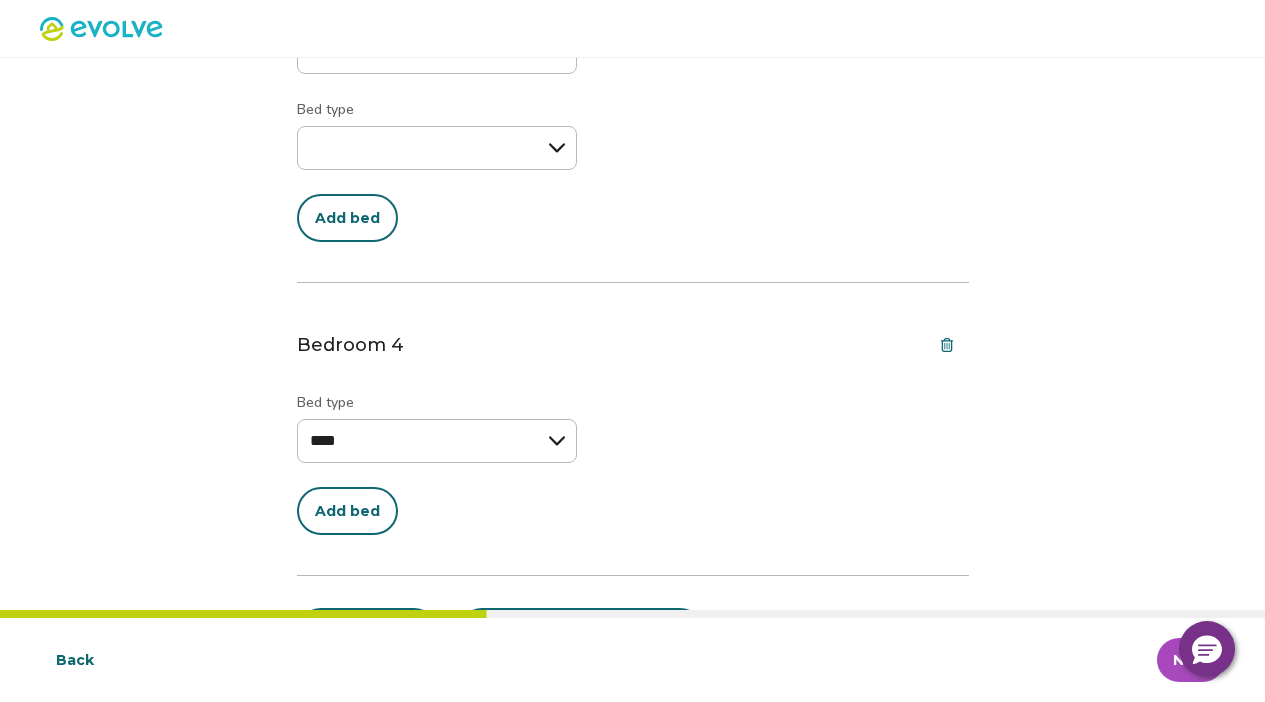 select on "****" 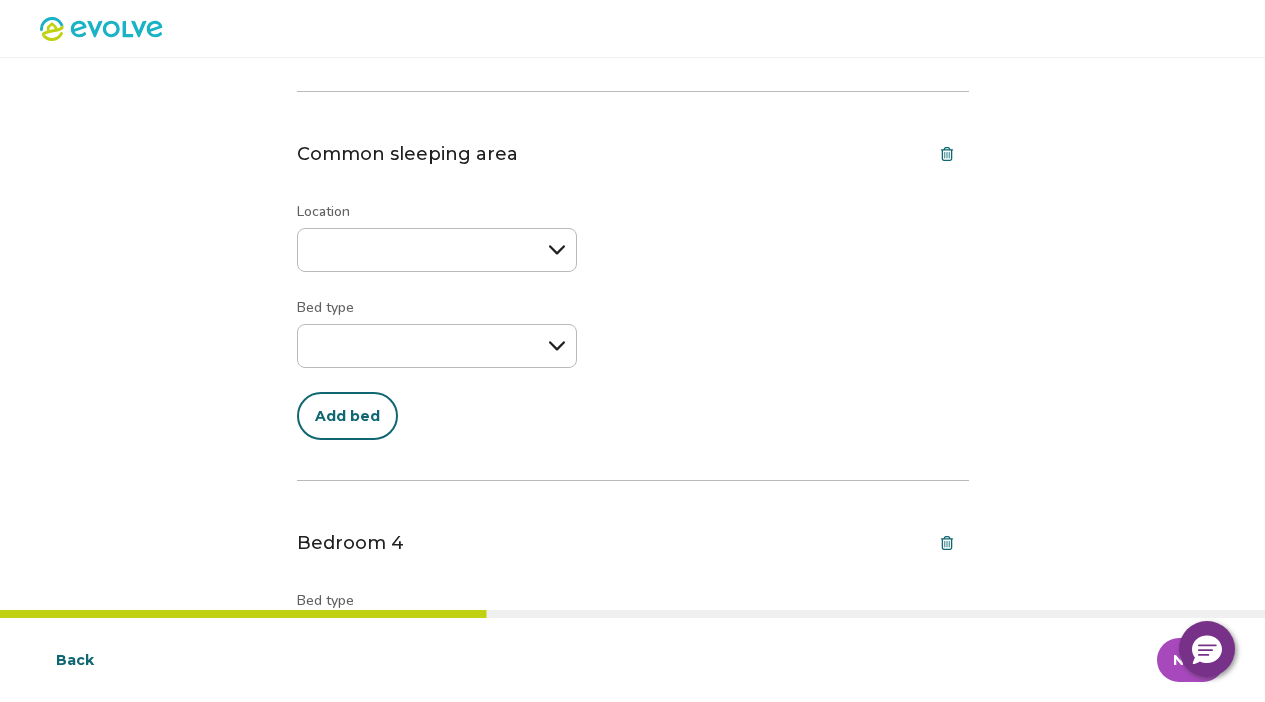 scroll, scrollTop: 958, scrollLeft: 0, axis: vertical 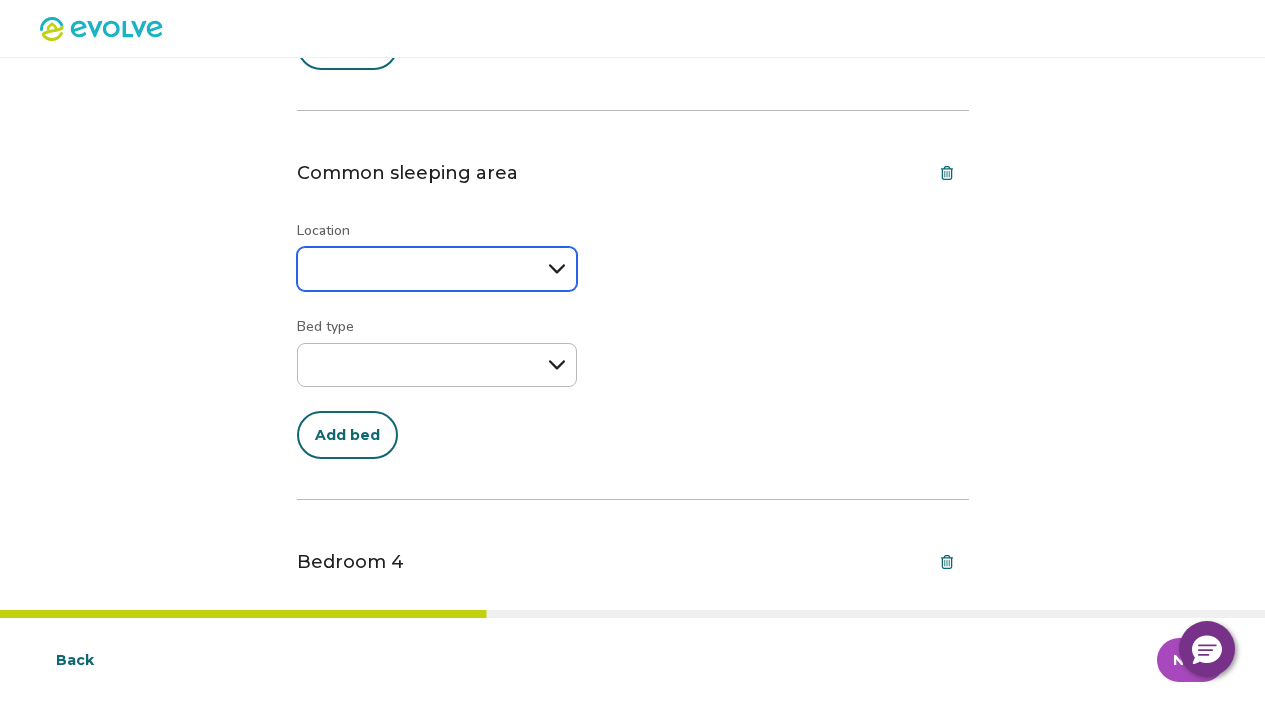 click on "**********" at bounding box center [437, 269] 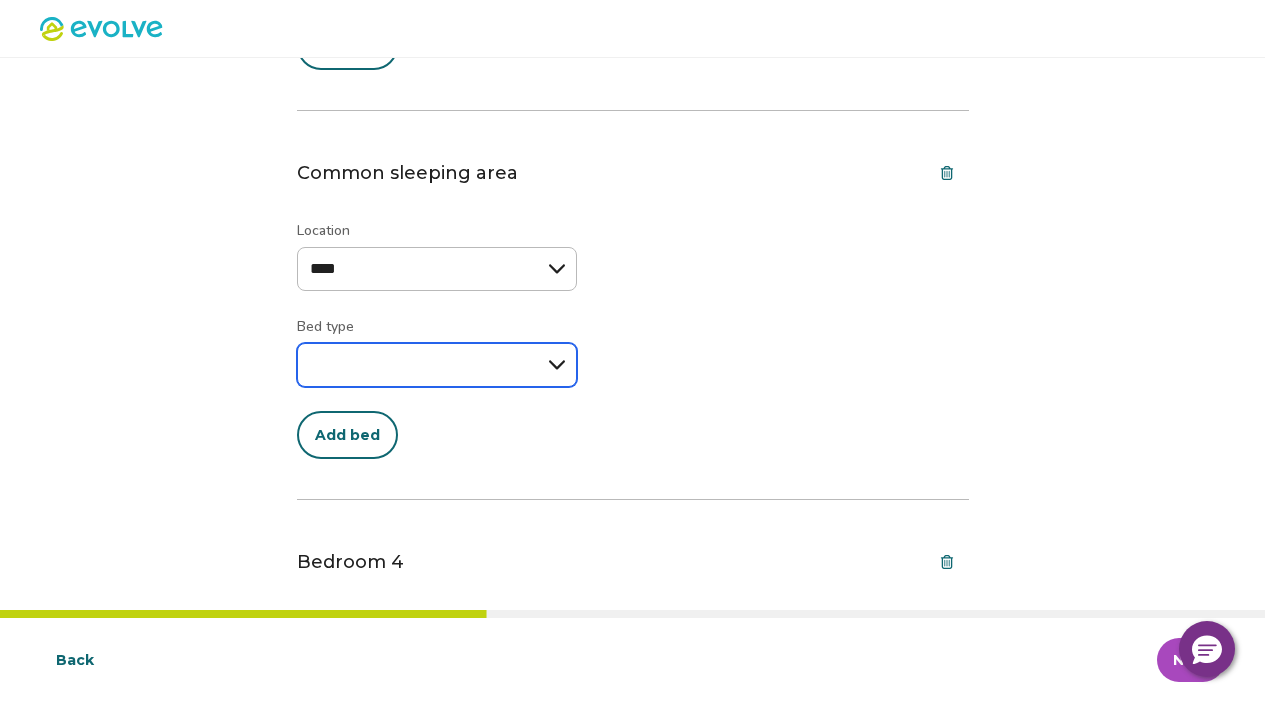 click on "**********" at bounding box center [437, 365] 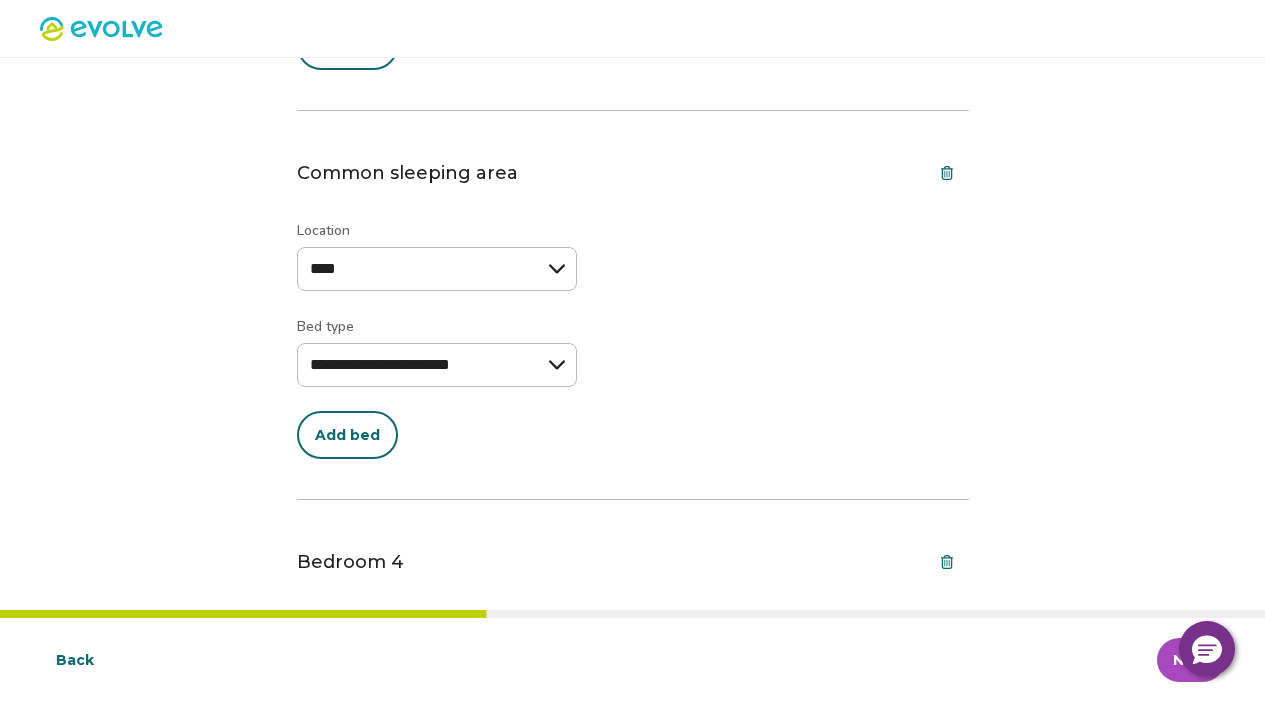 select on "********" 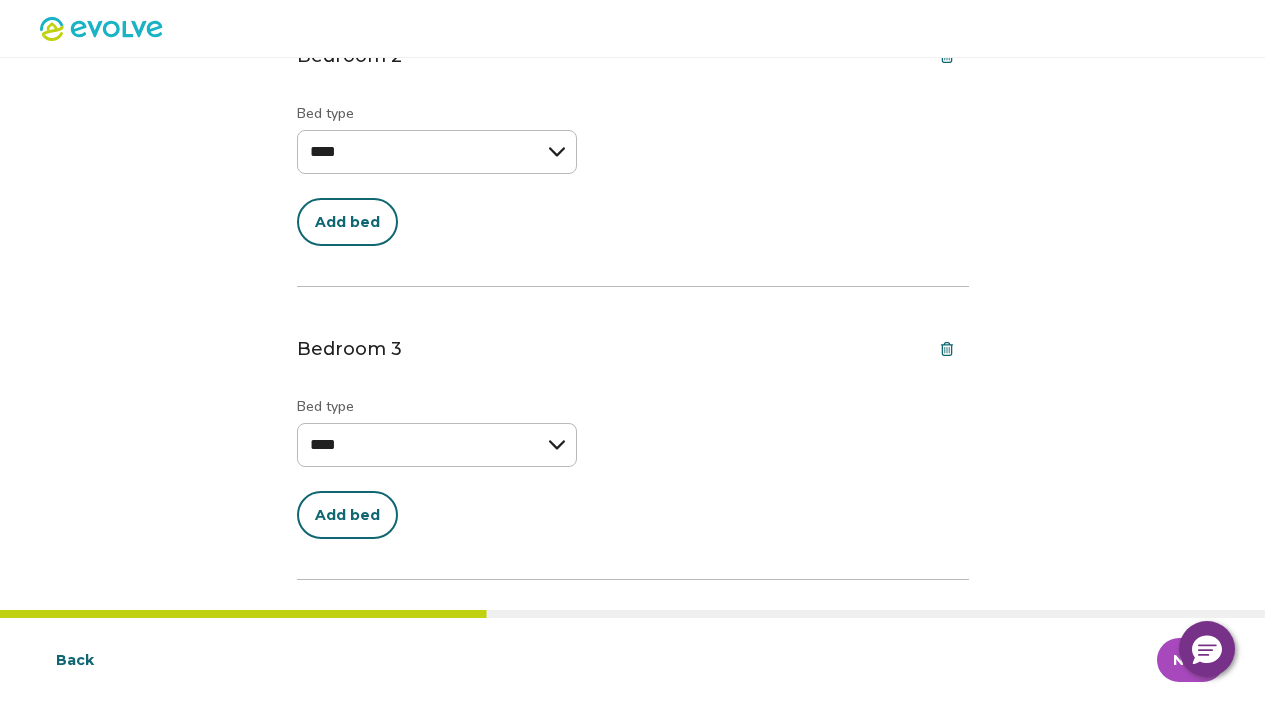 scroll, scrollTop: 496, scrollLeft: 0, axis: vertical 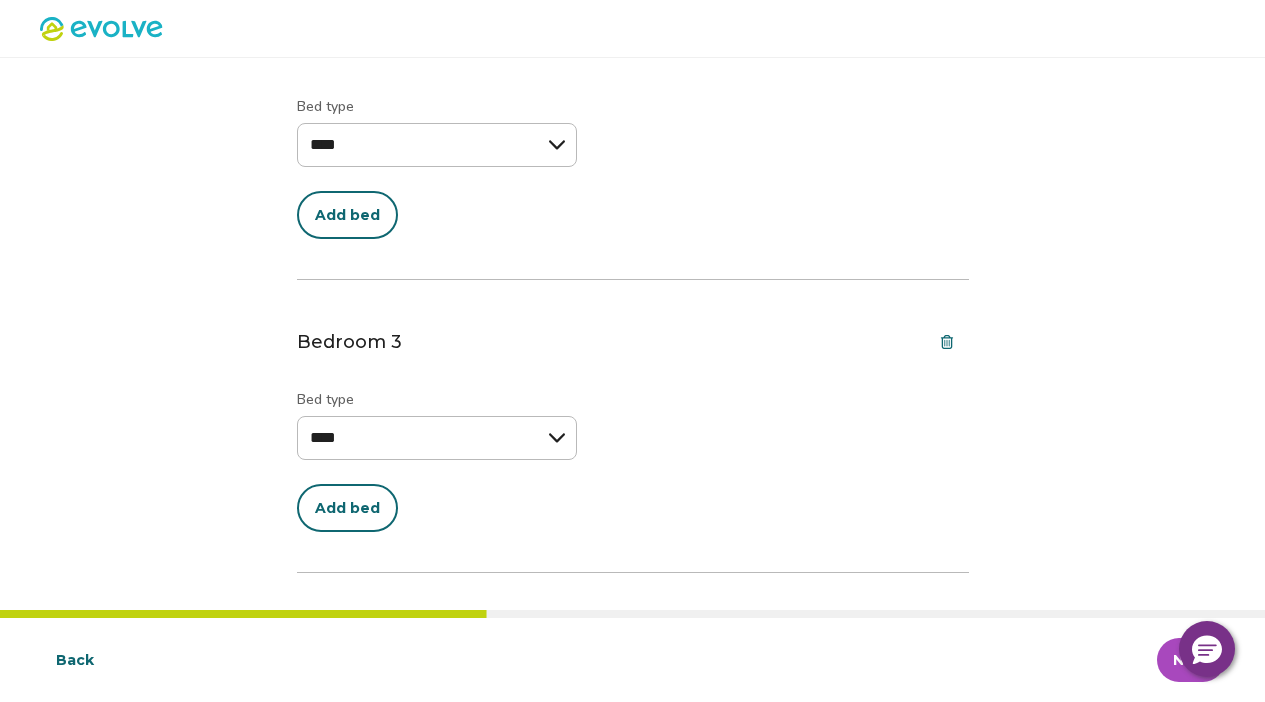 click on "Add bed" at bounding box center [347, 508] 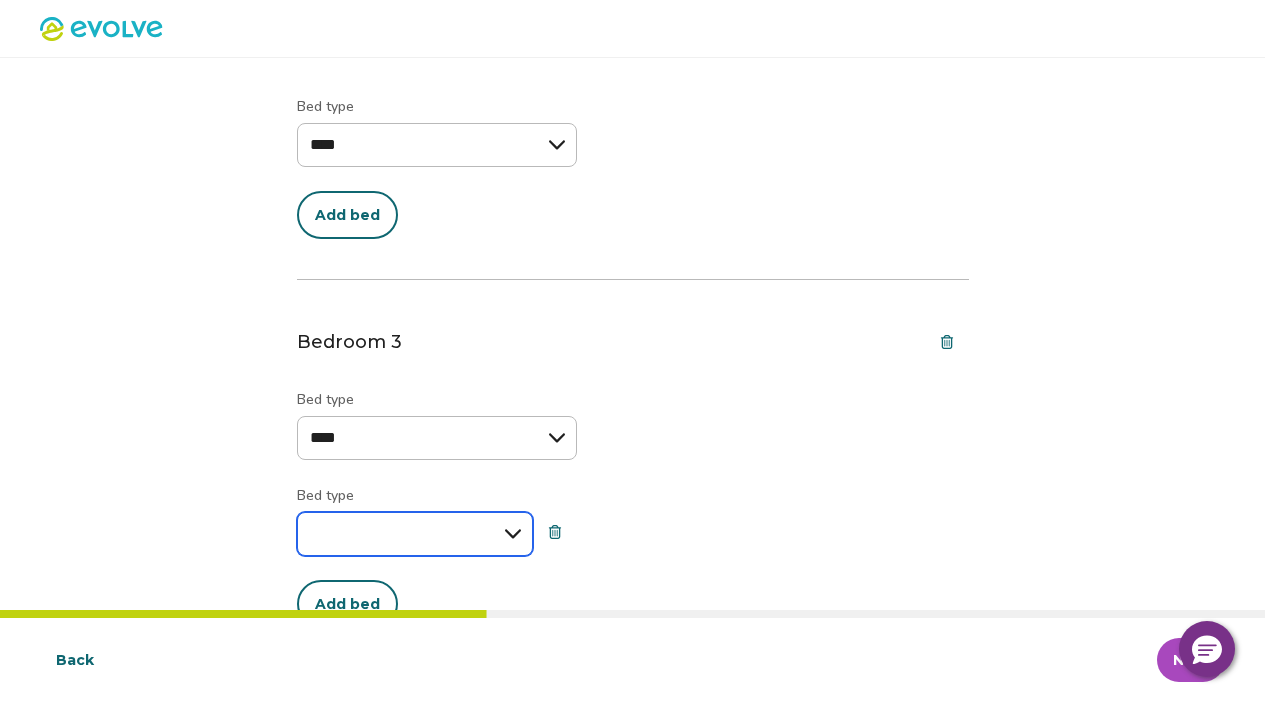 click on "**********" at bounding box center [415, 534] 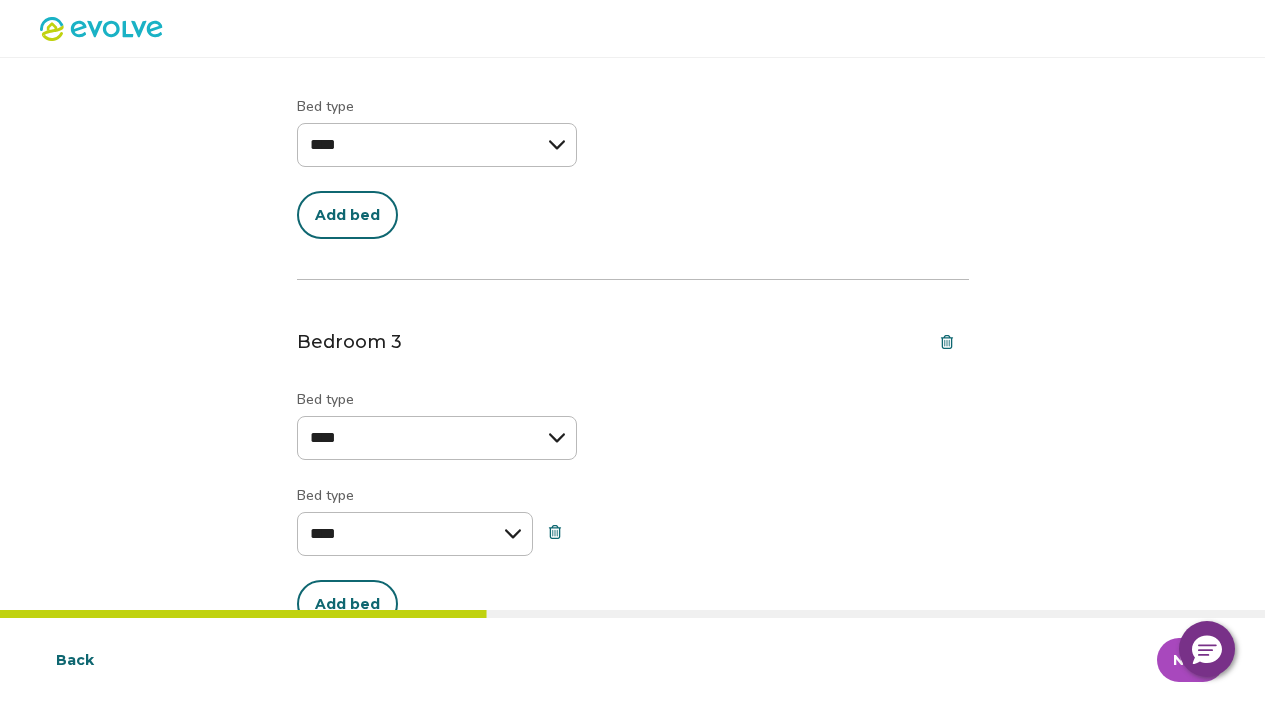 select on "****" 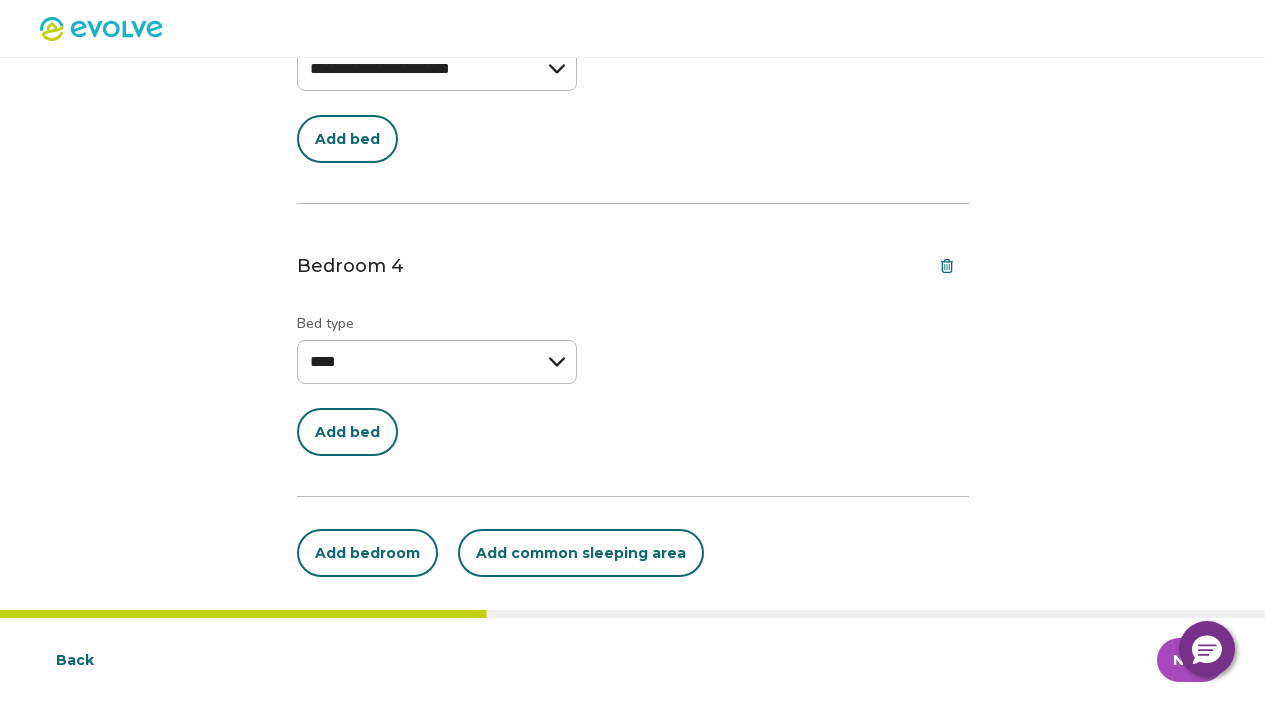 scroll, scrollTop: 1357, scrollLeft: 0, axis: vertical 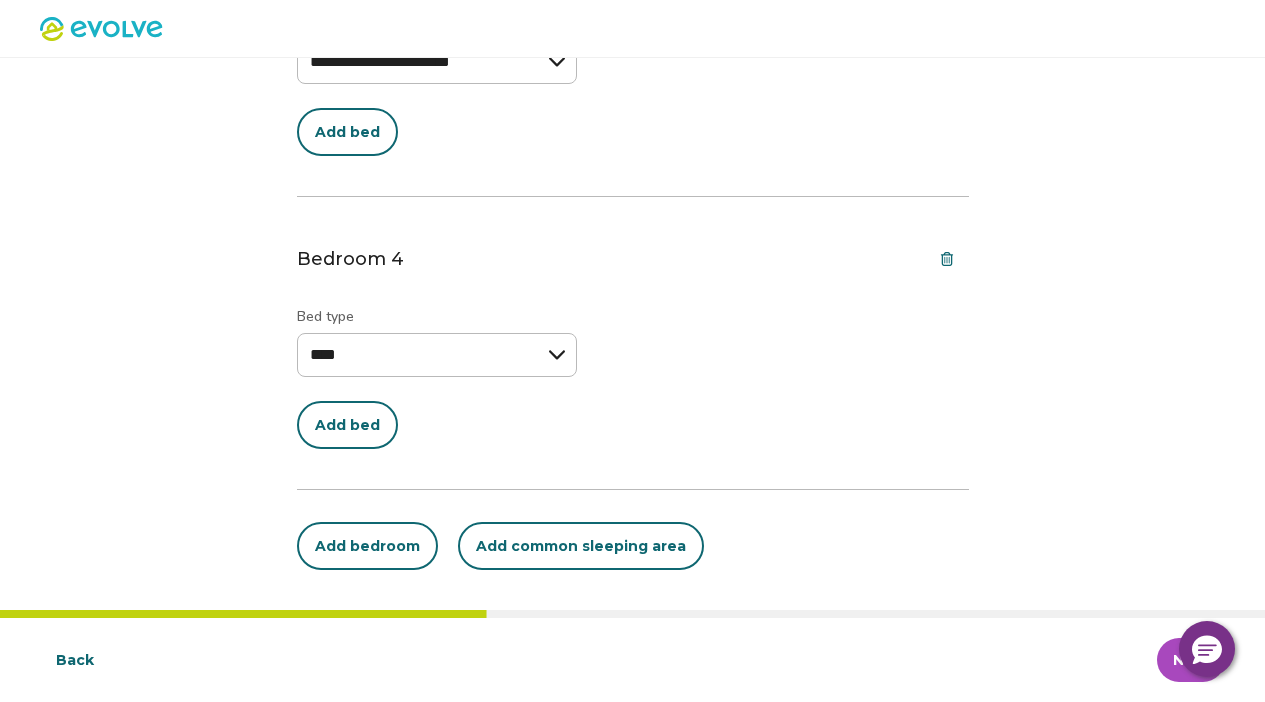 click on "Add bed" at bounding box center (347, 425) 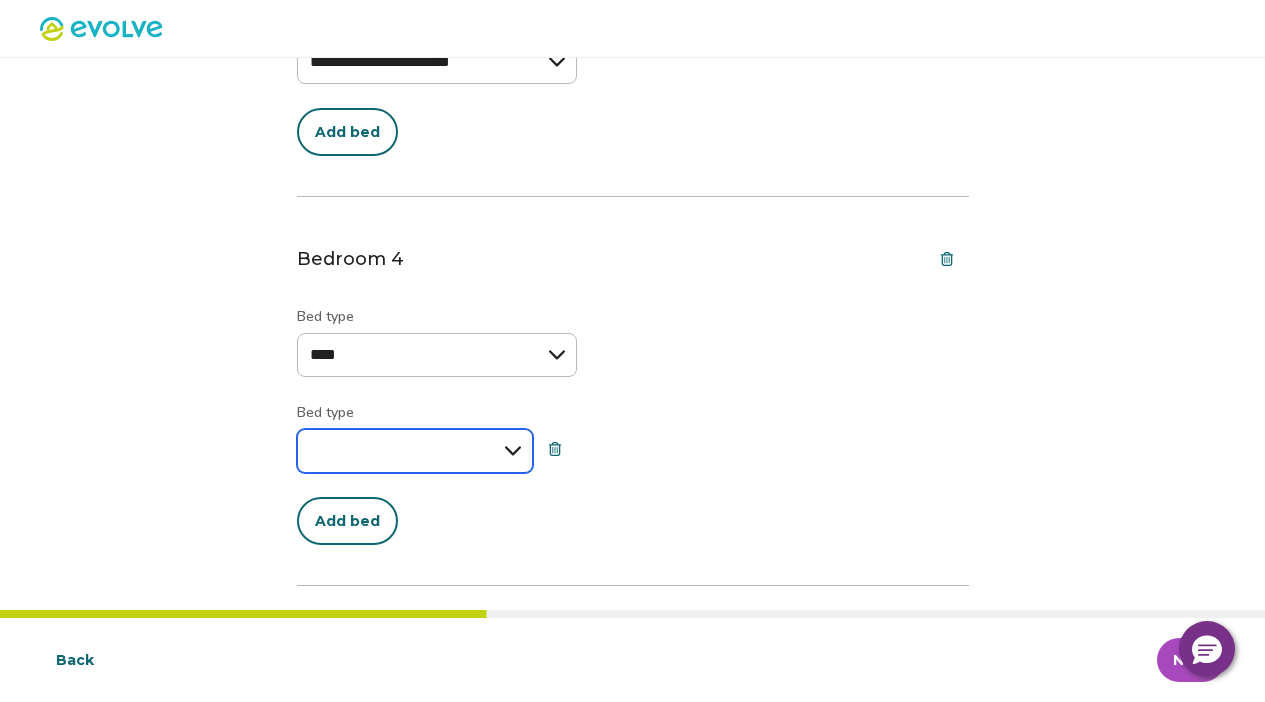 click on "**********" at bounding box center (415, 451) 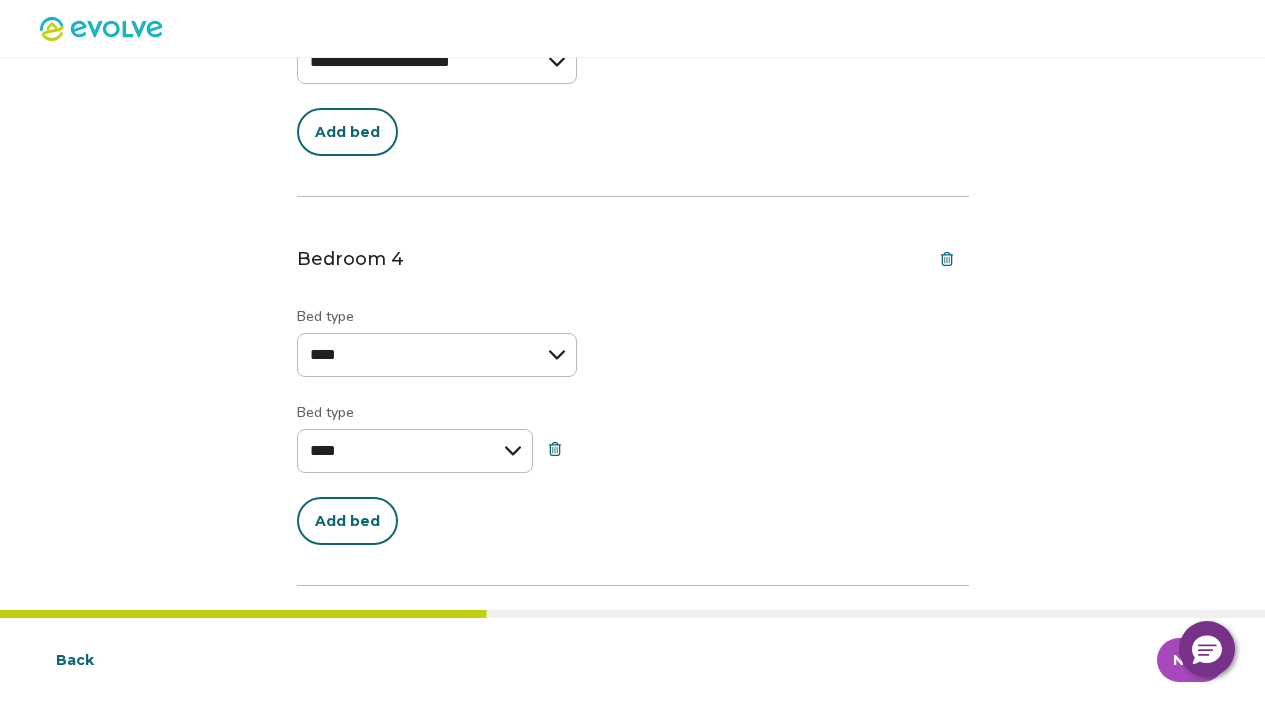 select on "****" 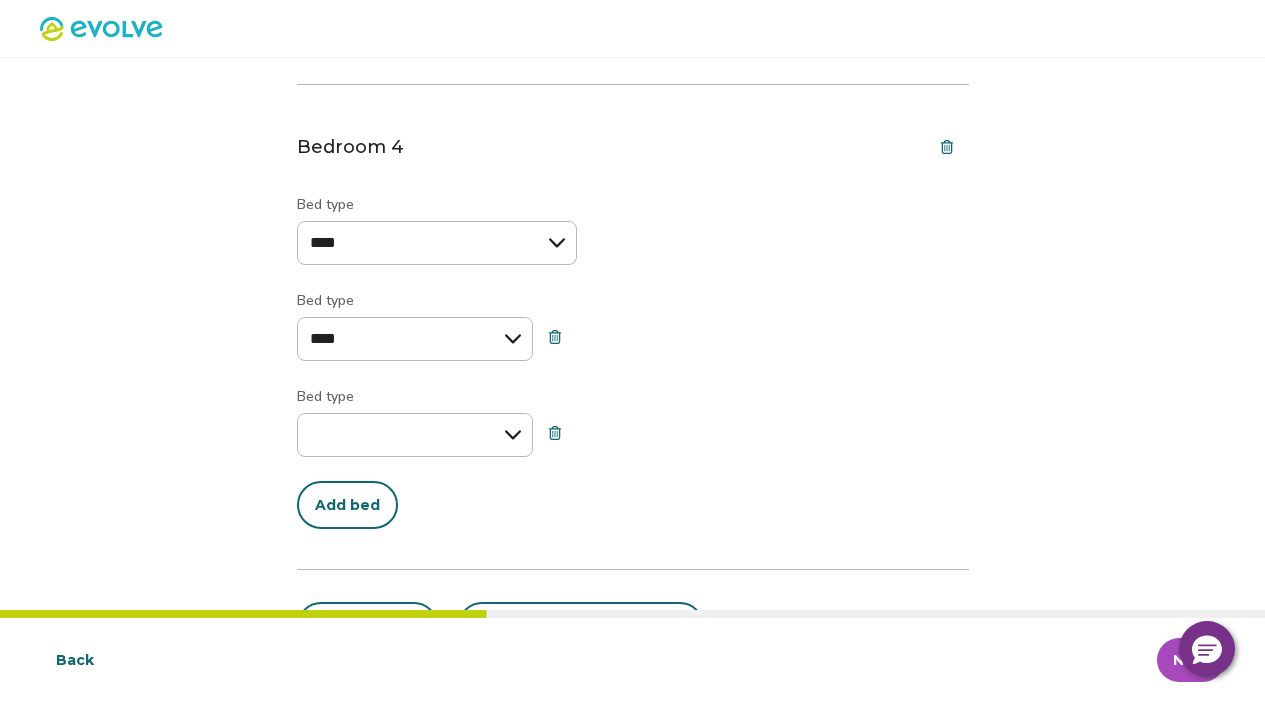 scroll, scrollTop: 1495, scrollLeft: 0, axis: vertical 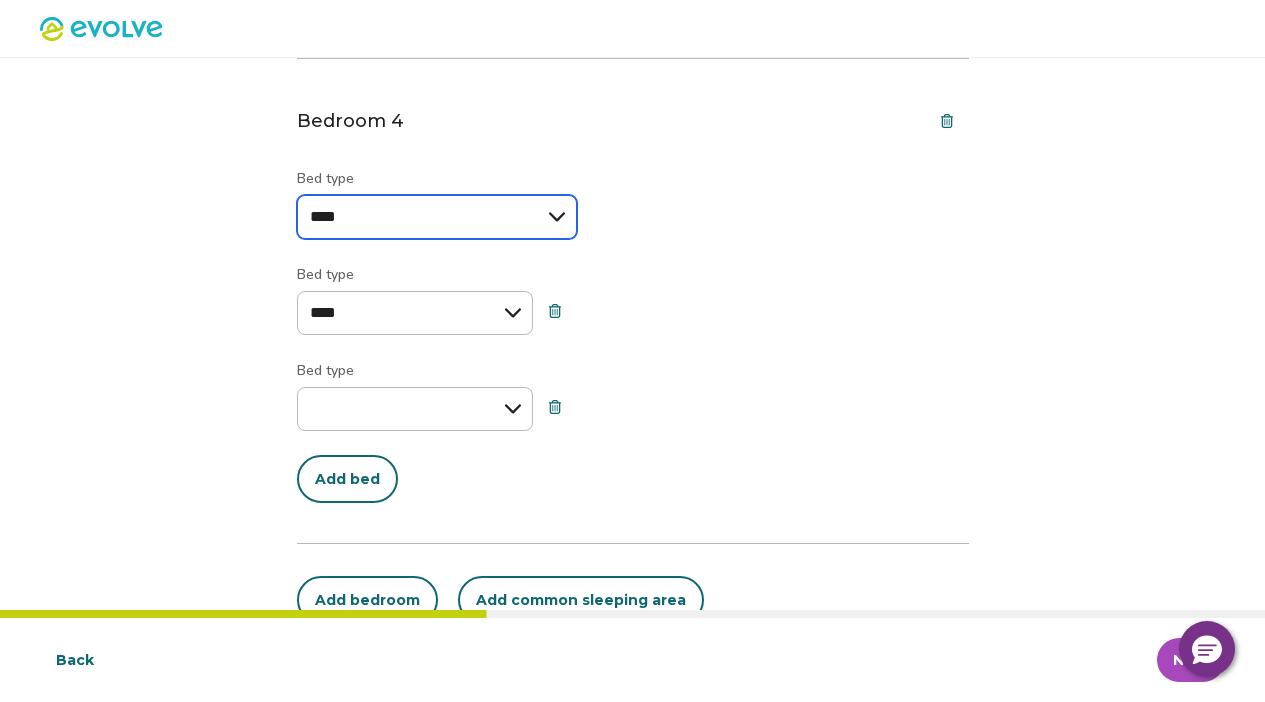 click on "**********" at bounding box center [437, 217] 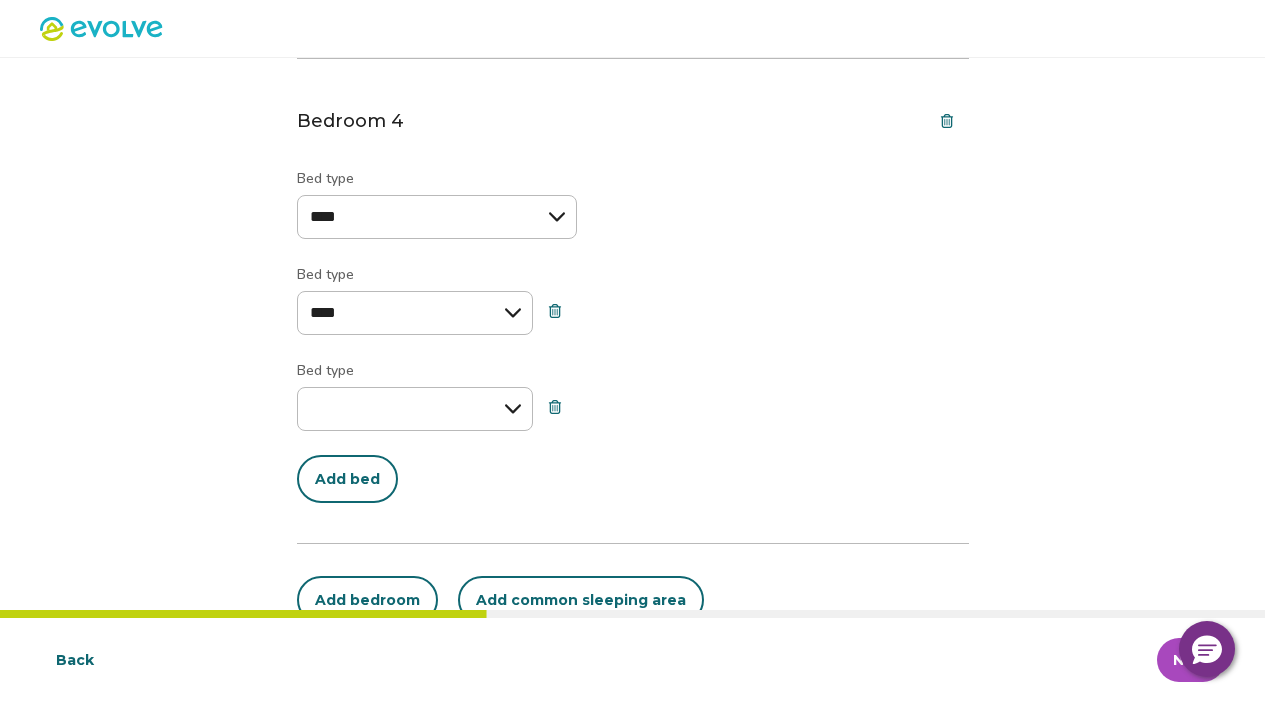 click 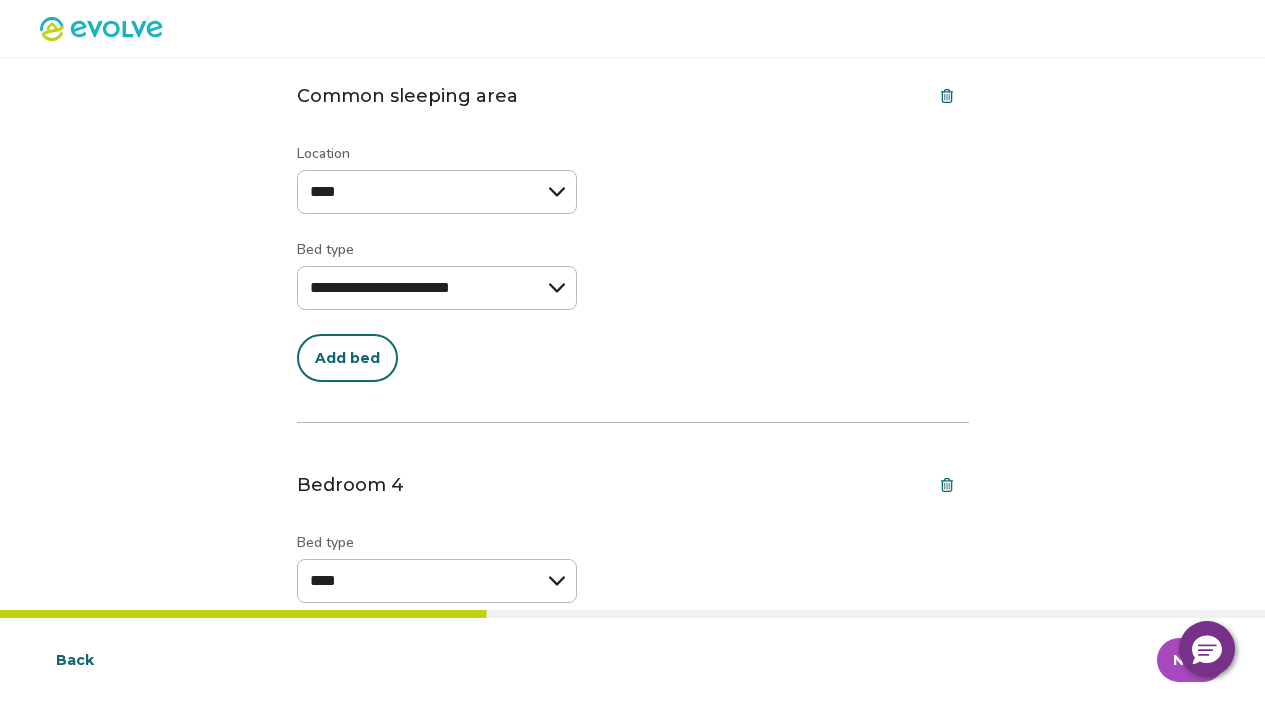 scroll, scrollTop: 1129, scrollLeft: 0, axis: vertical 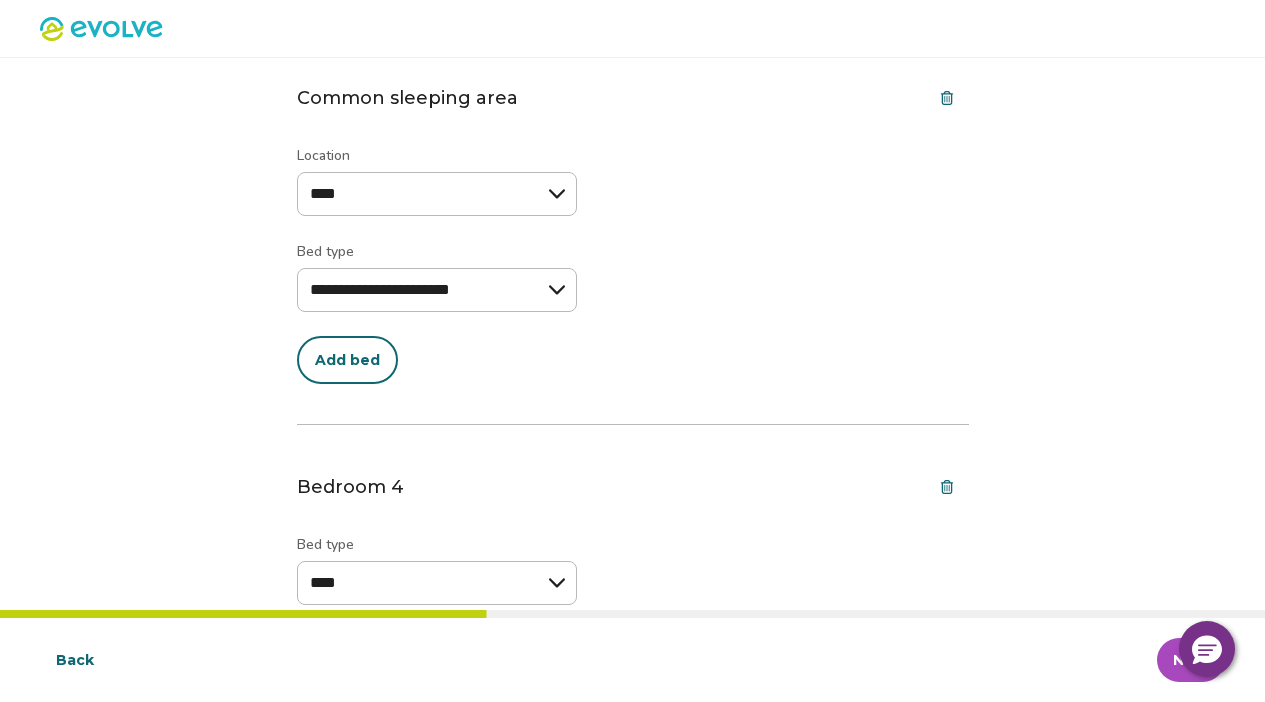 click 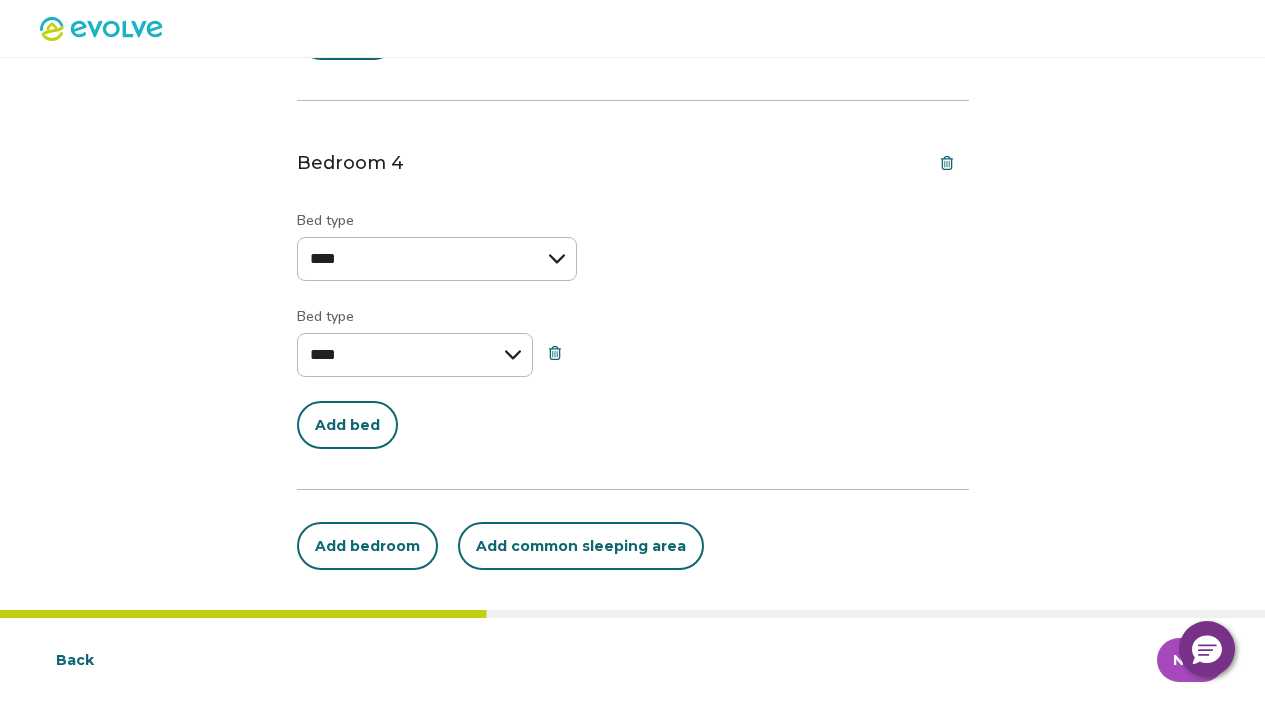 scroll, scrollTop: 1064, scrollLeft: 0, axis: vertical 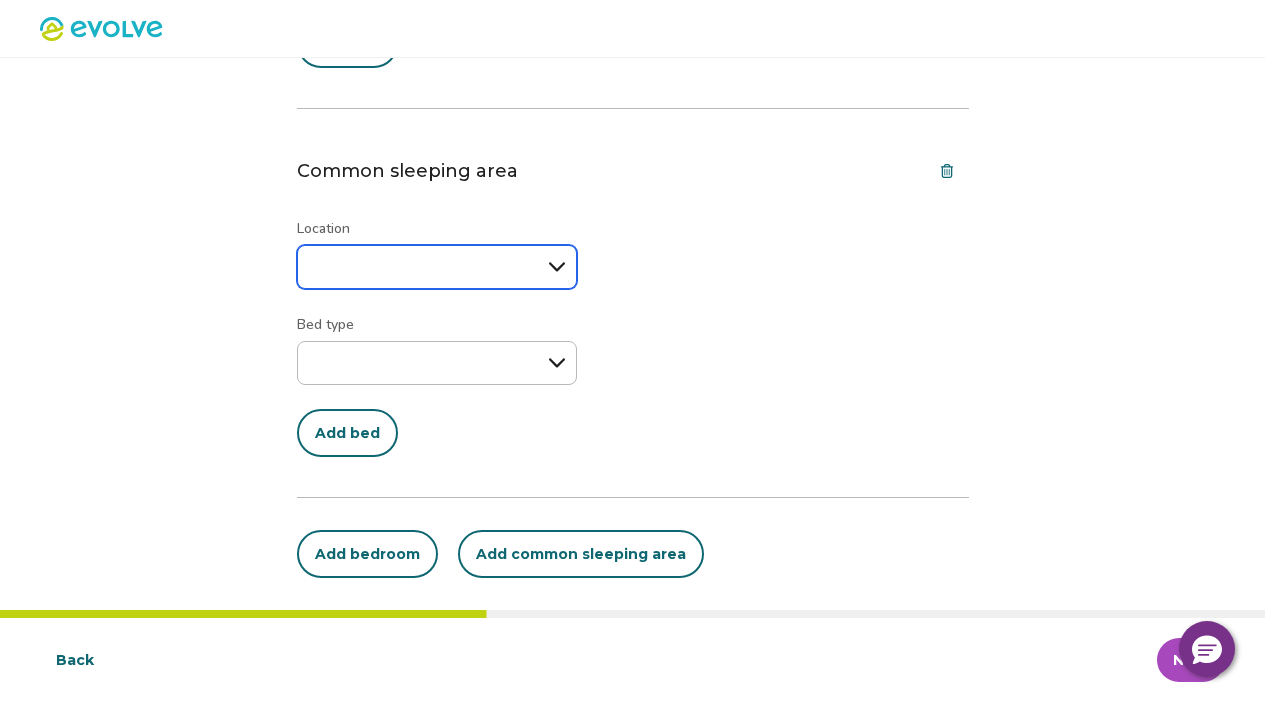 click on "**********" at bounding box center [437, 267] 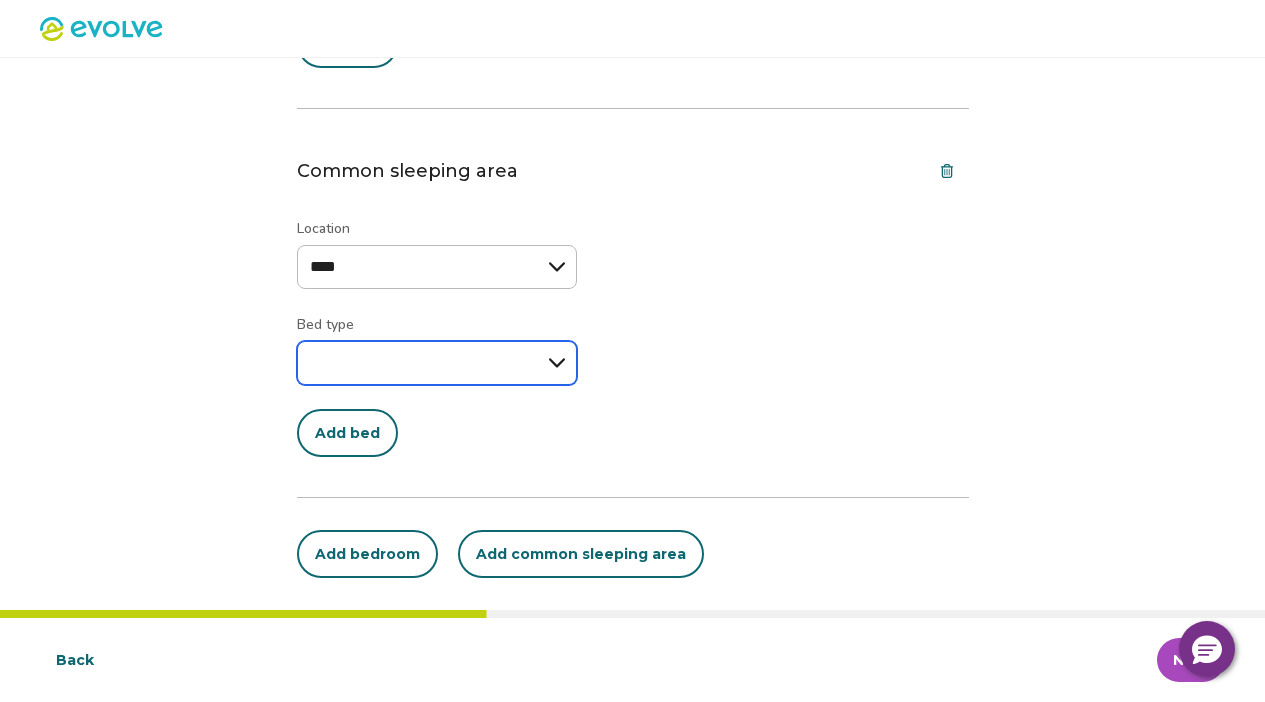 click on "**********" at bounding box center (437, 363) 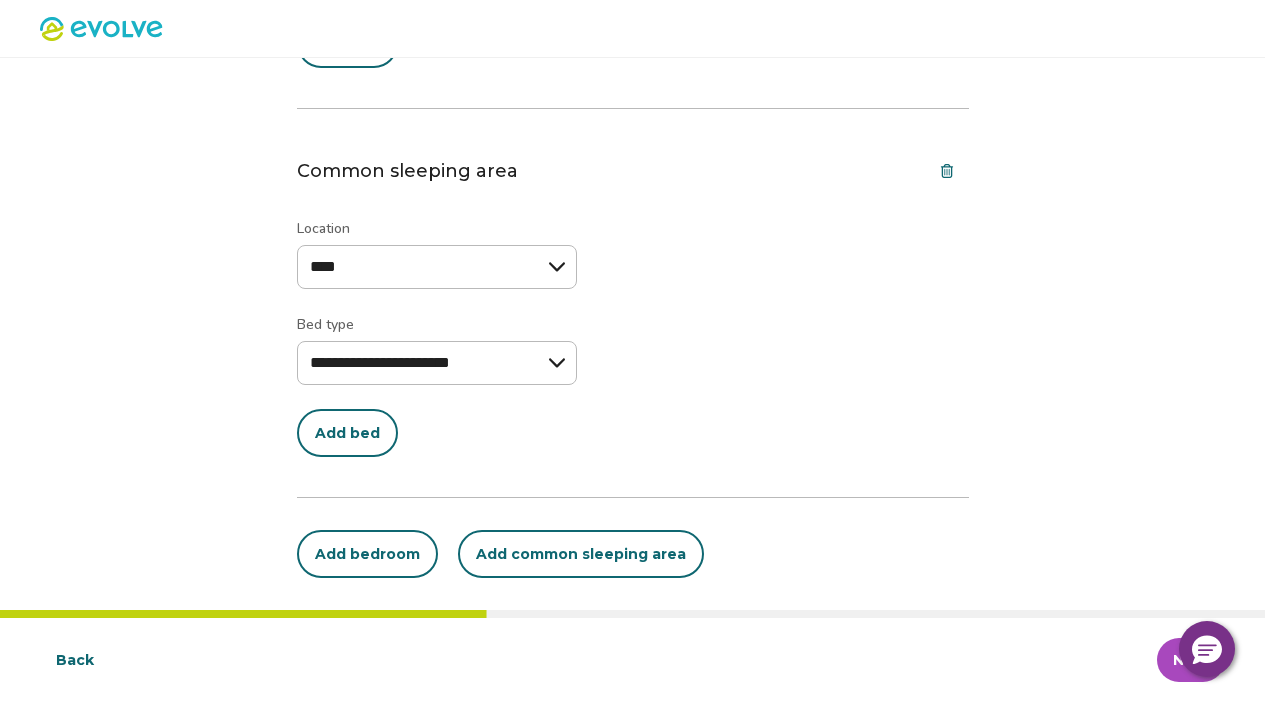 select on "********" 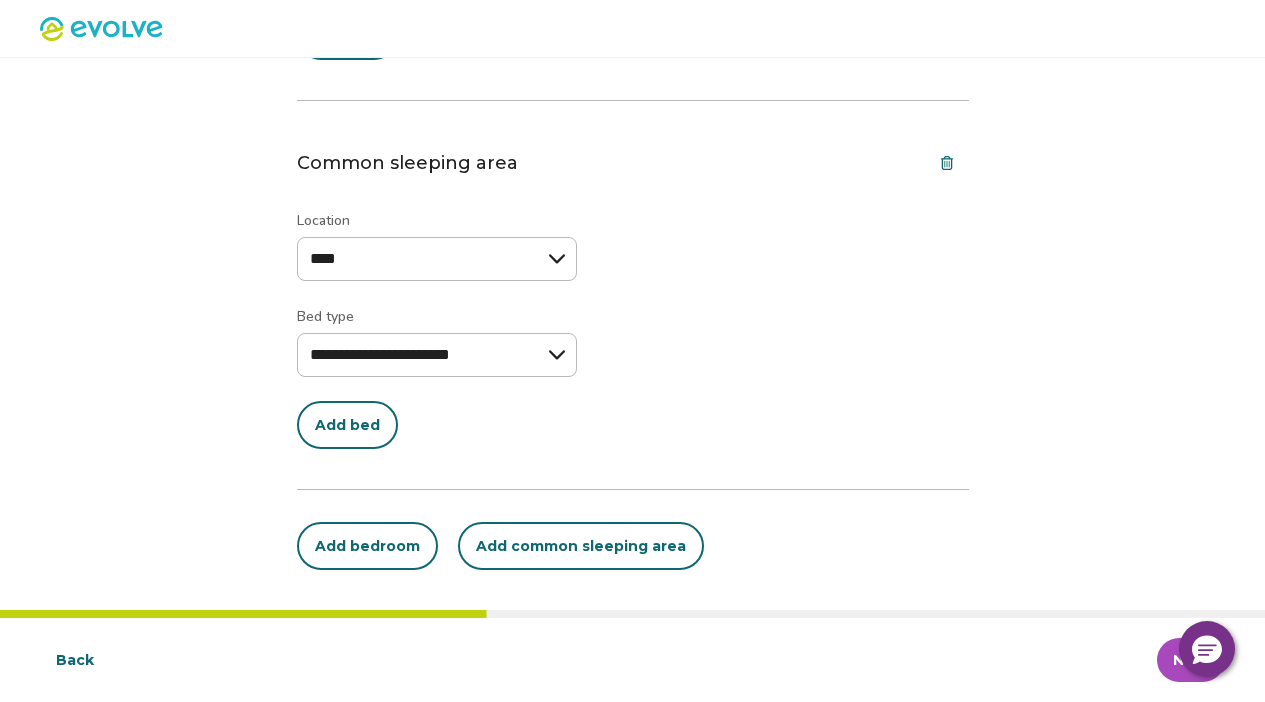 click on "Next" at bounding box center (1191, 660) 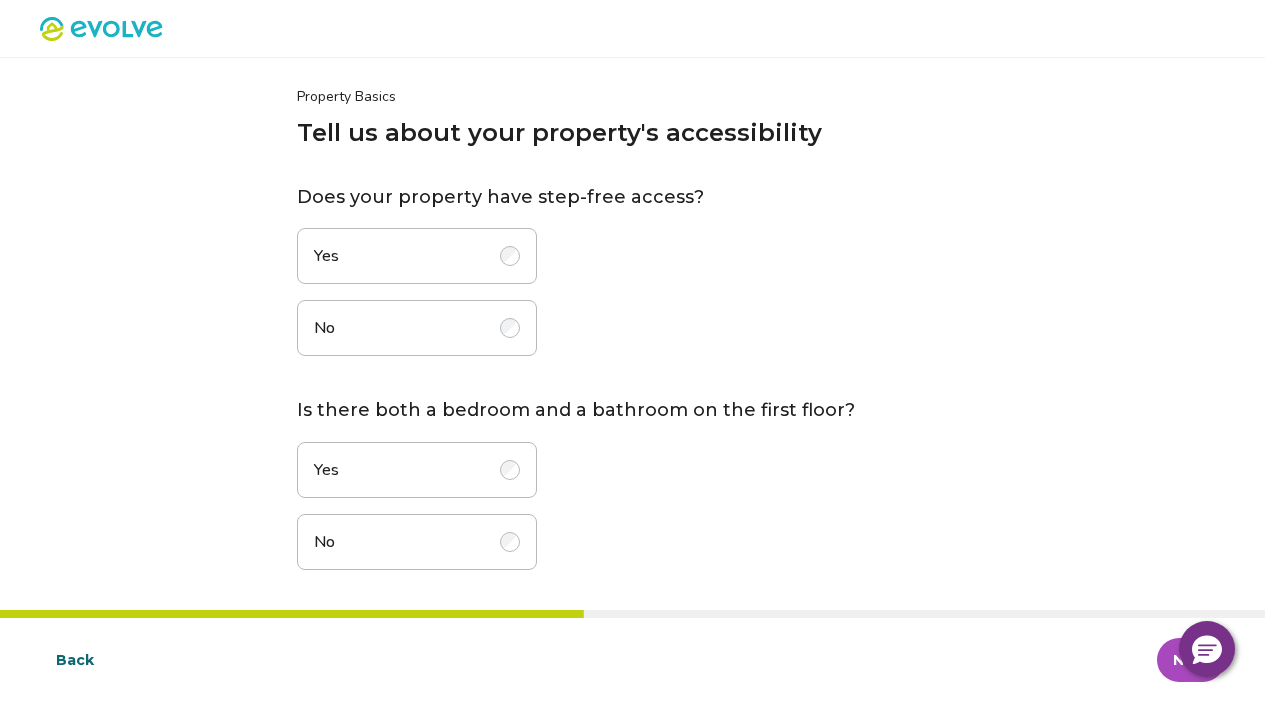 scroll, scrollTop: 10, scrollLeft: 0, axis: vertical 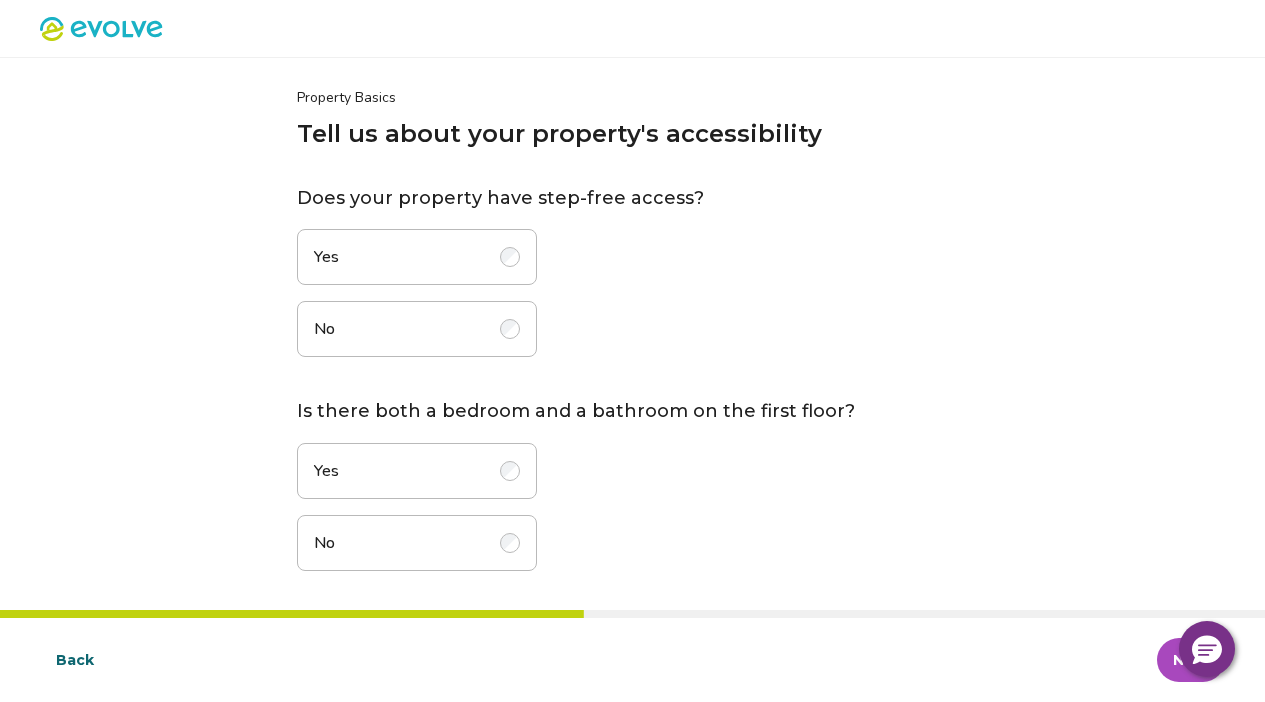 click on "No" at bounding box center [417, 329] 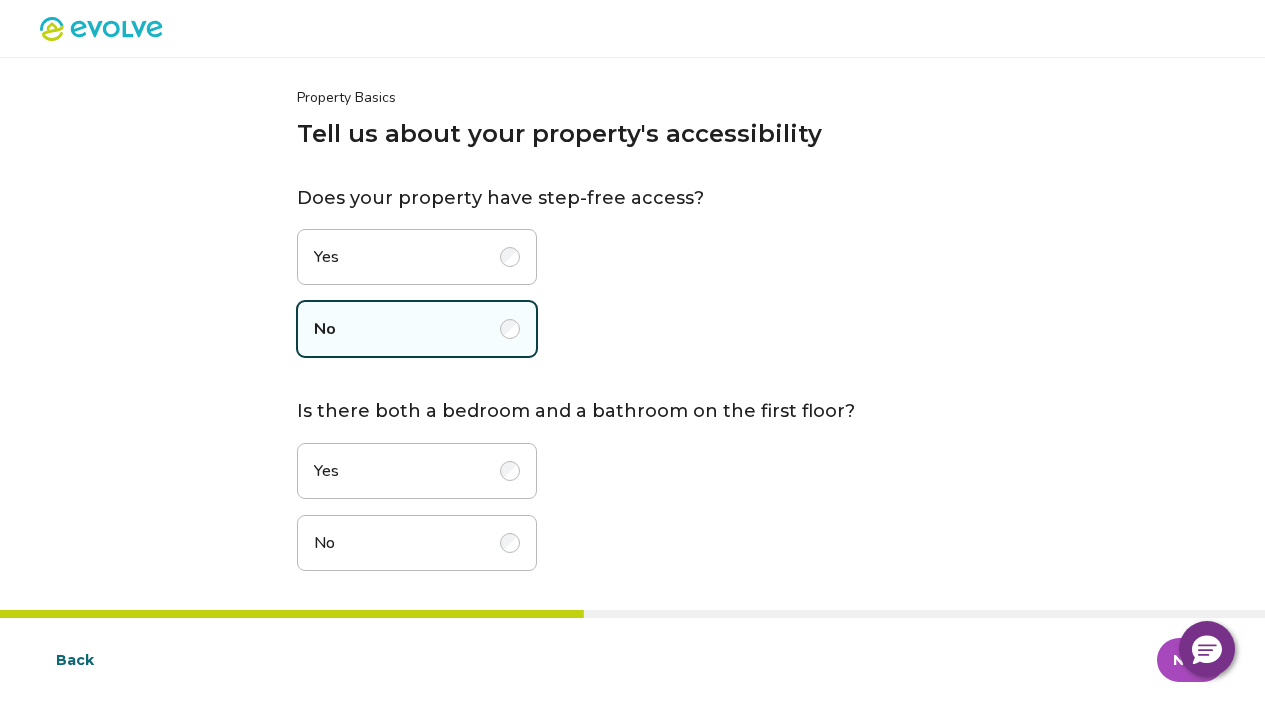 click on "No" at bounding box center (417, 543) 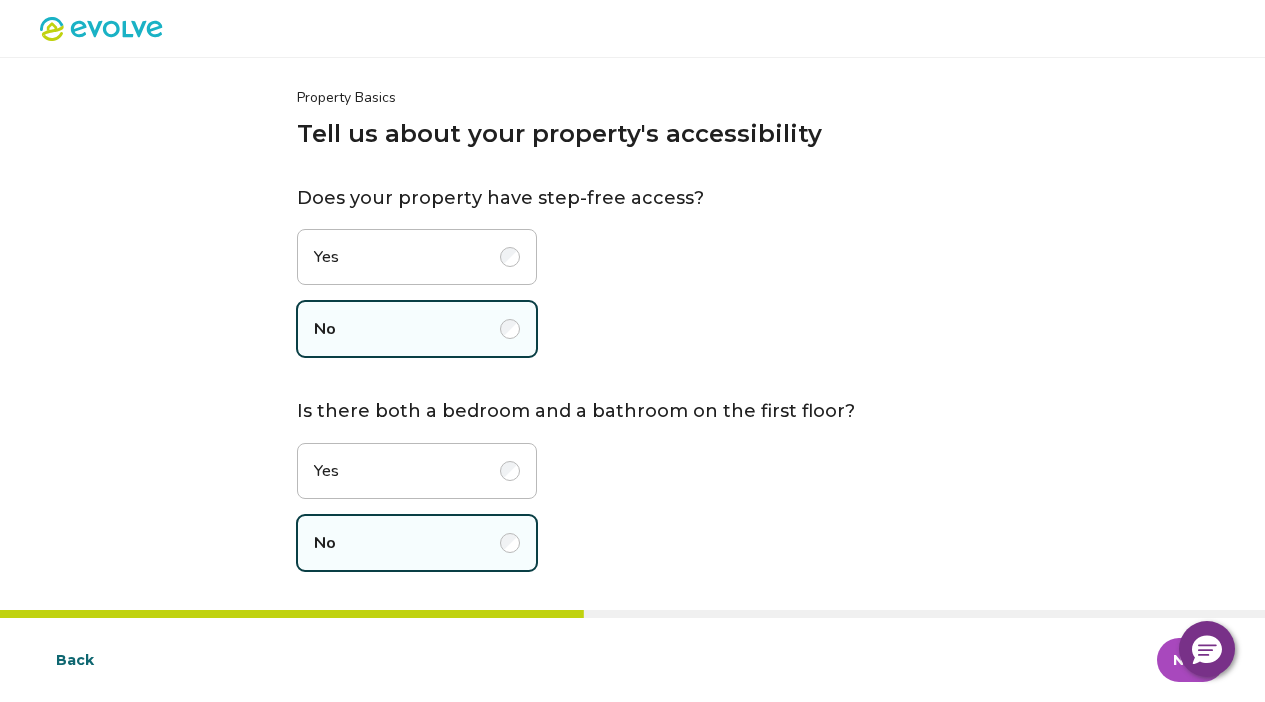 click on "Next" at bounding box center (1191, 660) 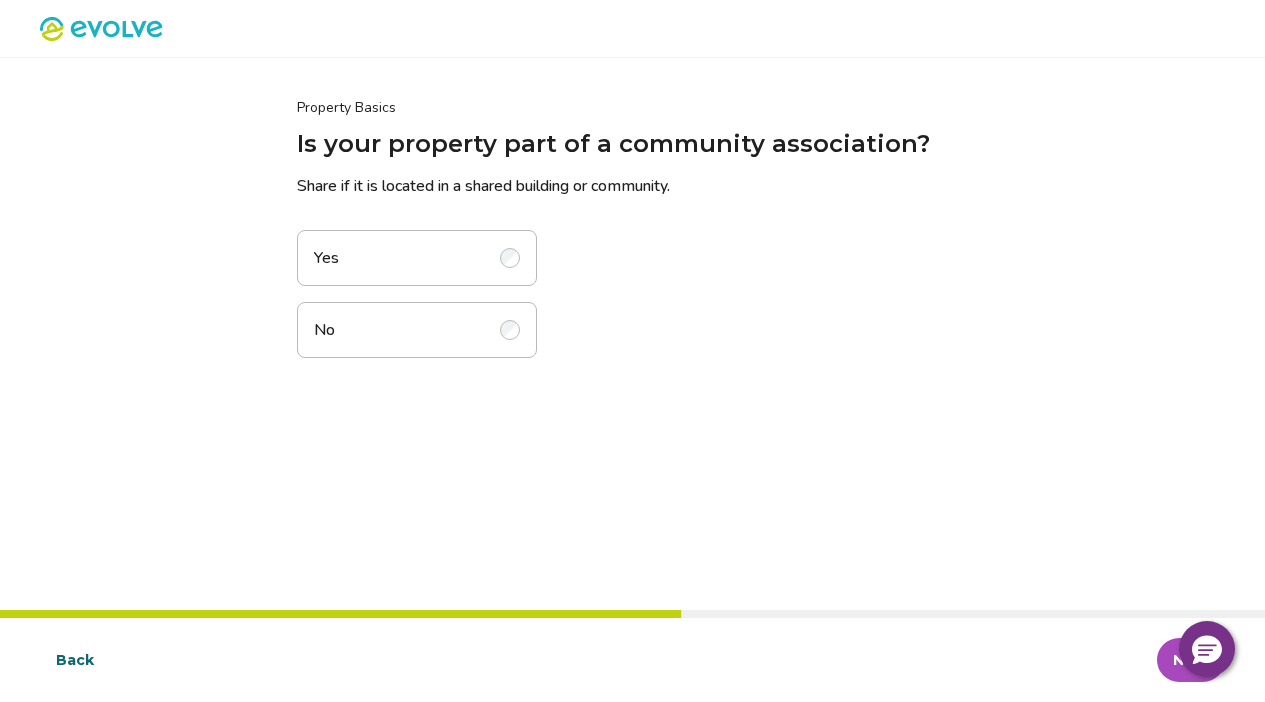 scroll, scrollTop: 0, scrollLeft: 0, axis: both 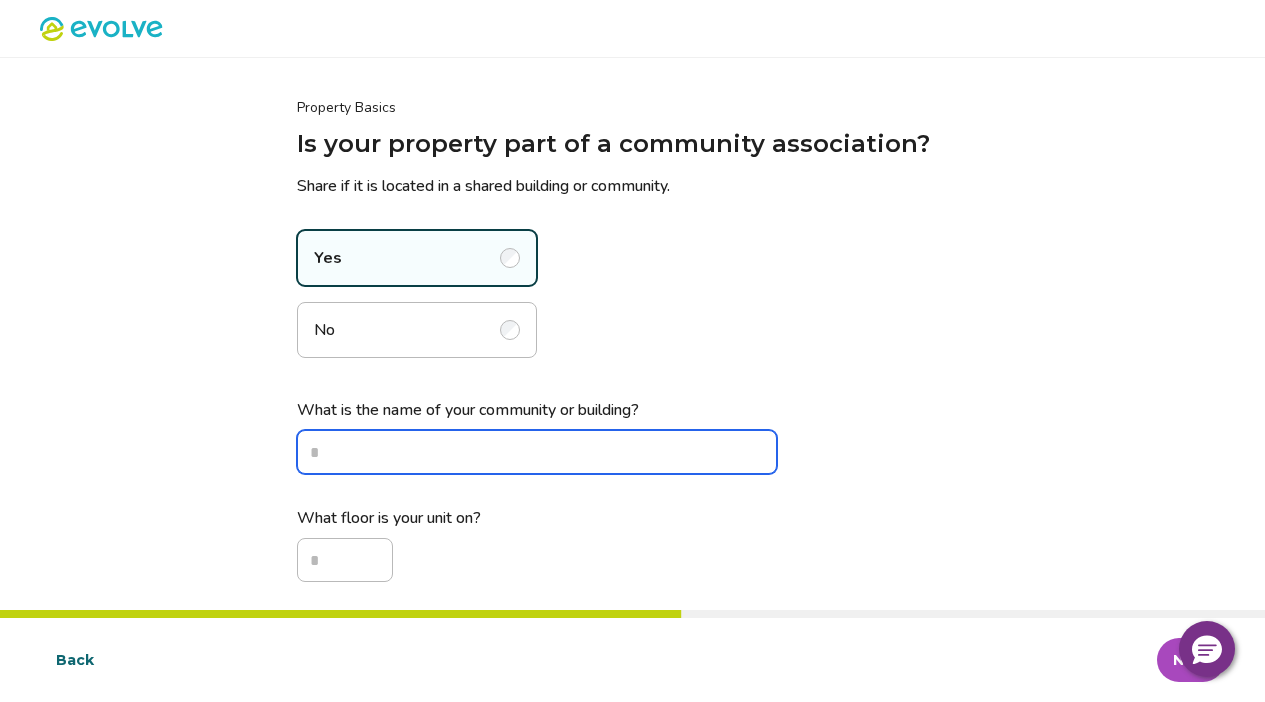 click on "What is the name of your community or building?" at bounding box center [537, 452] 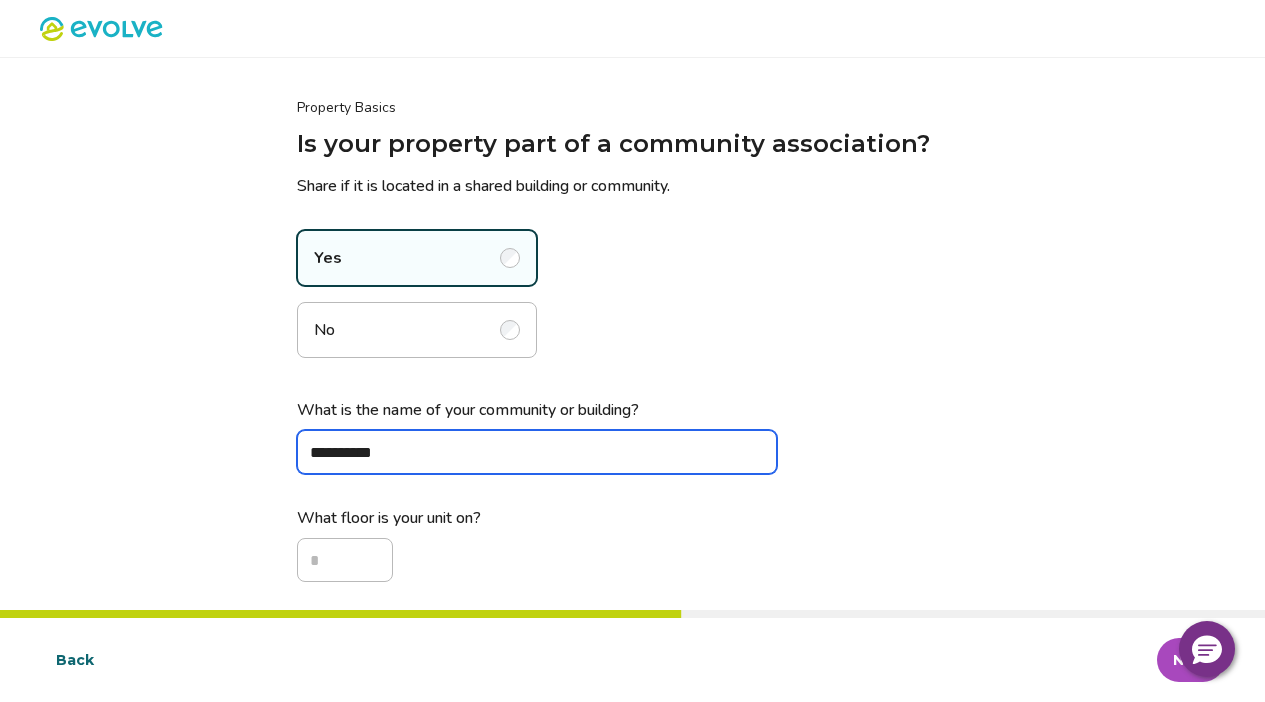 type on "**********" 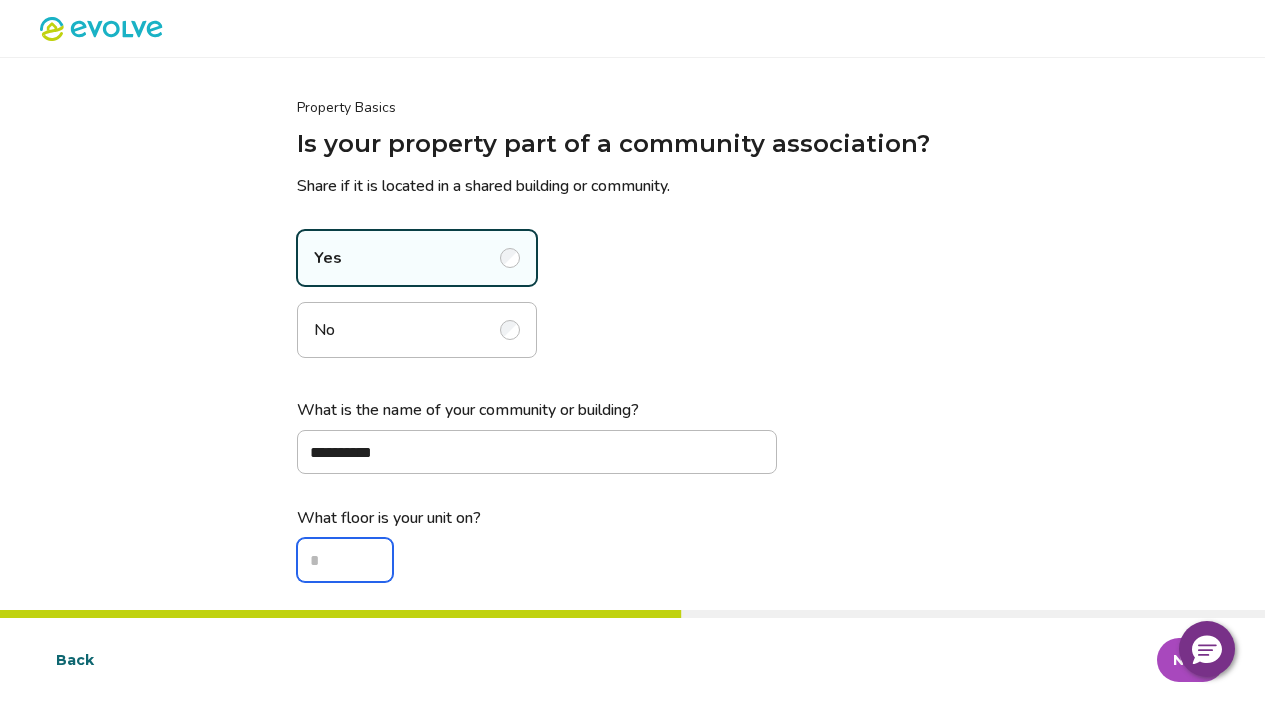 click on "What floor is your unit on?" at bounding box center [345, 560] 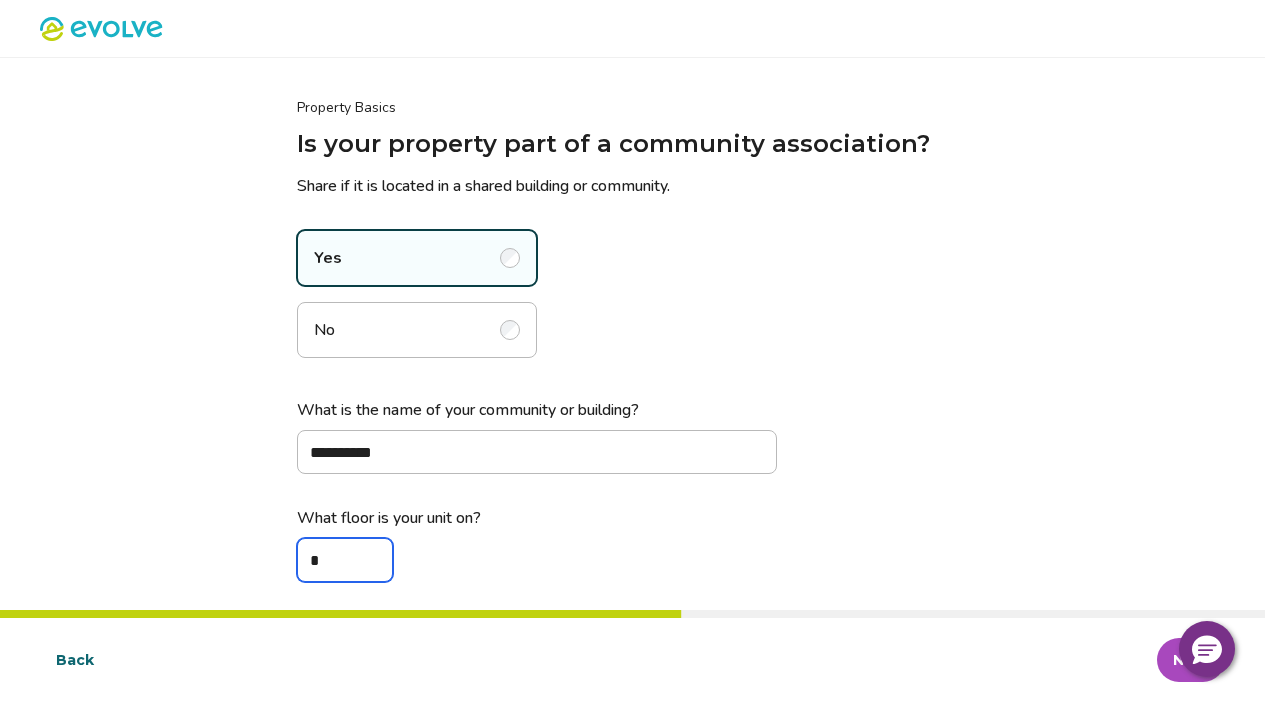scroll, scrollTop: 12, scrollLeft: 0, axis: vertical 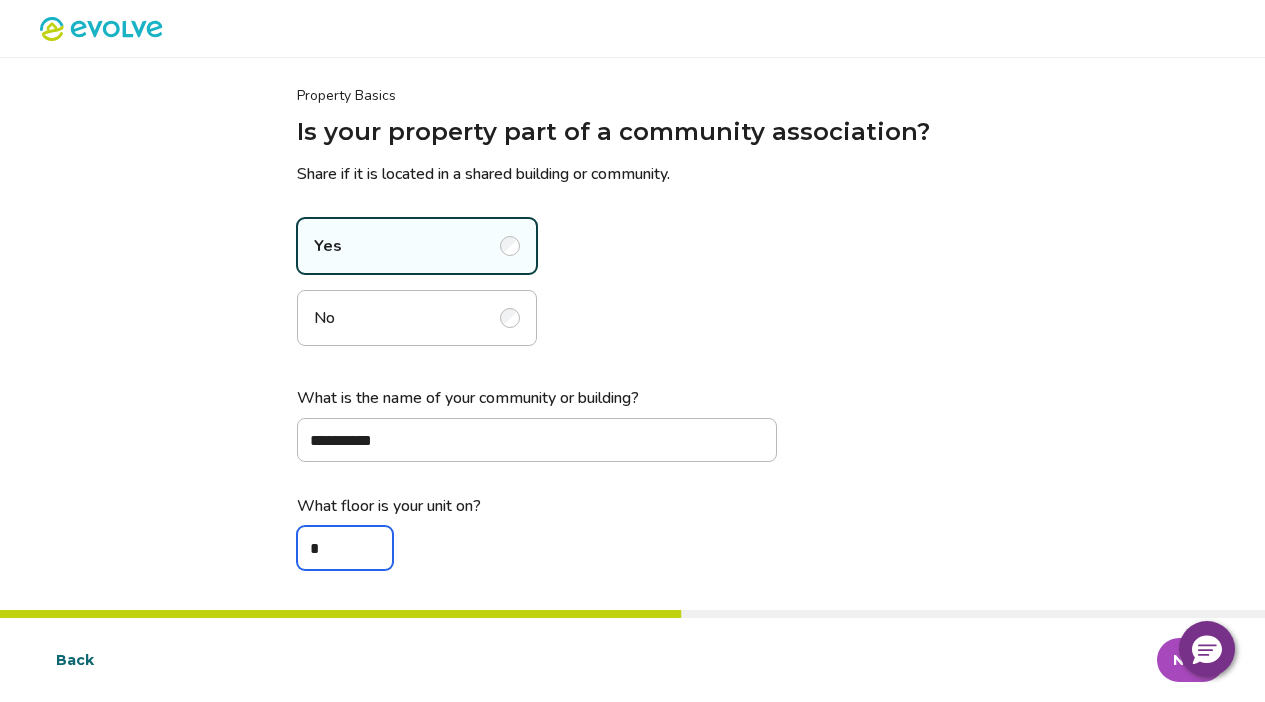 type on "*" 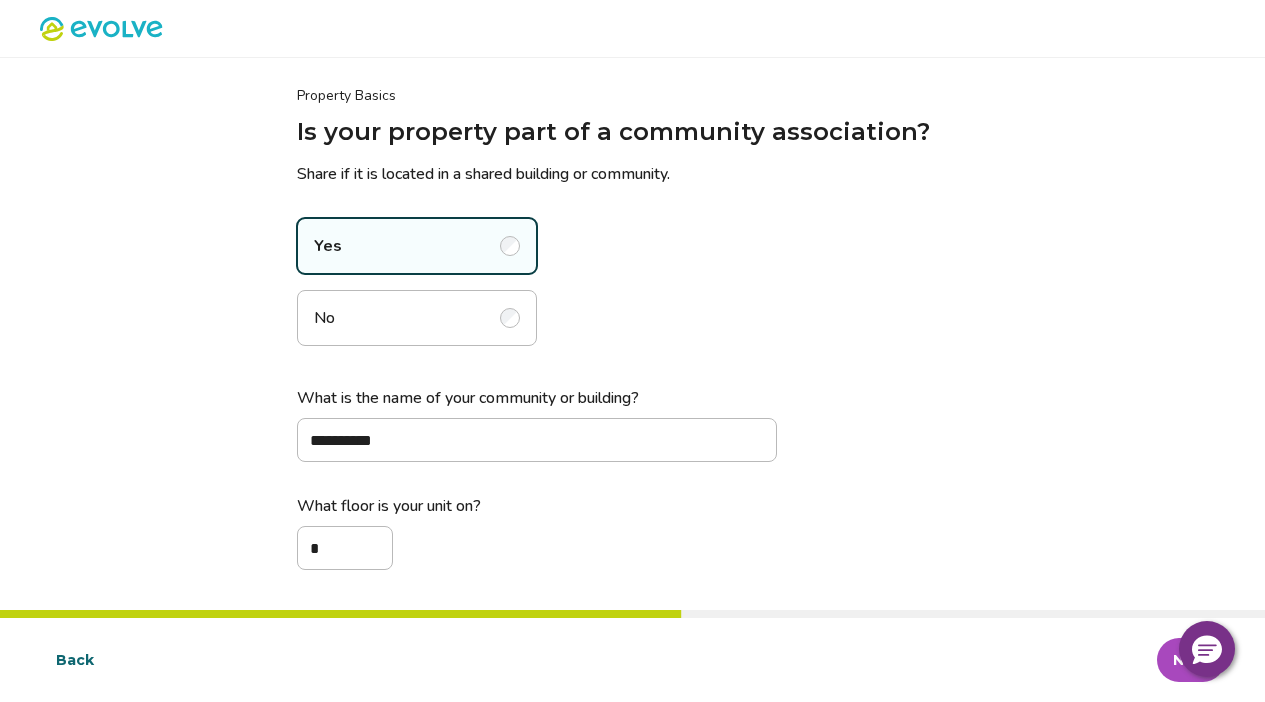 click on "Next" at bounding box center (1191, 660) 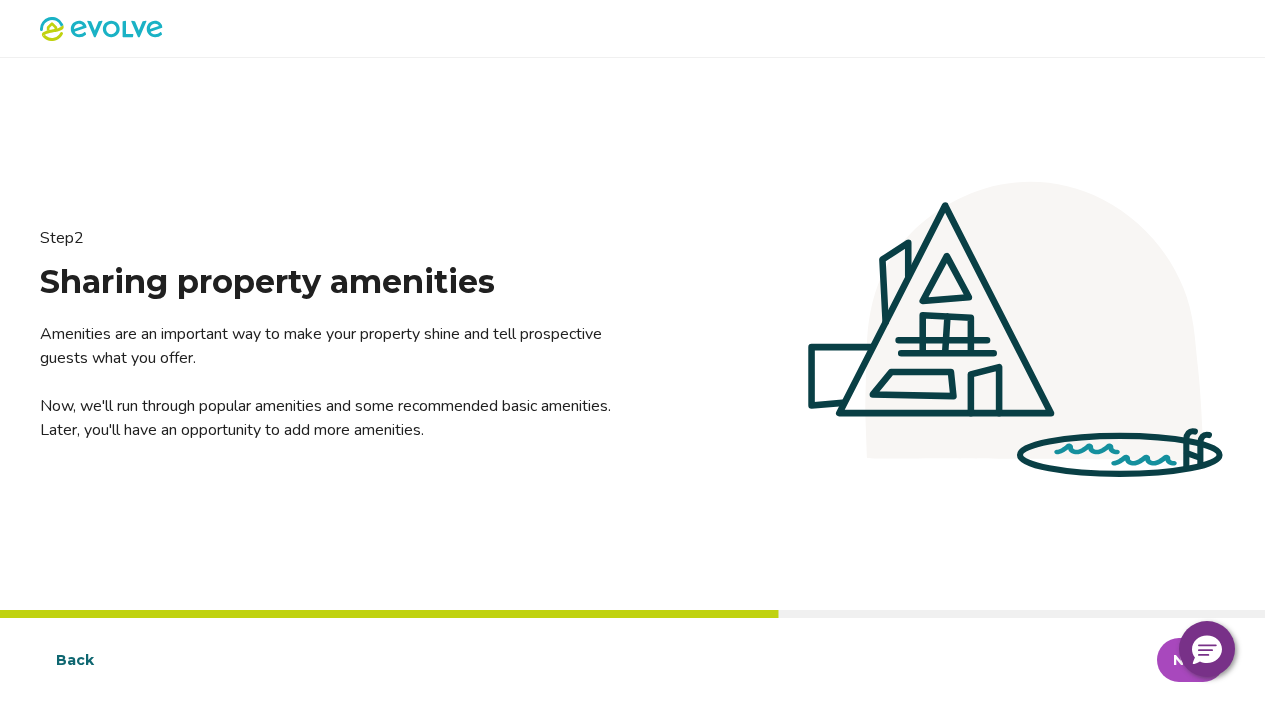 click on "Next" at bounding box center [1191, 660] 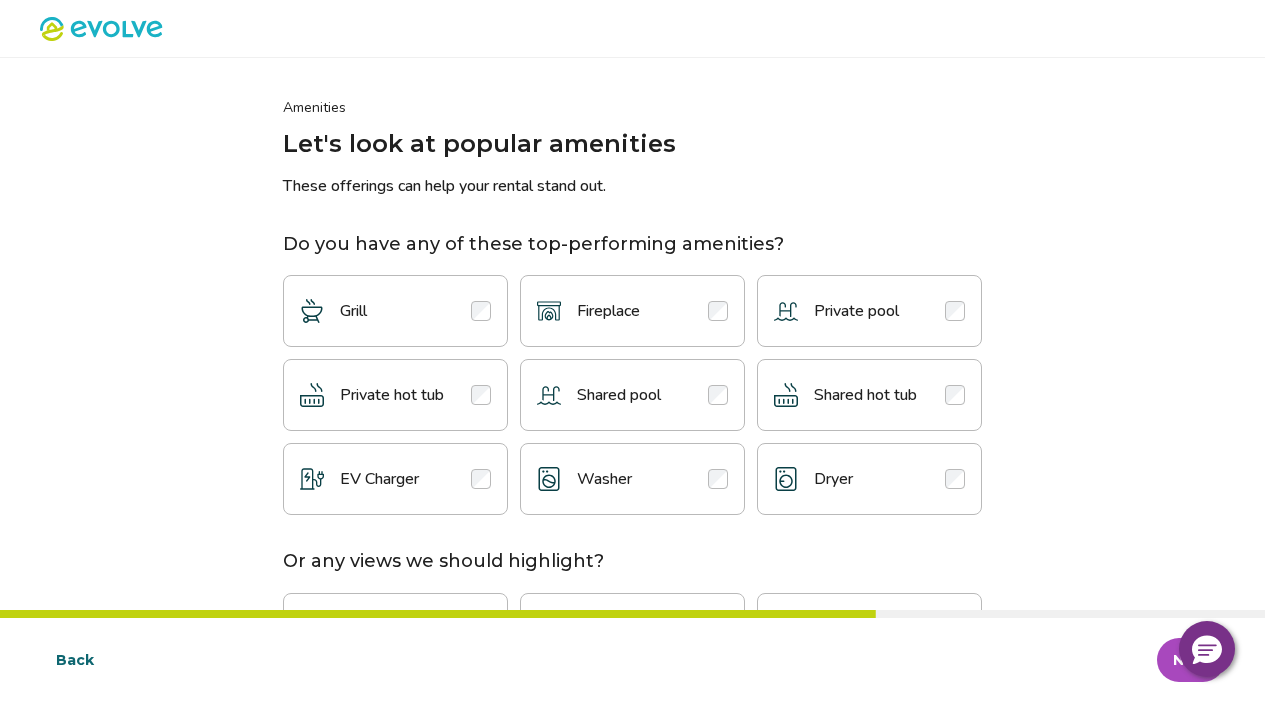 click on "Grill" at bounding box center [395, 311] 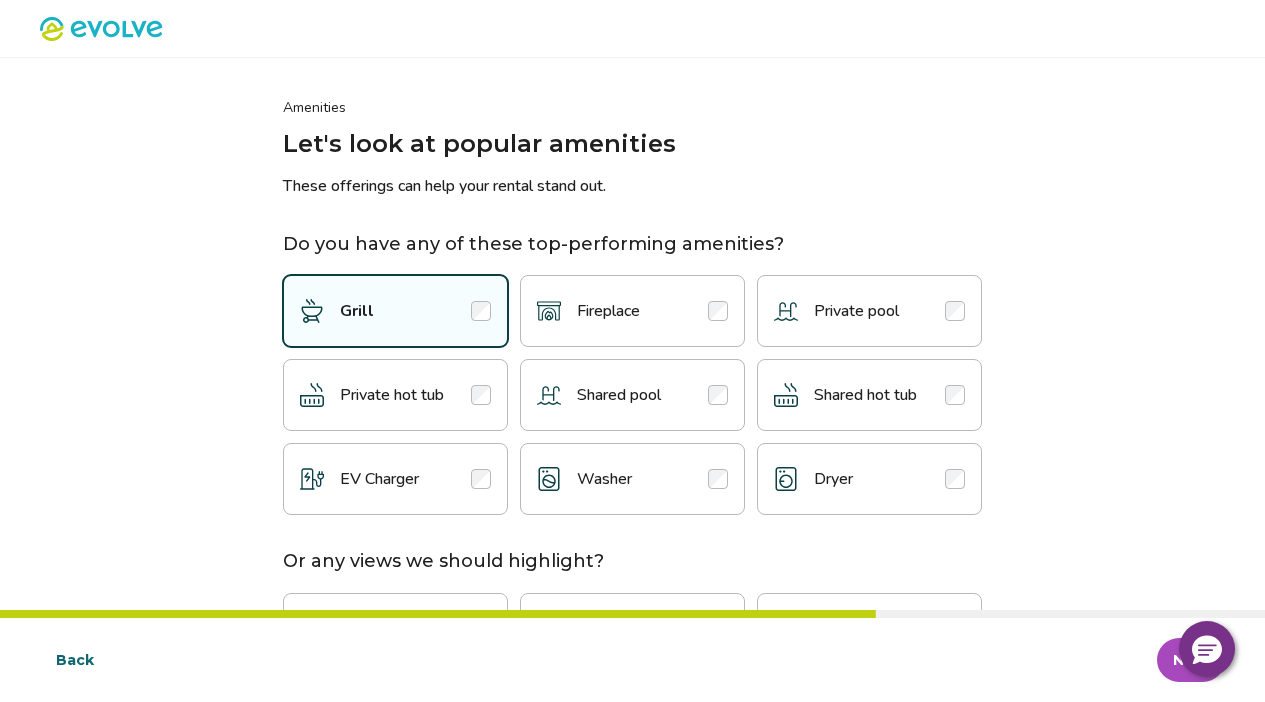 click on "Fireplace" at bounding box center [632, 311] 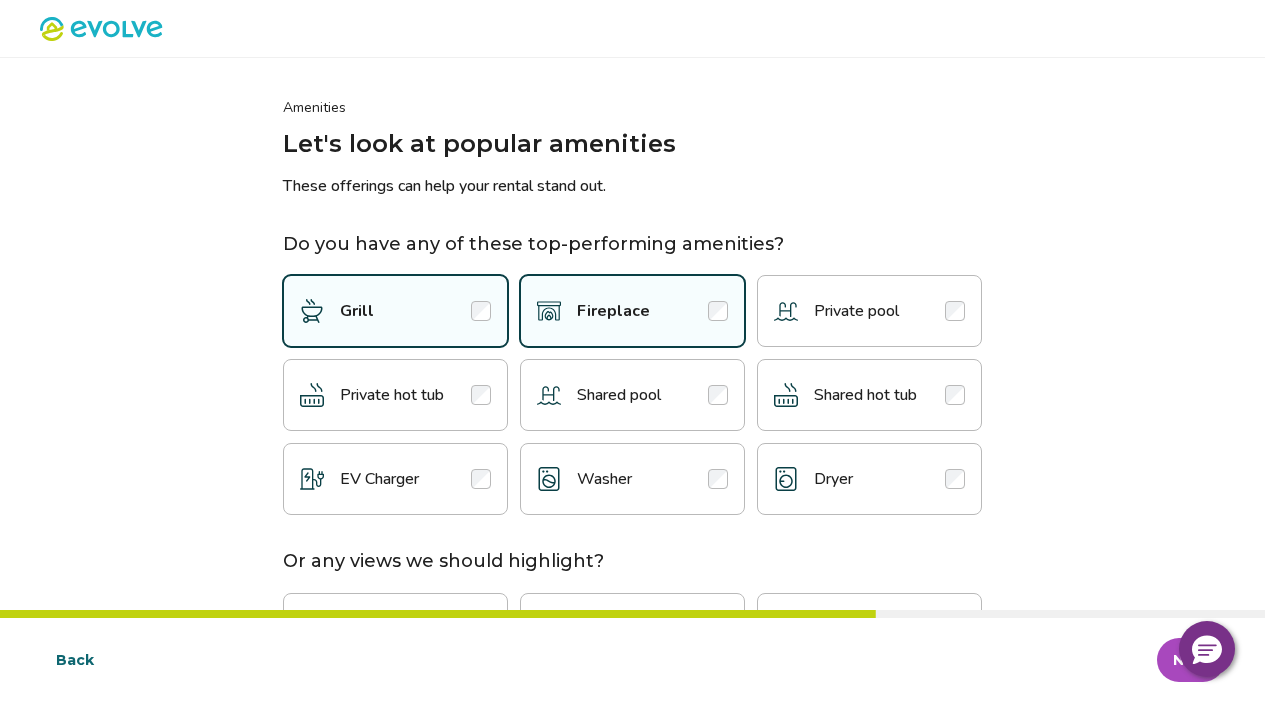 click on "Private hot tub" at bounding box center [395, 395] 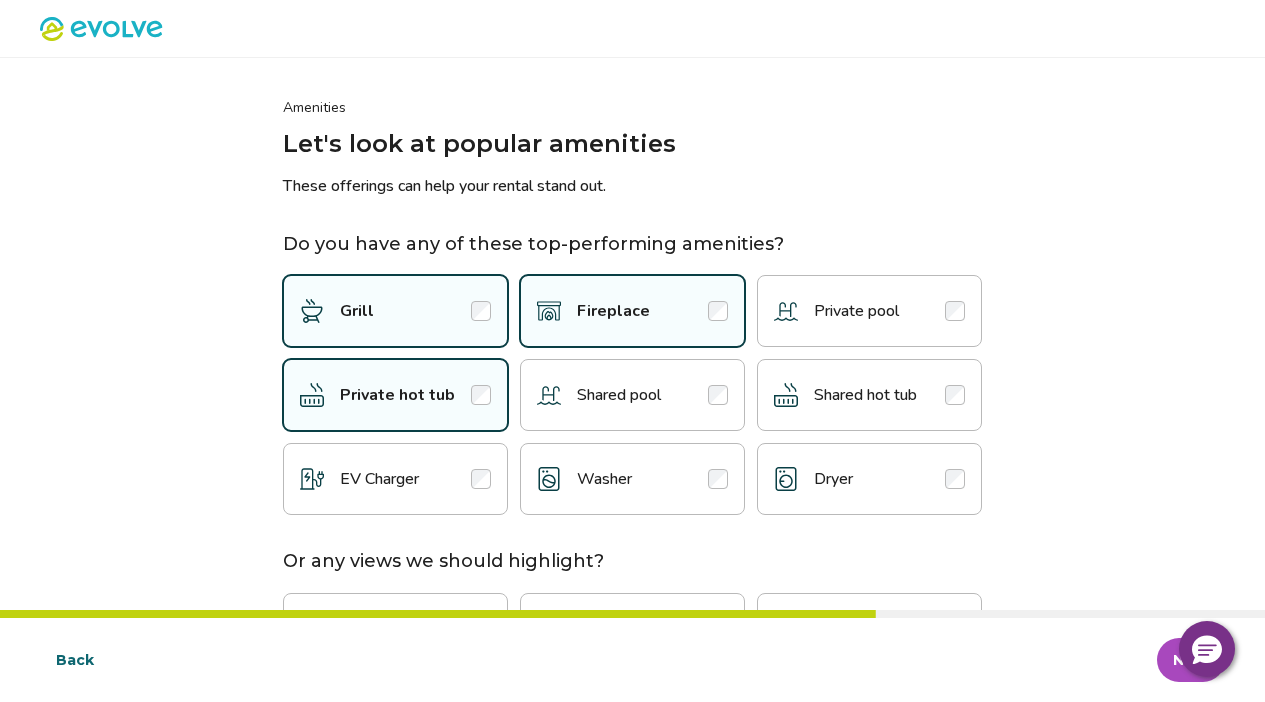click on "Dryer" at bounding box center (833, 479) 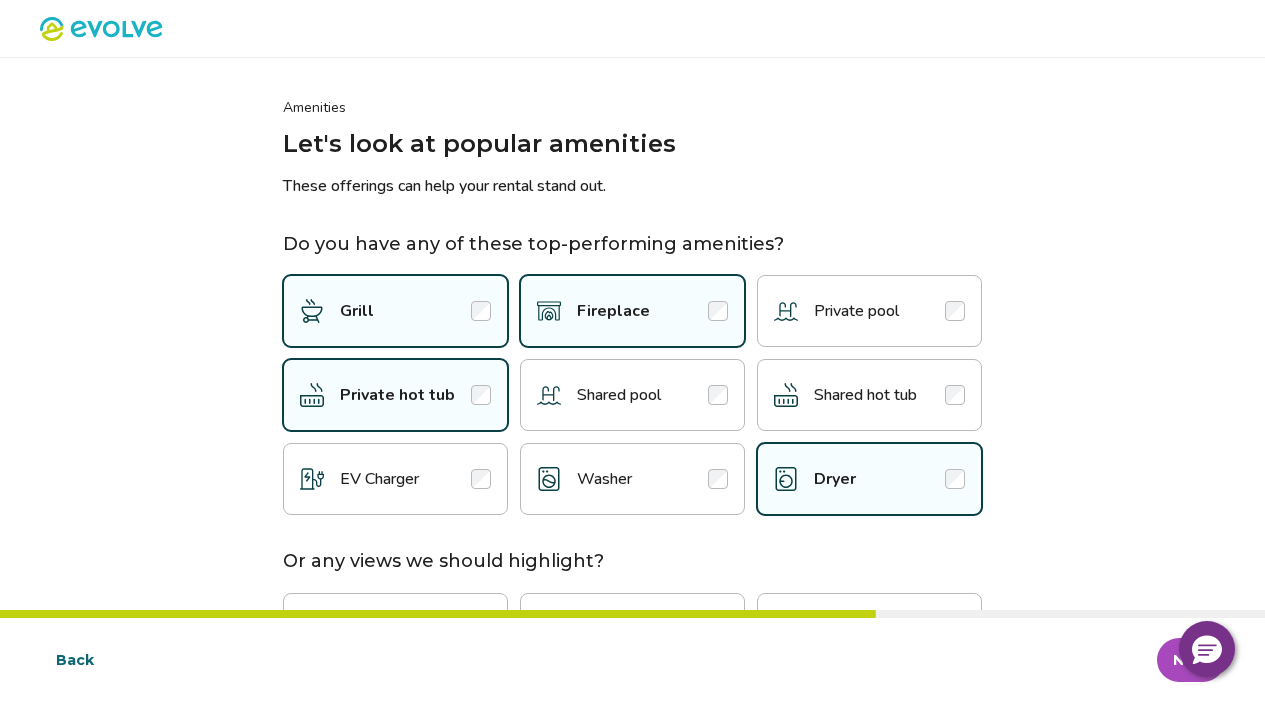 click on "Washer" at bounding box center (632, 479) 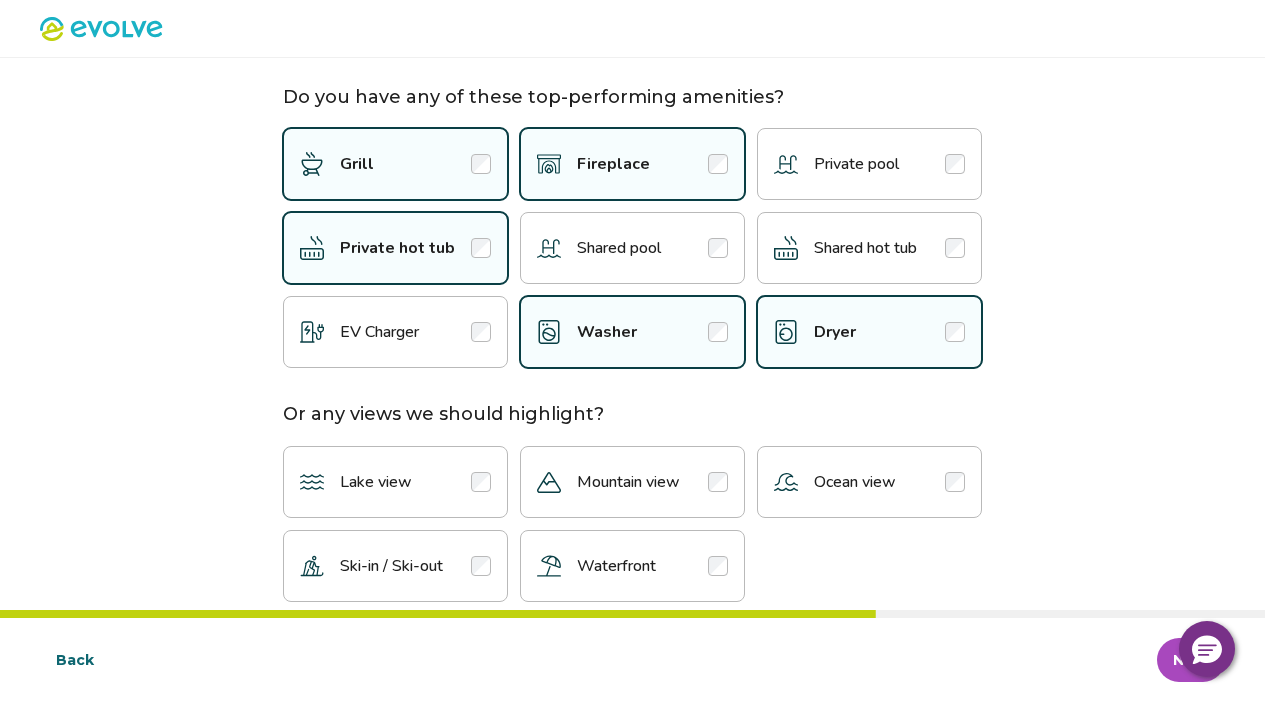 scroll, scrollTop: 178, scrollLeft: 0, axis: vertical 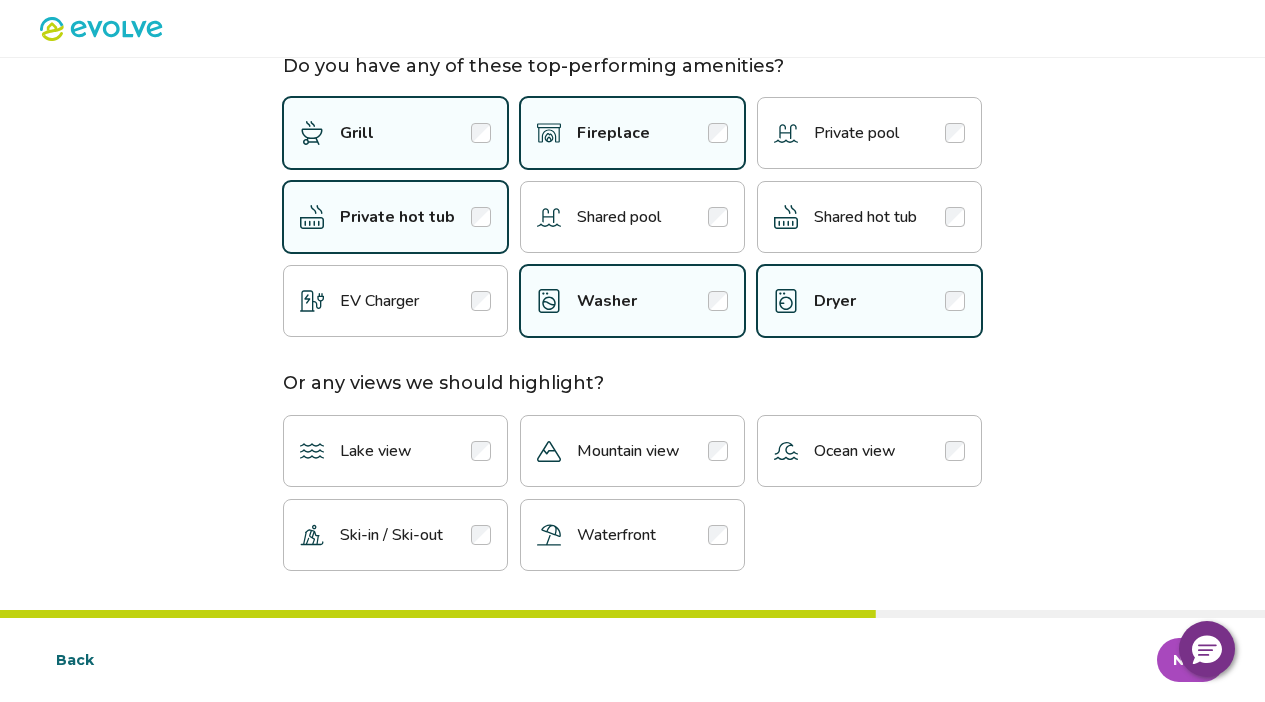 click on "Mountain view" at bounding box center [628, 451] 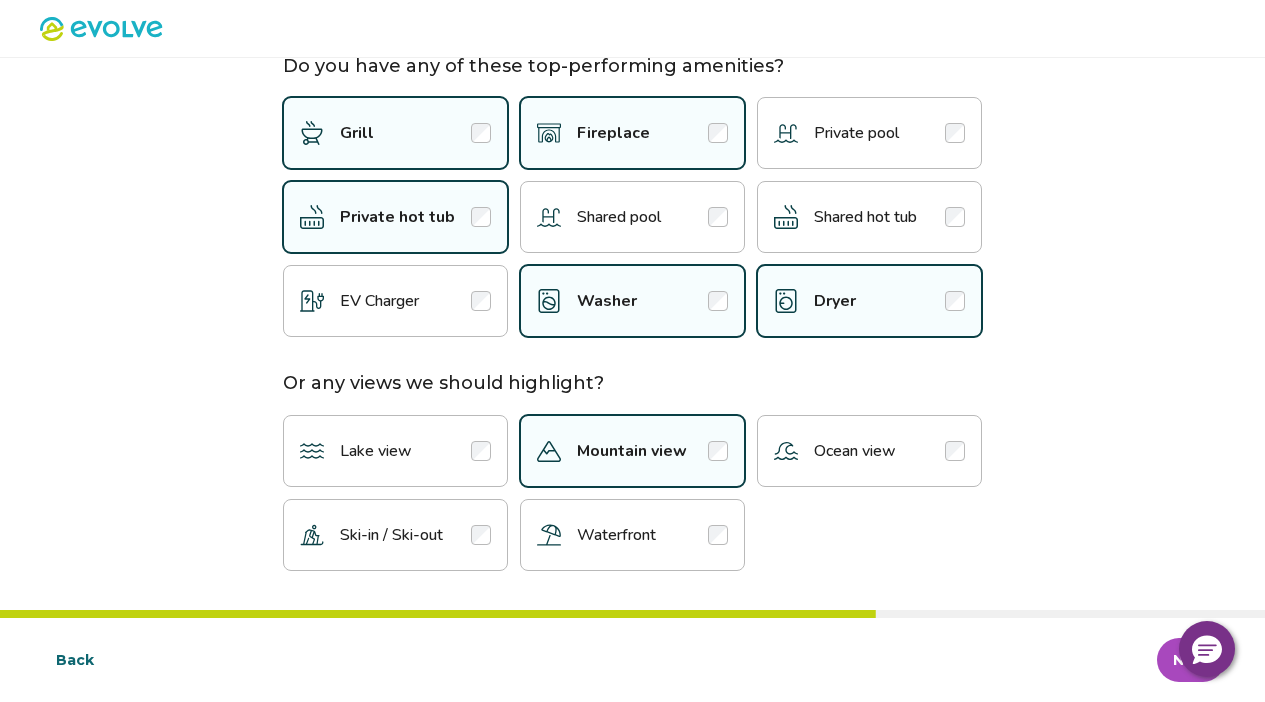 click on "Next" at bounding box center [1191, 660] 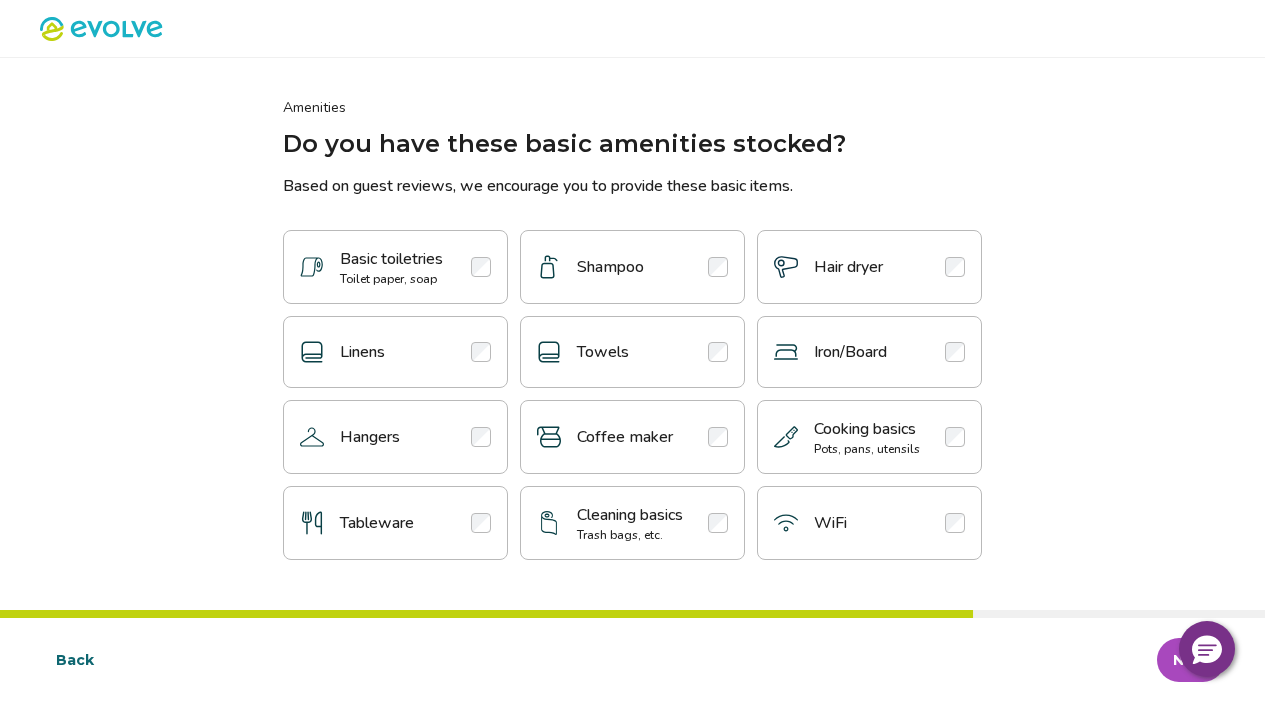 click on "Basic toiletries Toilet paper, soap" at bounding box center [395, 267] 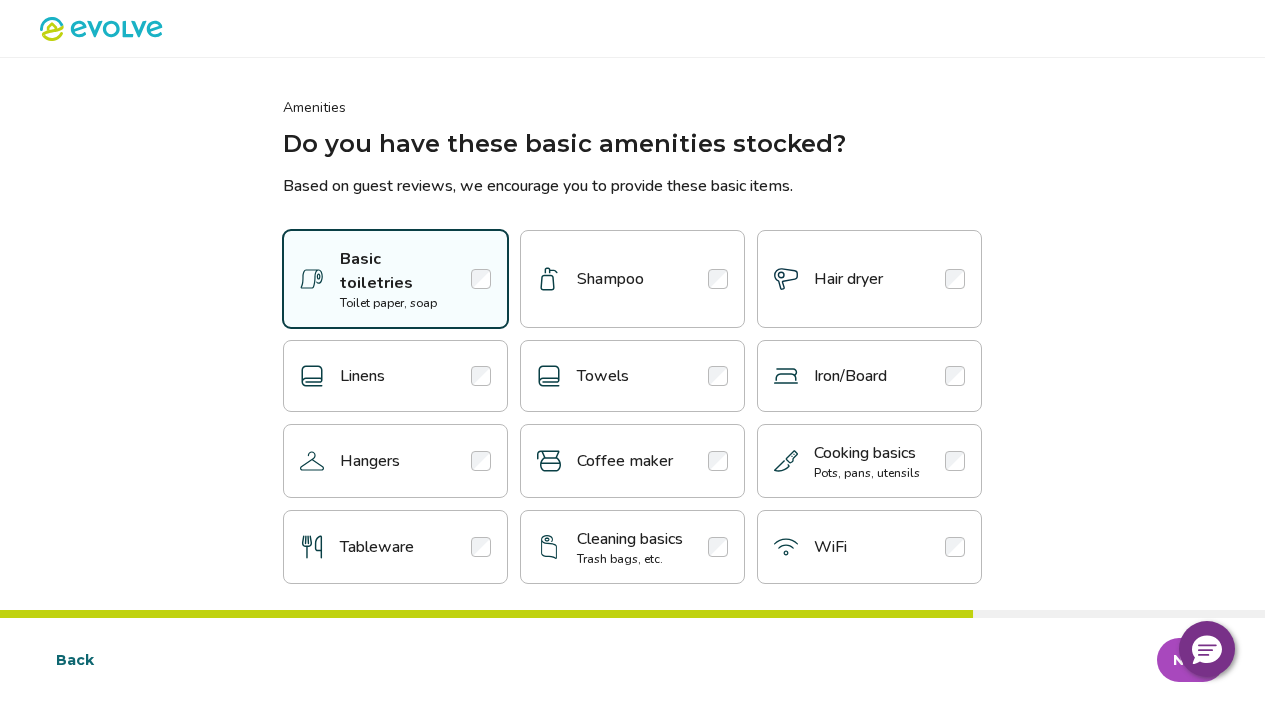 click on "Shampoo" at bounding box center [632, 279] 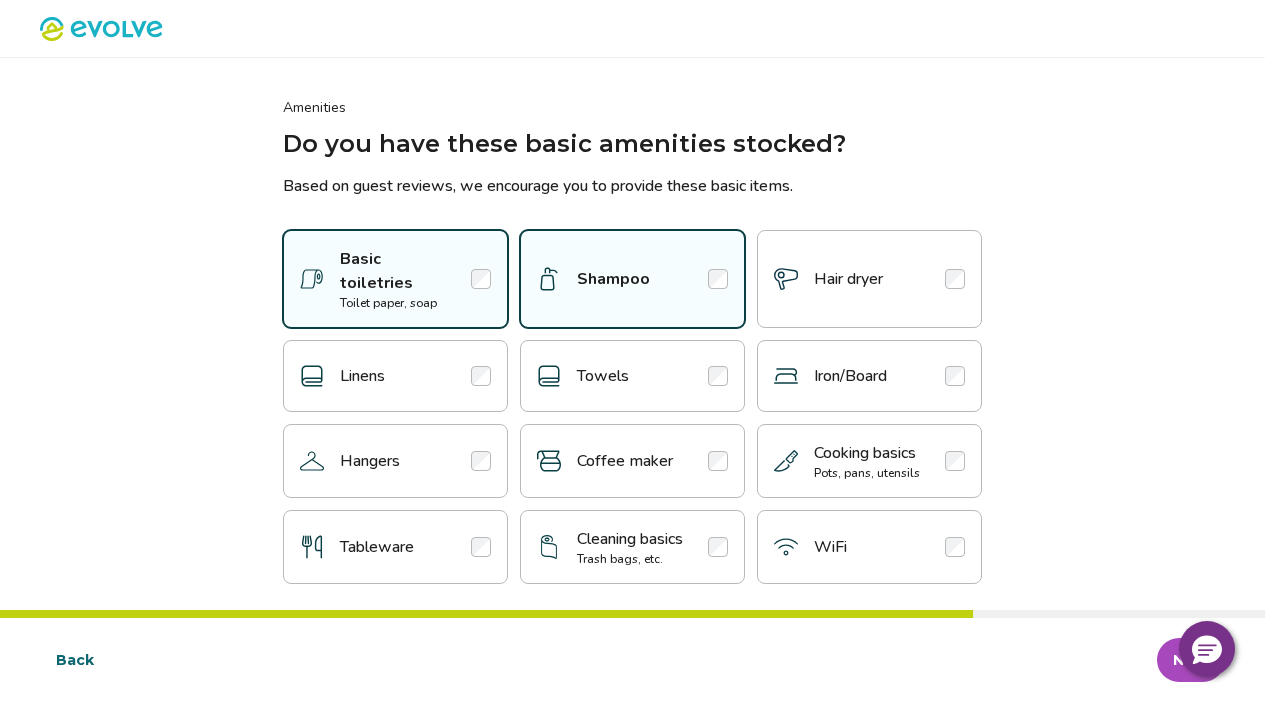 click 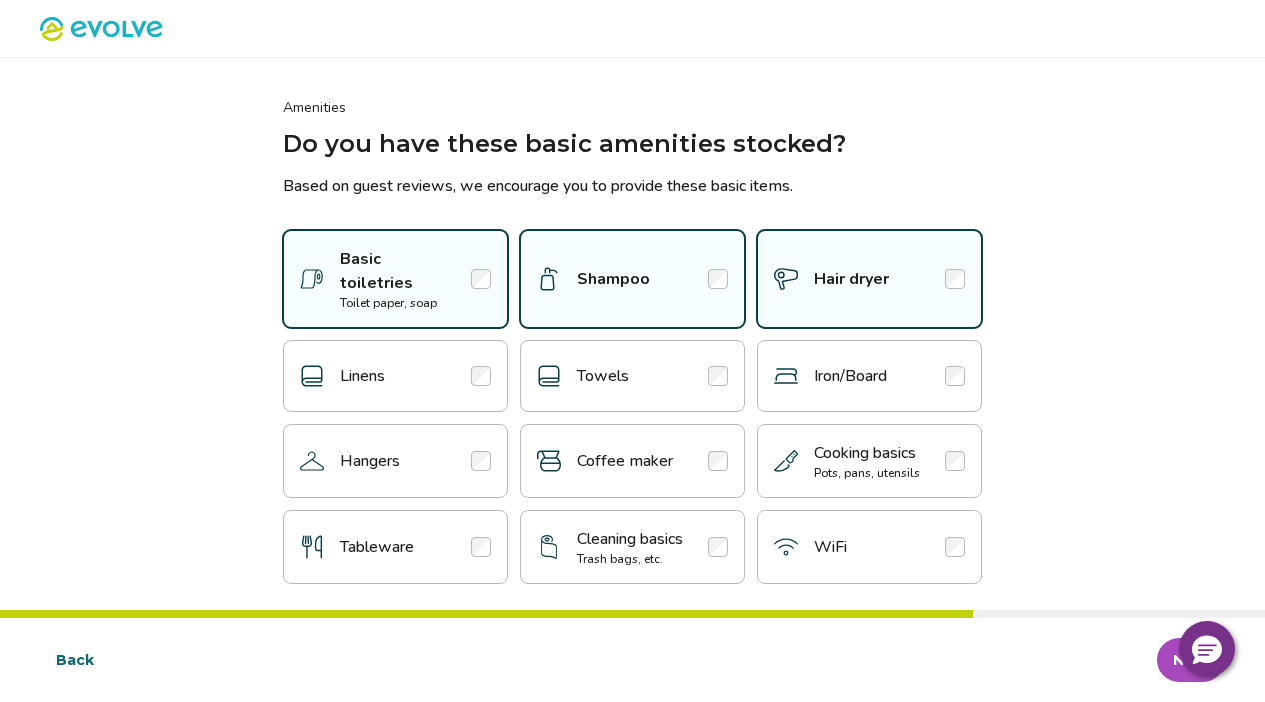 click on "Linens" at bounding box center [395, 376] 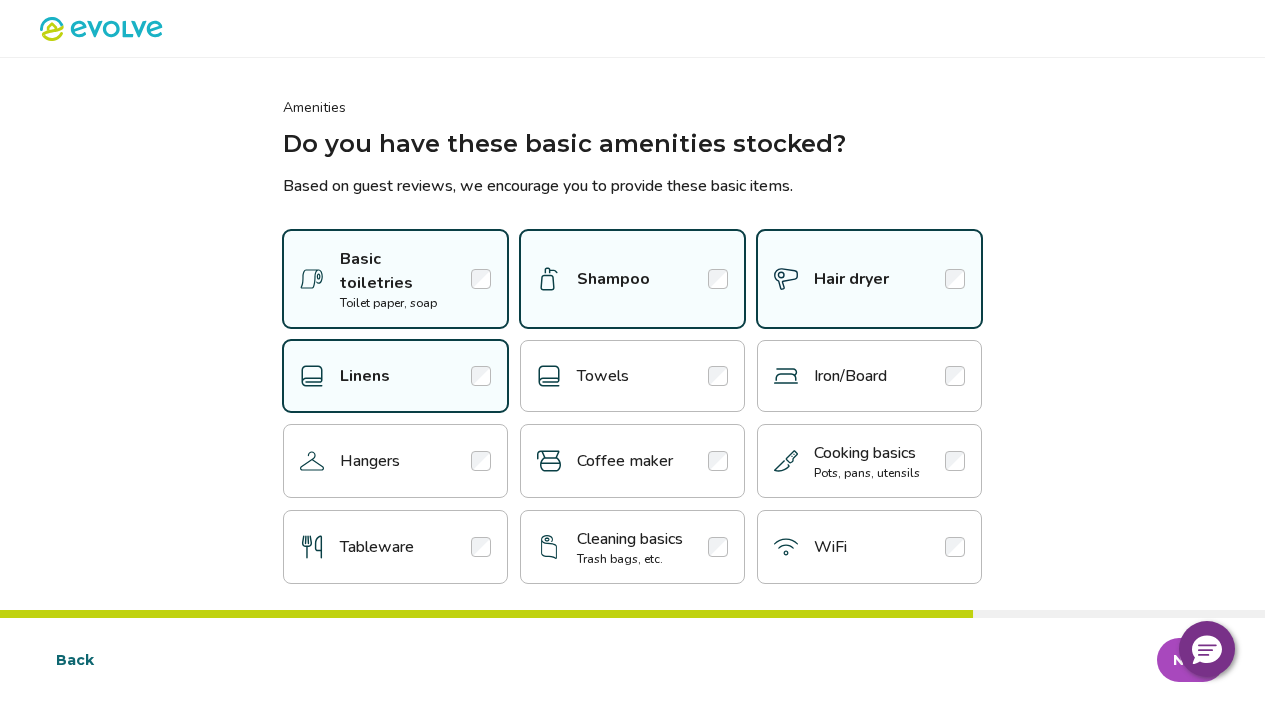 click on "Towels" at bounding box center [632, 376] 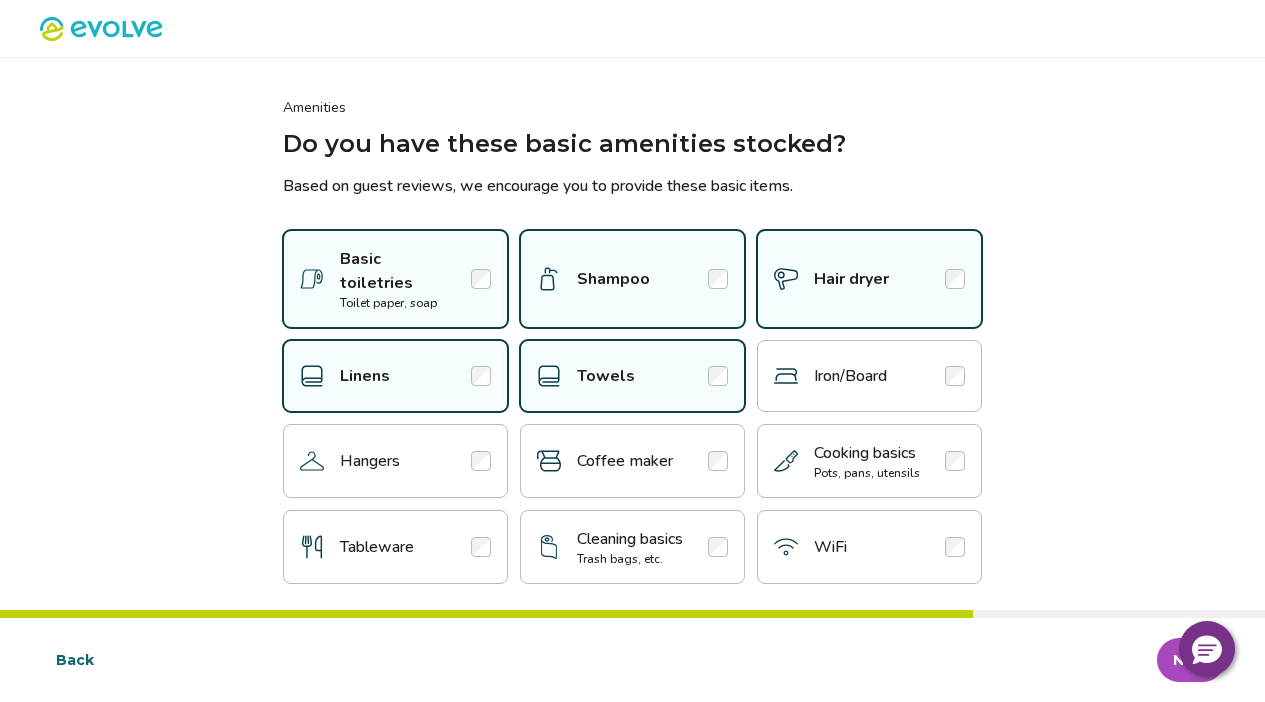 click on "Coffee maker" at bounding box center [625, 461] 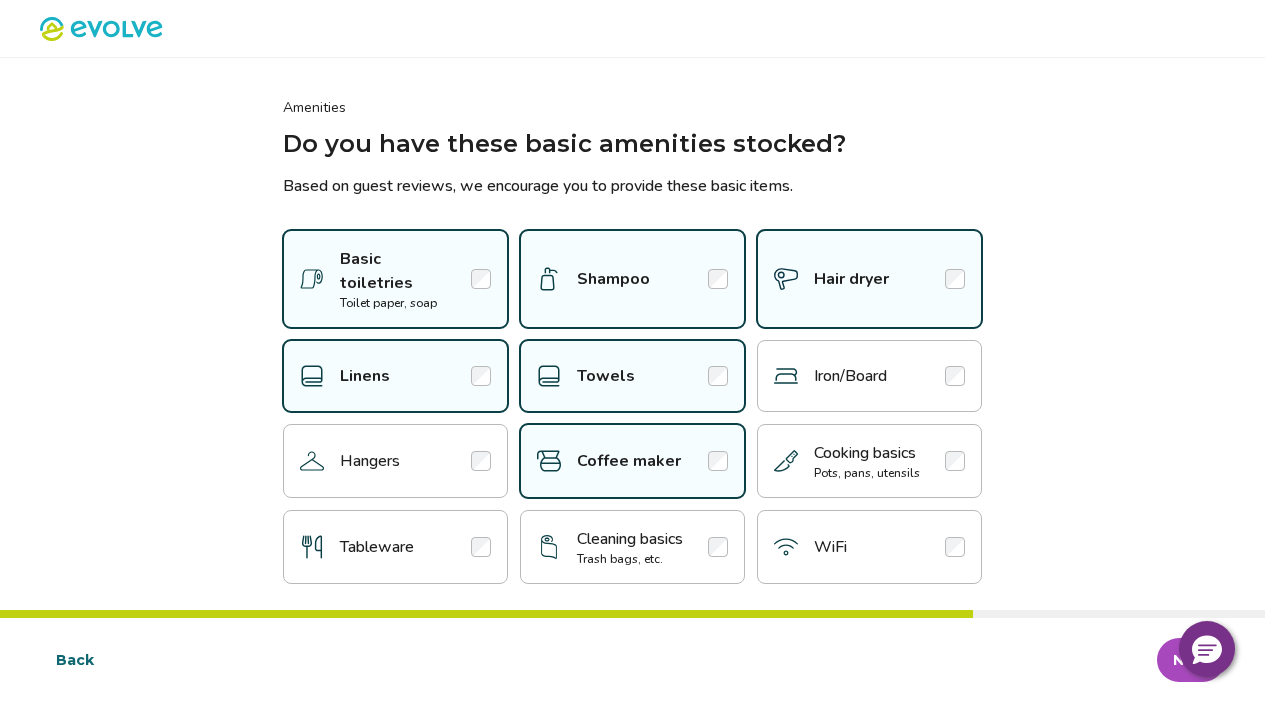 click on "Hangers" at bounding box center [395, 461] 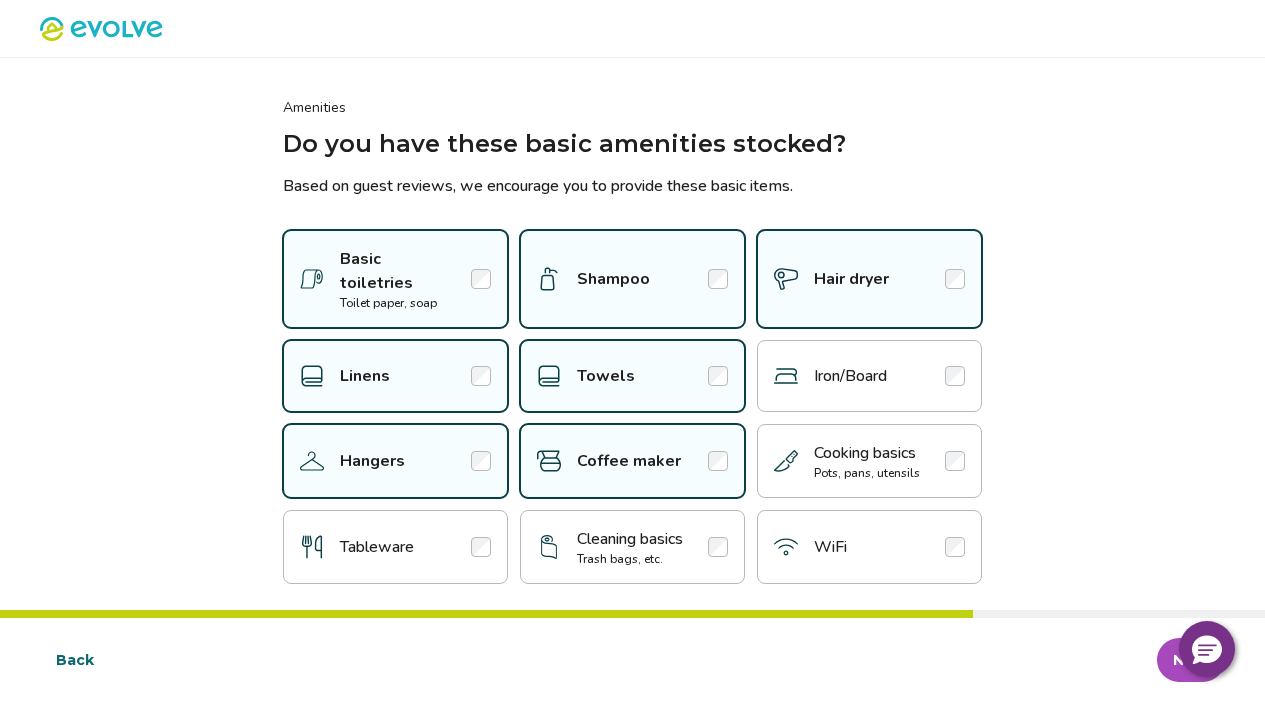 click on "Pots, pans, utensils" at bounding box center (867, 473) 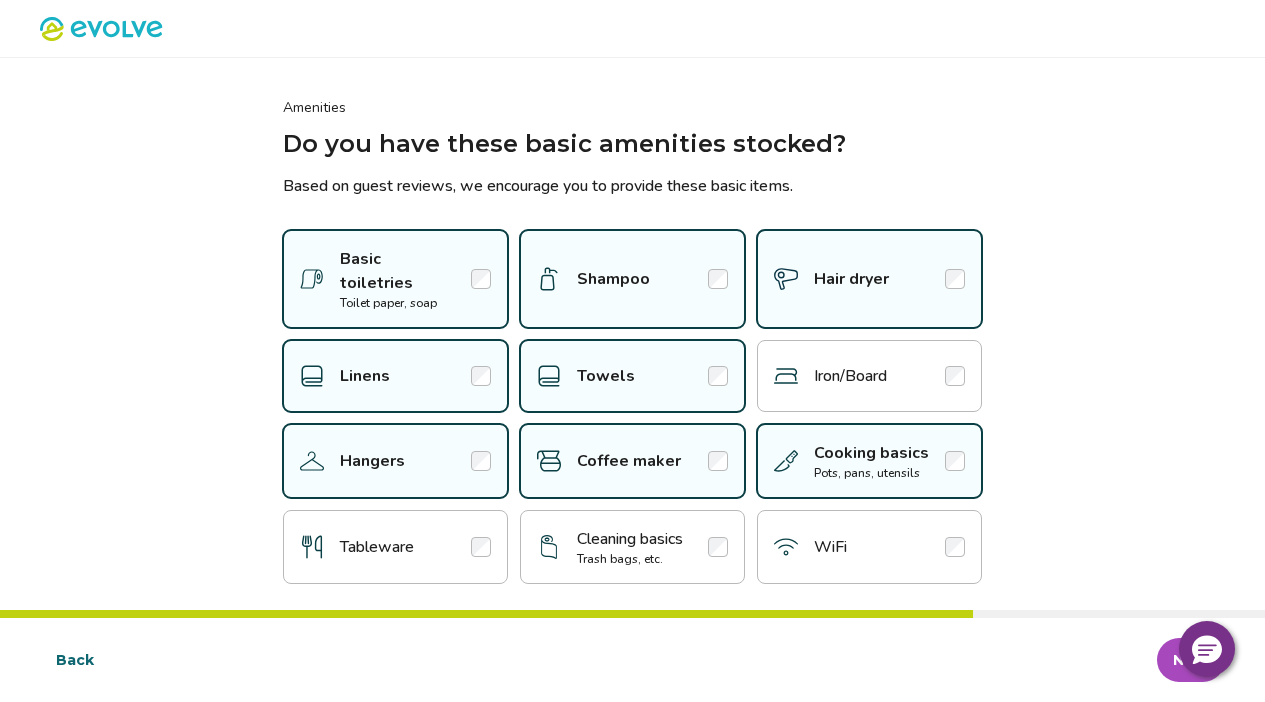 click on "Tableware" at bounding box center [395, 547] 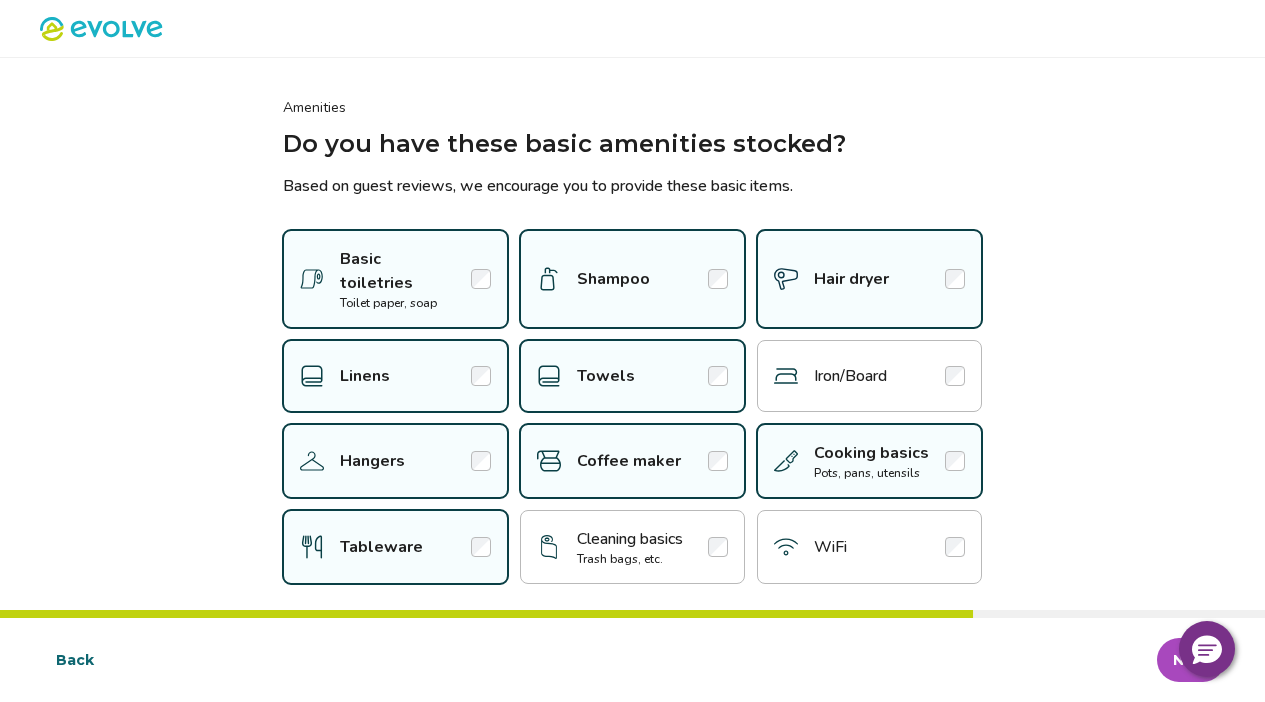 click on "Cleaning basics Trash bags, etc." at bounding box center (630, 547) 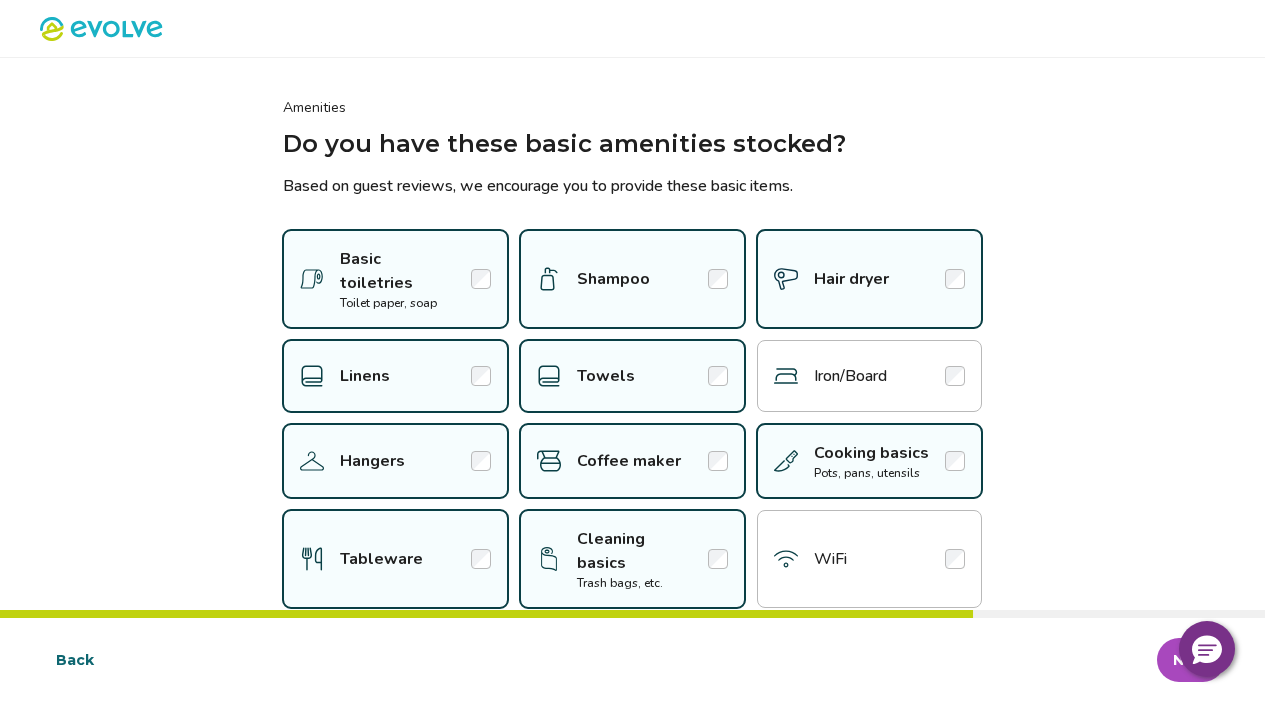 click on "WiFi" at bounding box center [830, 559] 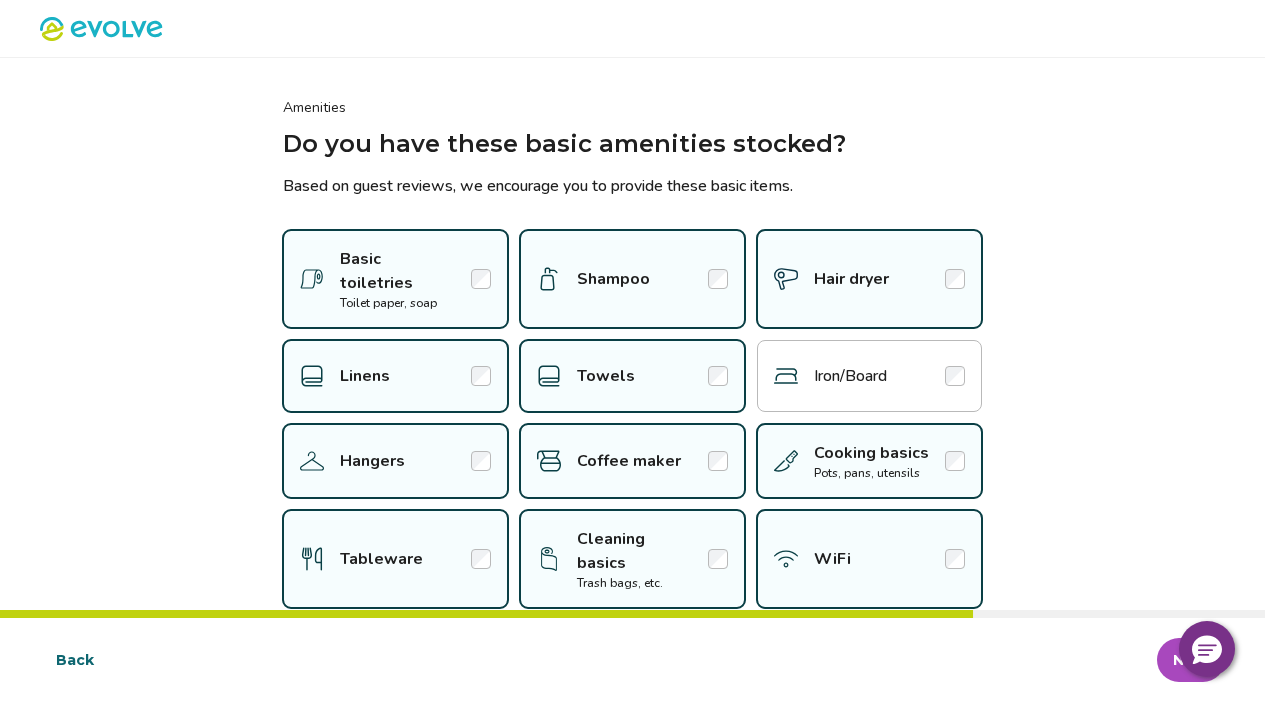 scroll, scrollTop: 14, scrollLeft: 0, axis: vertical 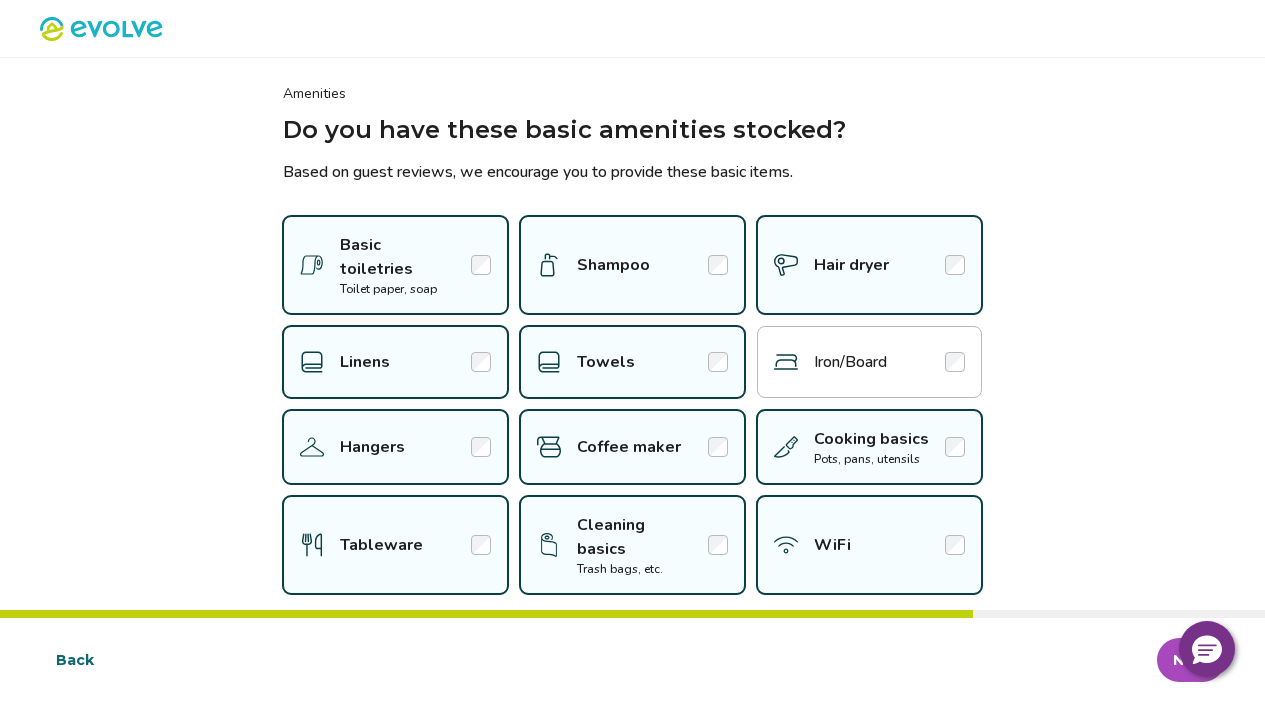 click on "Next" at bounding box center (1191, 660) 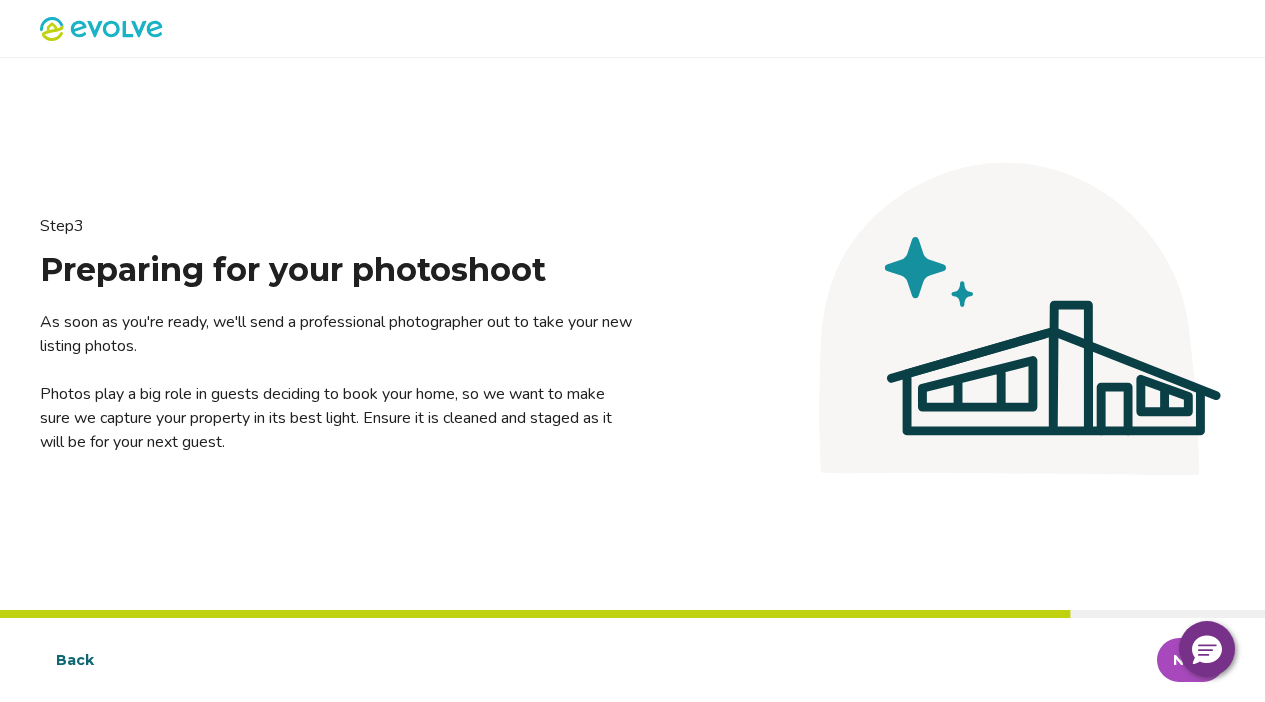 click on "Next" at bounding box center [1191, 660] 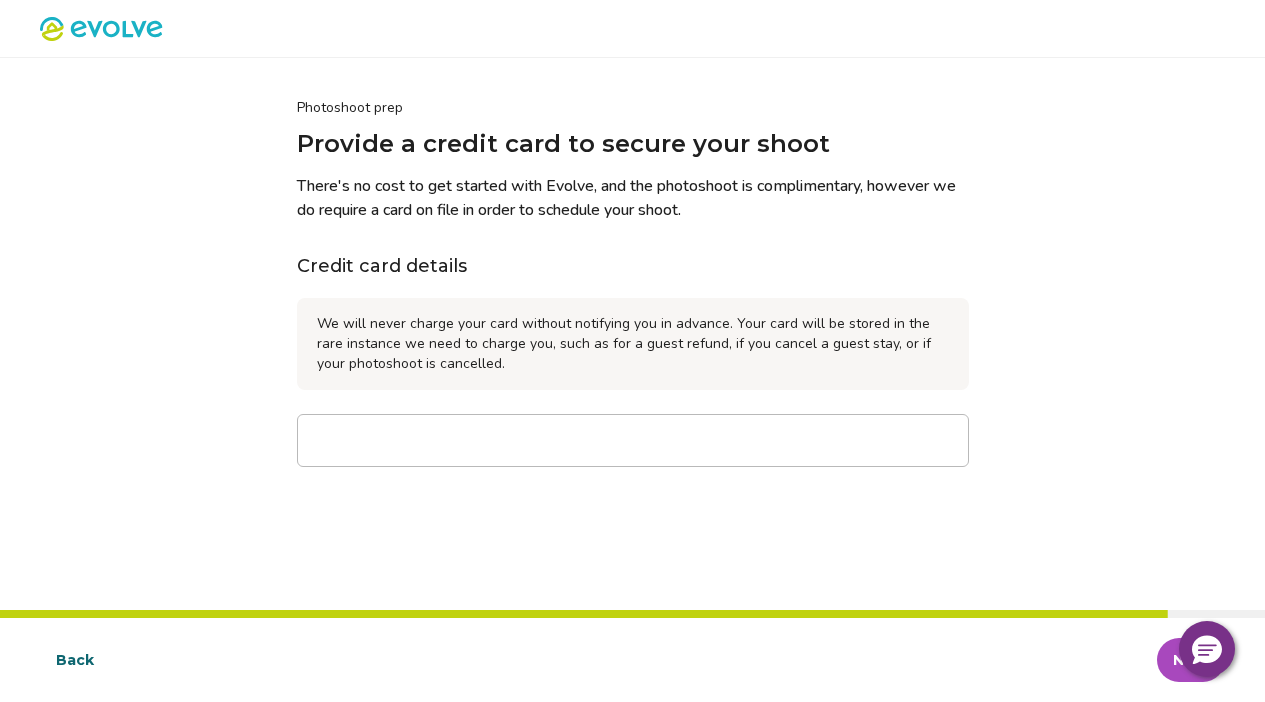 click 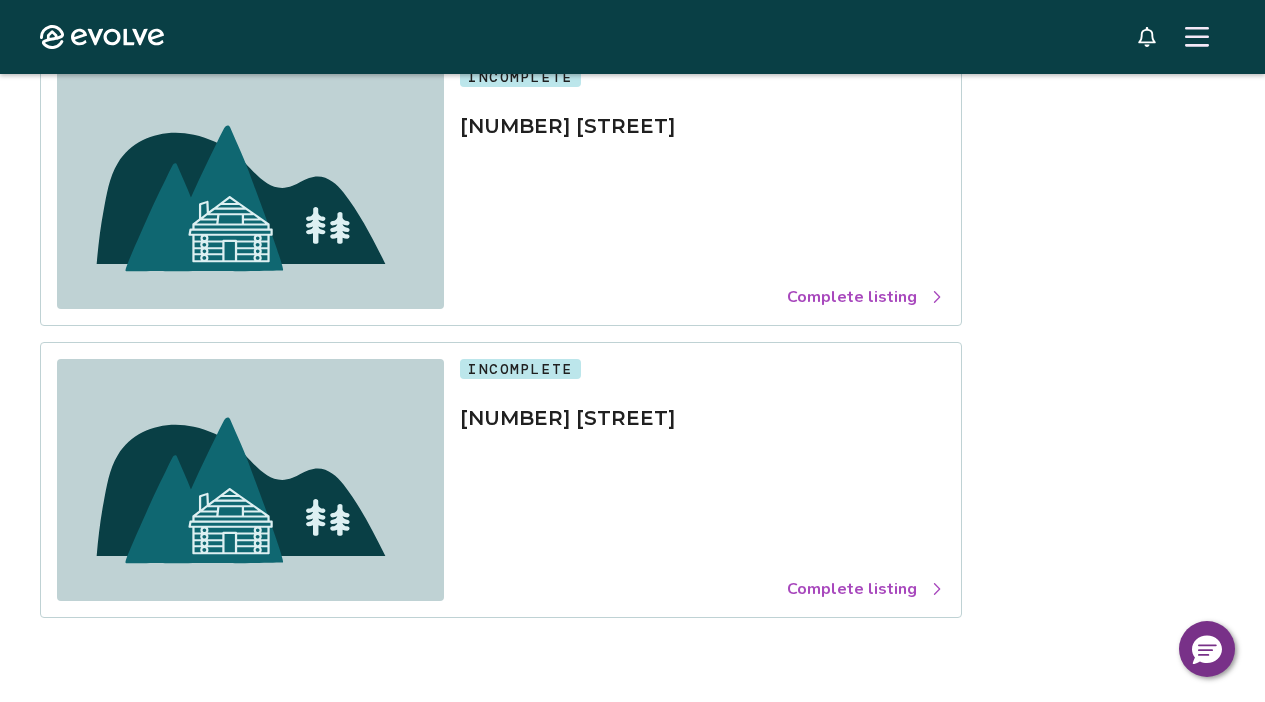 scroll, scrollTop: 496, scrollLeft: 0, axis: vertical 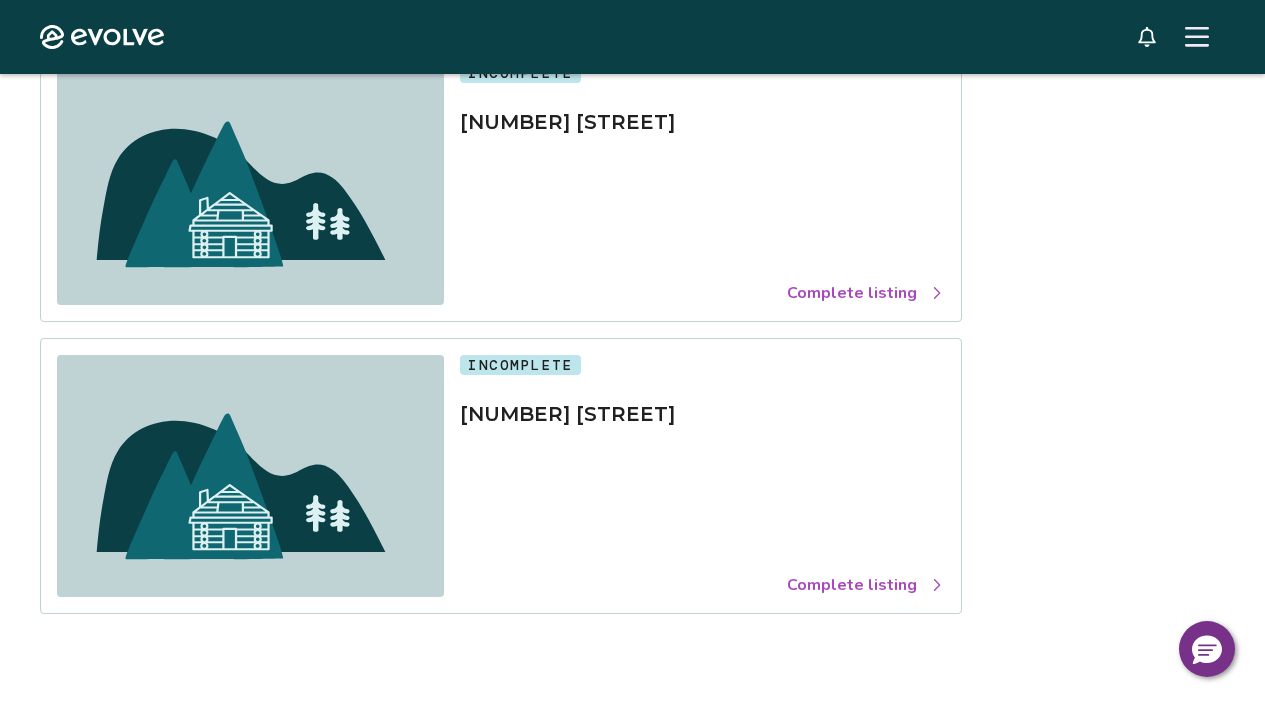 click 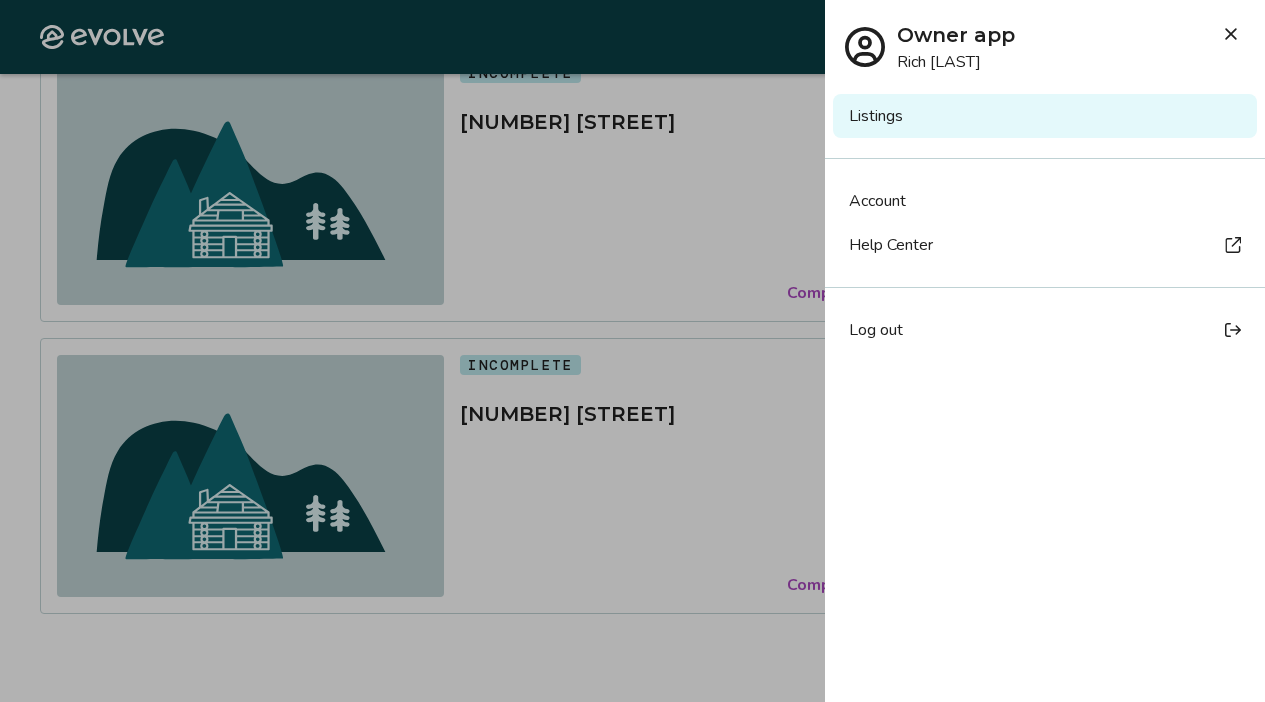 click 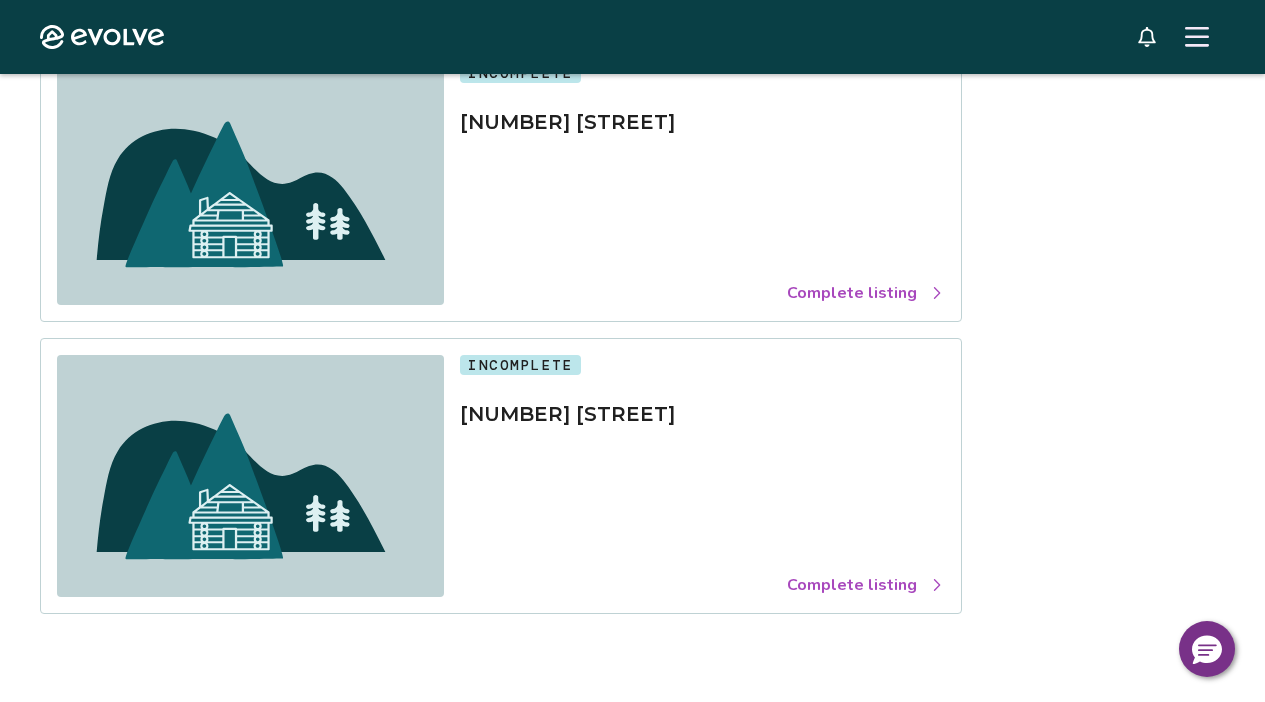 click on "Evolve" 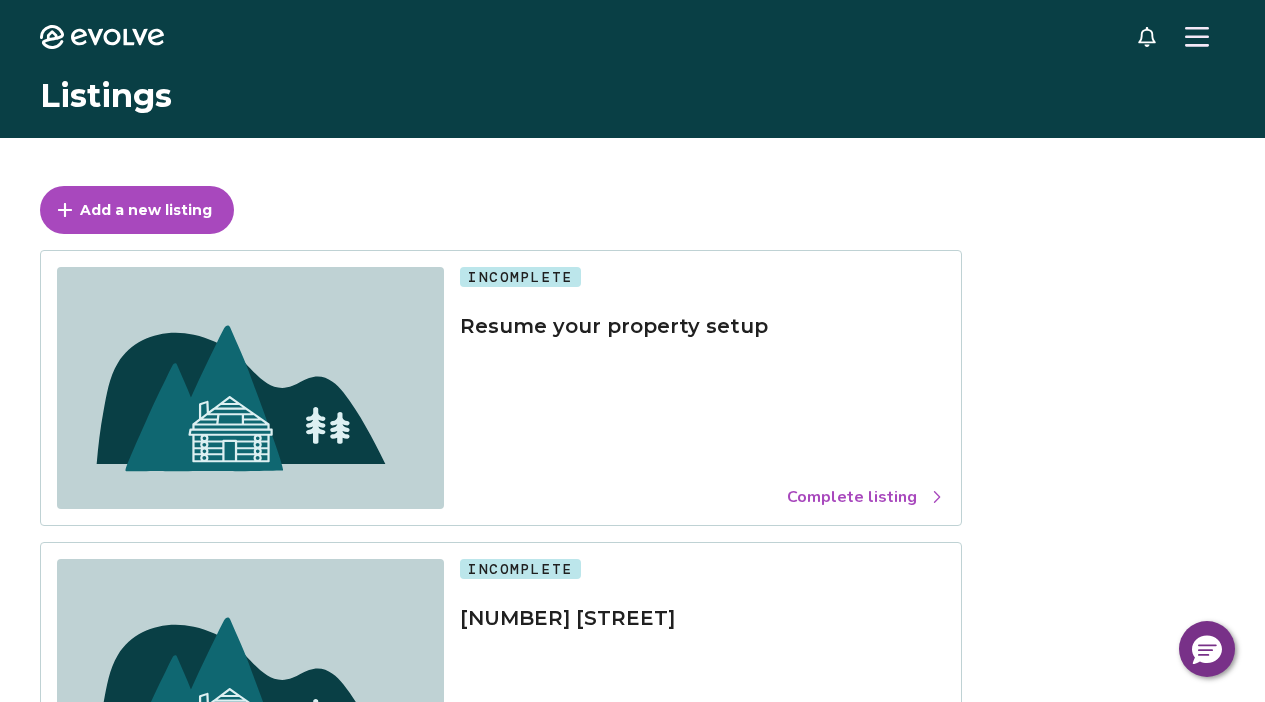 click at bounding box center [1197, 37] 